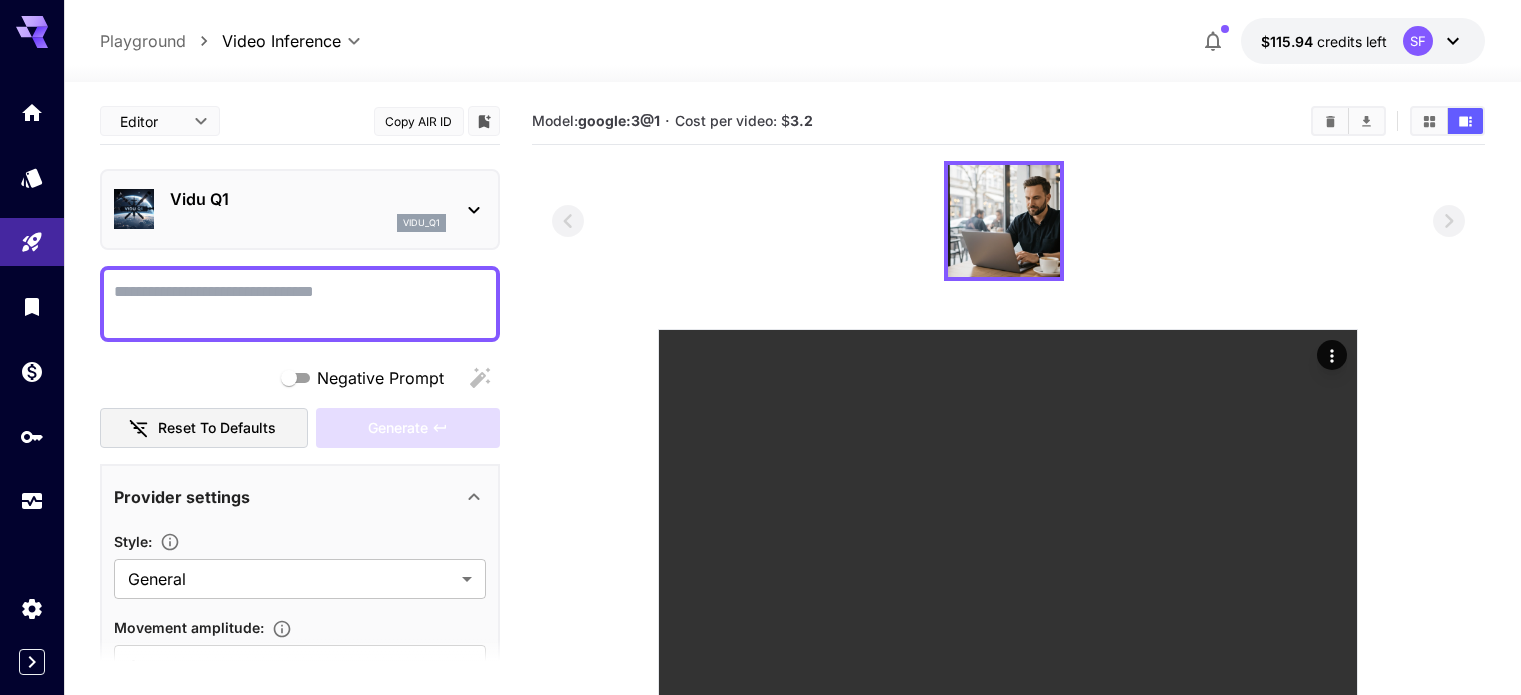 scroll, scrollTop: 0, scrollLeft: 0, axis: both 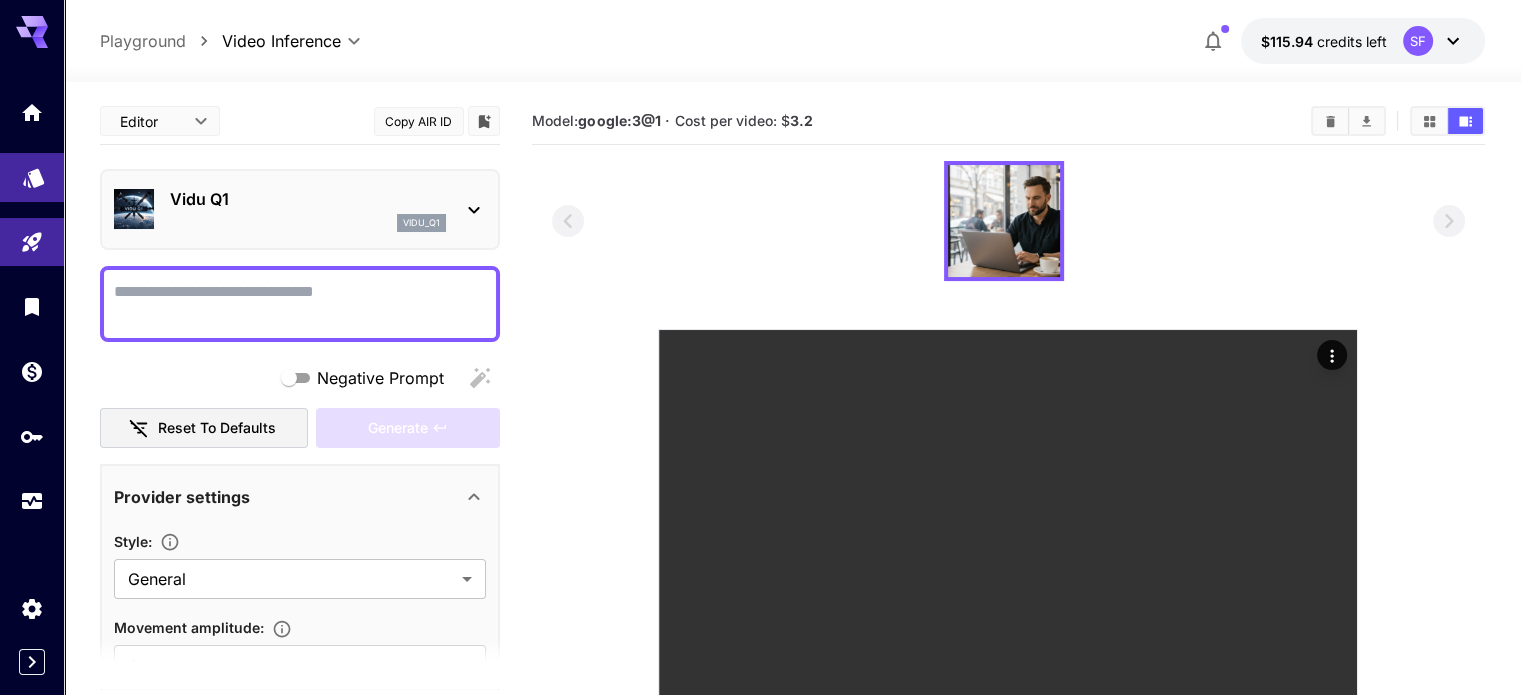 click 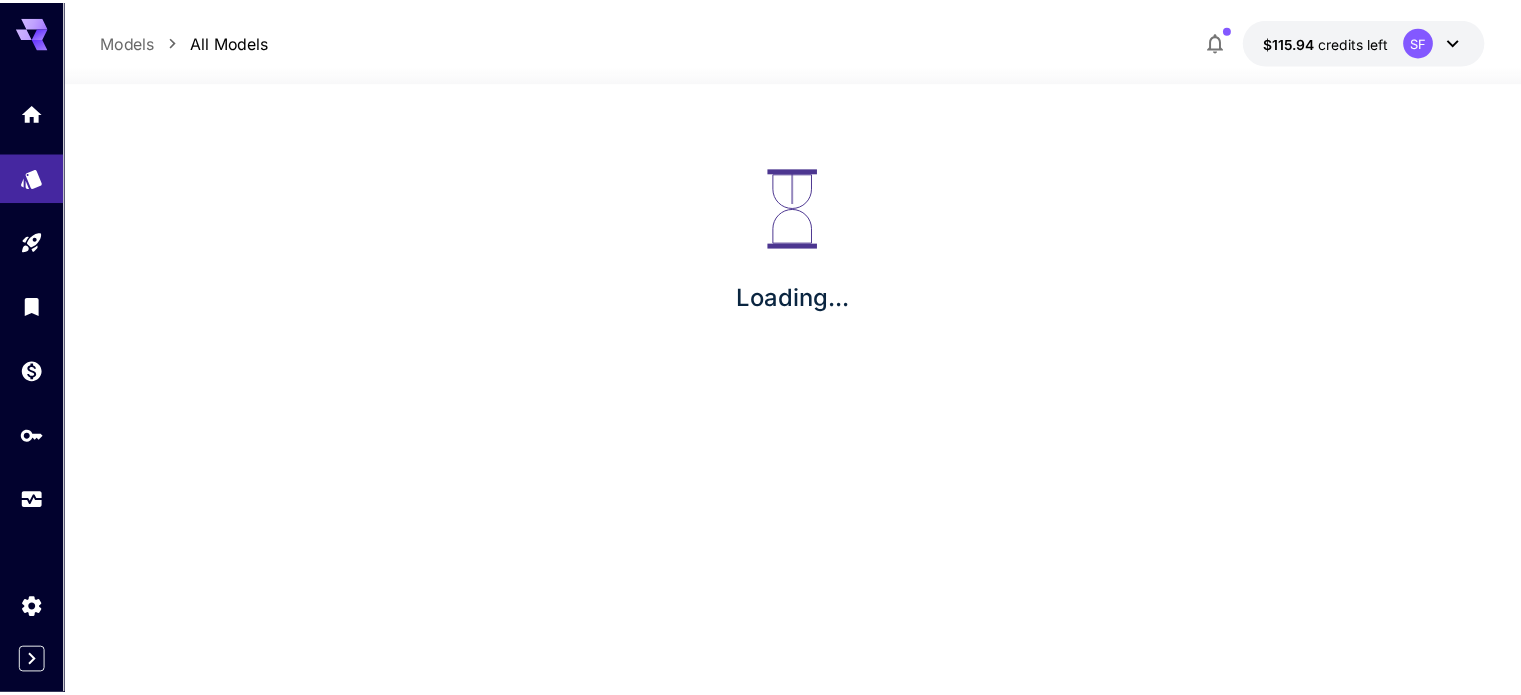 scroll, scrollTop: 0, scrollLeft: 0, axis: both 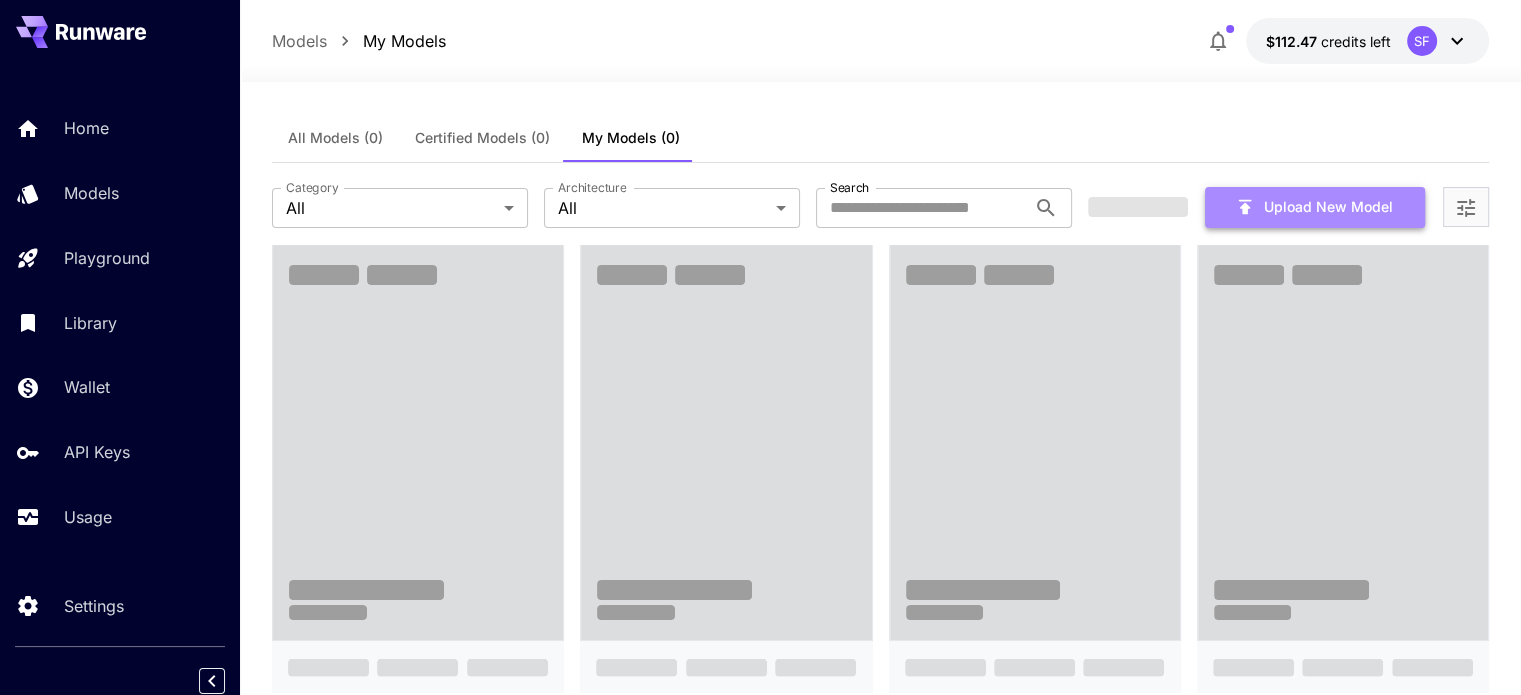click on "Upload New Model" at bounding box center (1315, 207) 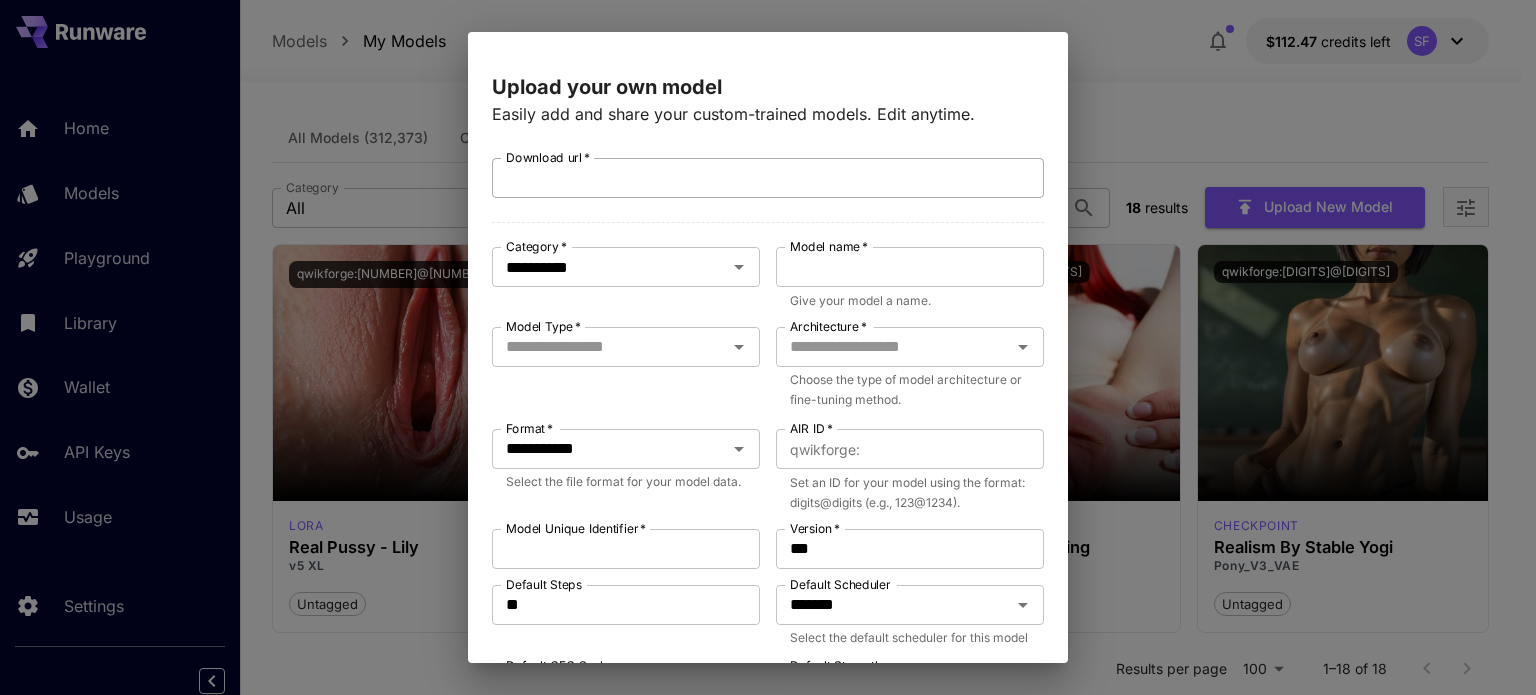 click on "Download url   *" at bounding box center (768, 178) 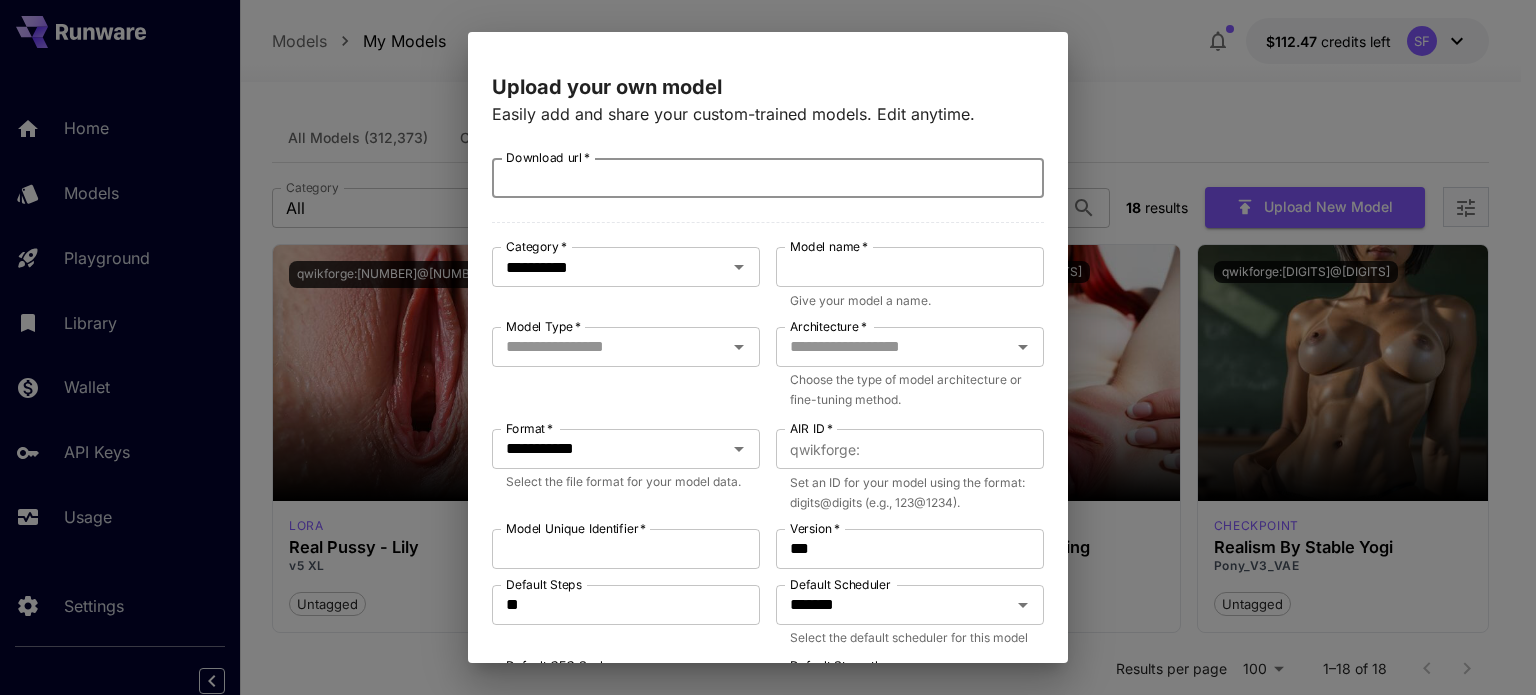 paste on "**********" 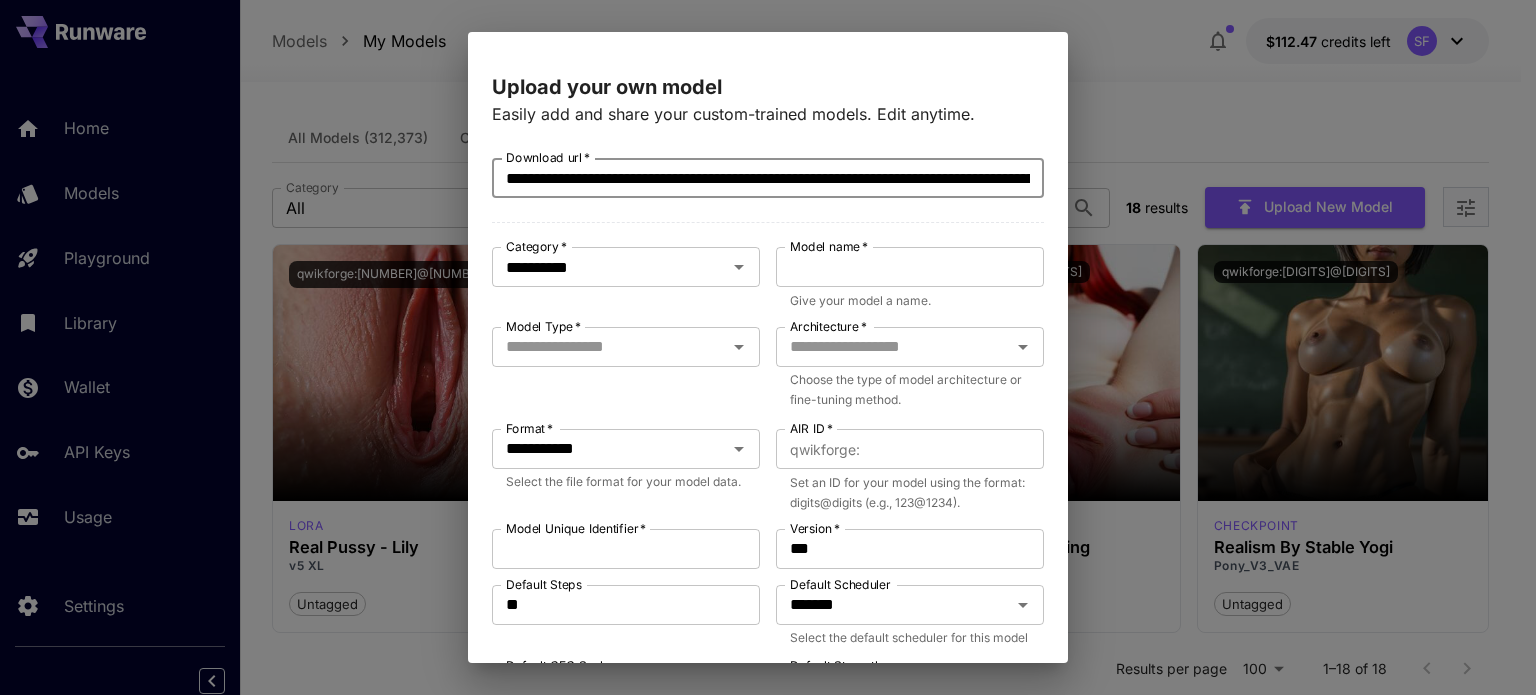 scroll, scrollTop: 0, scrollLeft: 263, axis: horizontal 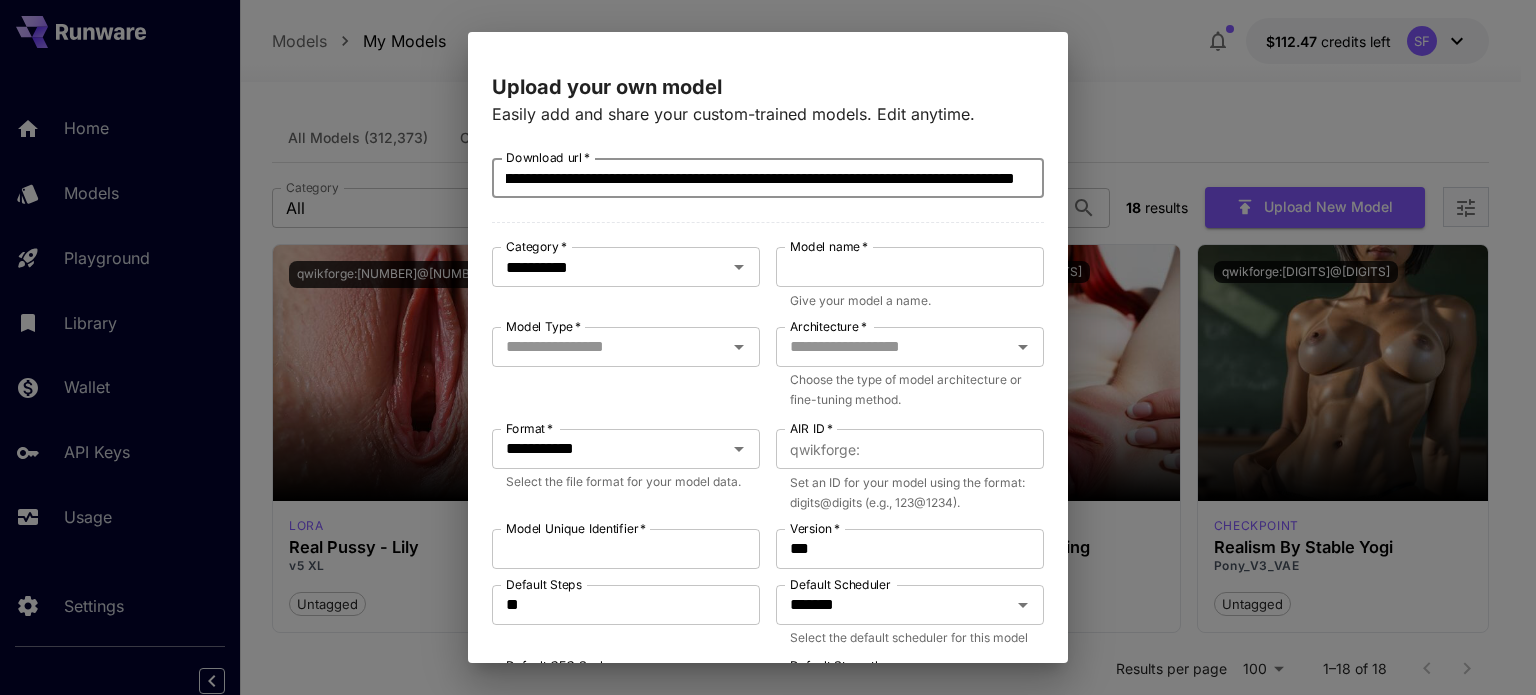 type on "**********" 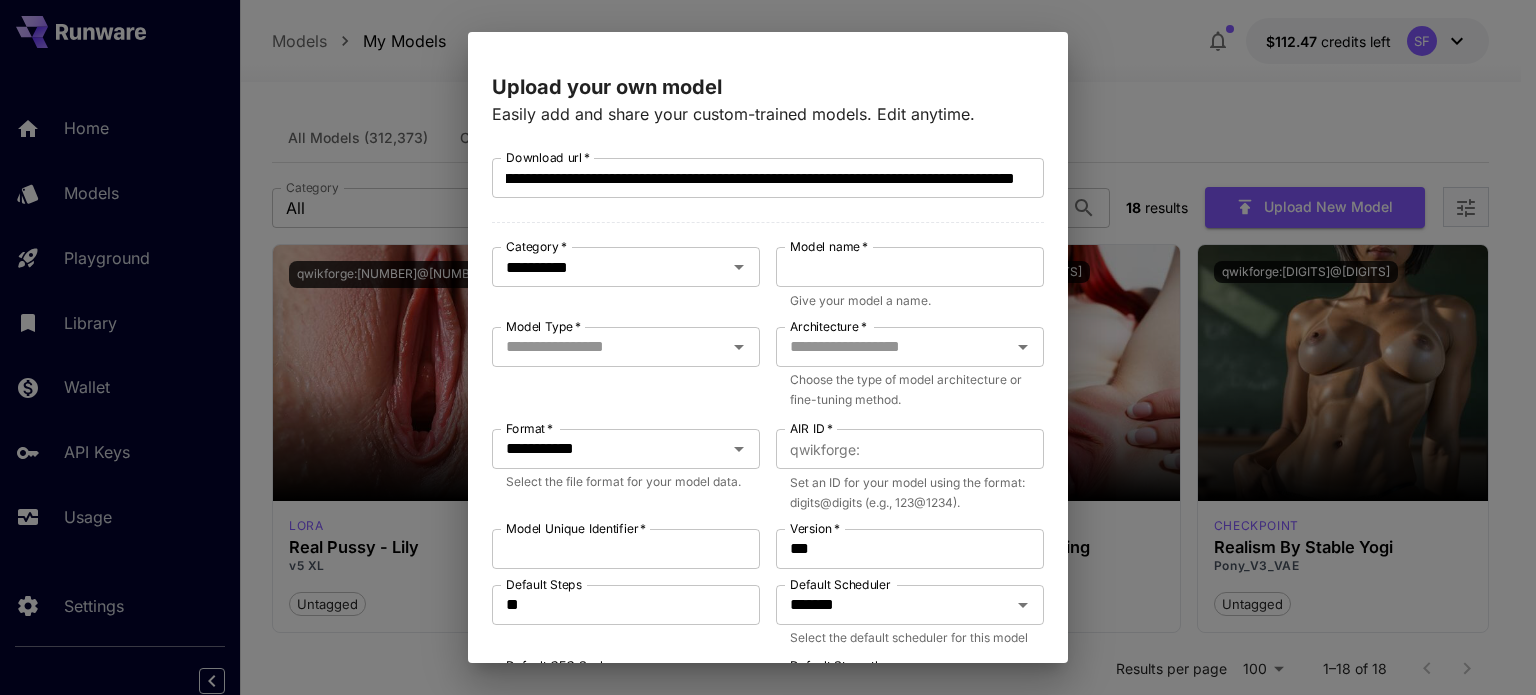 scroll, scrollTop: 0, scrollLeft: 0, axis: both 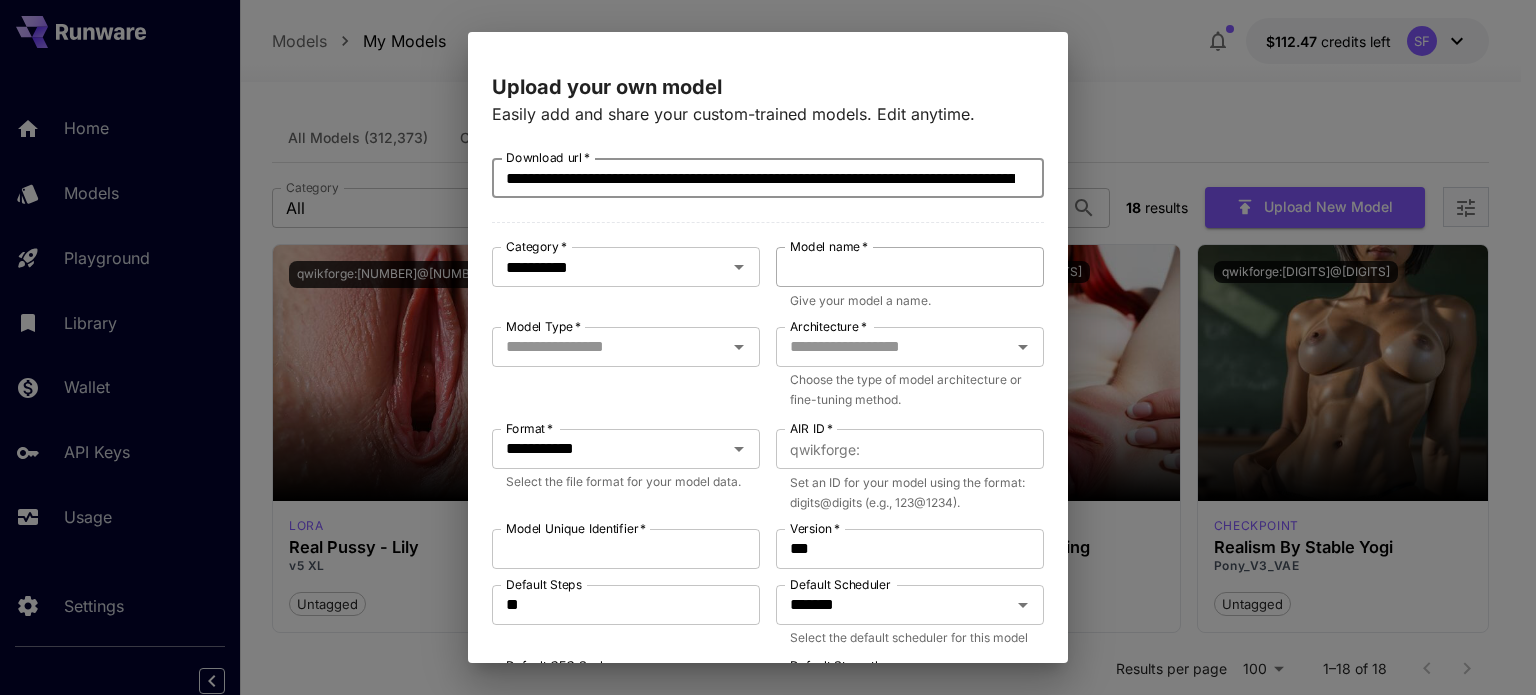 click on "Model name   *" at bounding box center [910, 267] 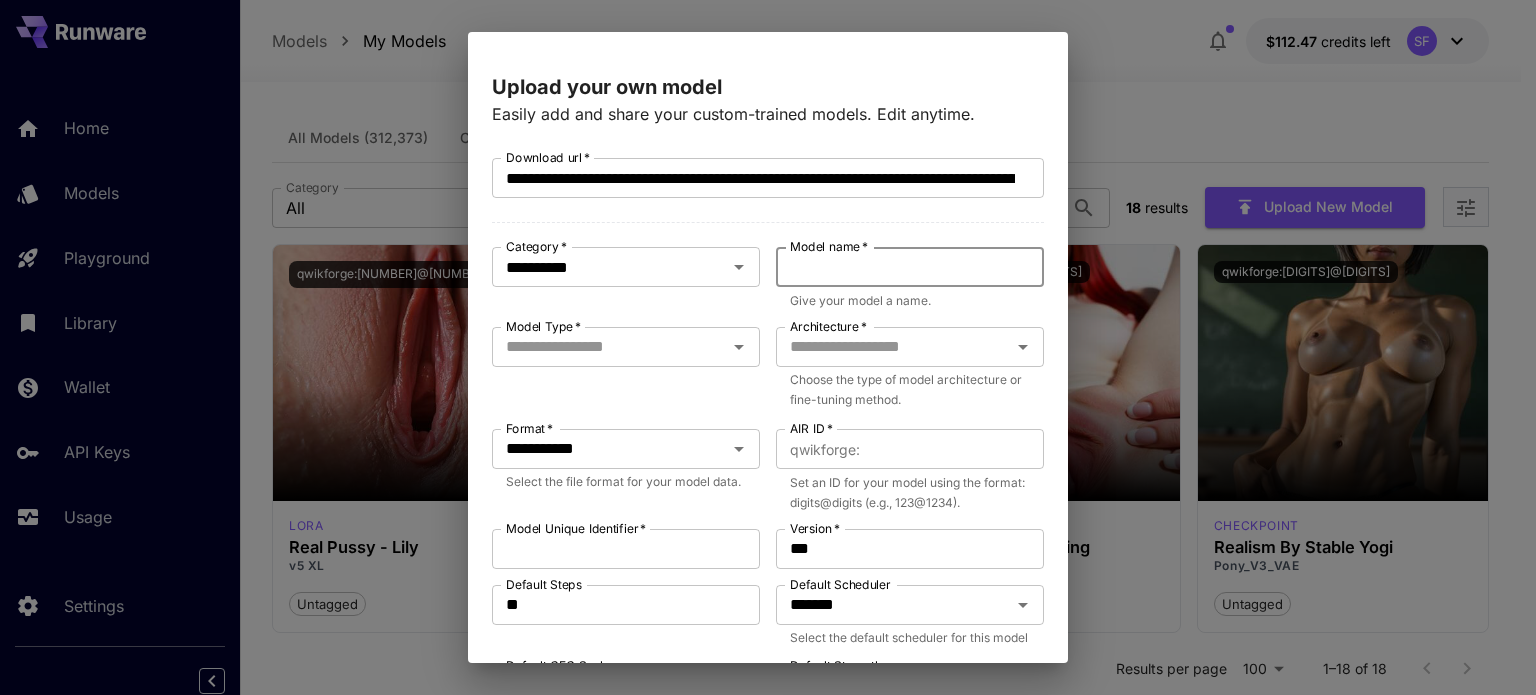 paste on "**********" 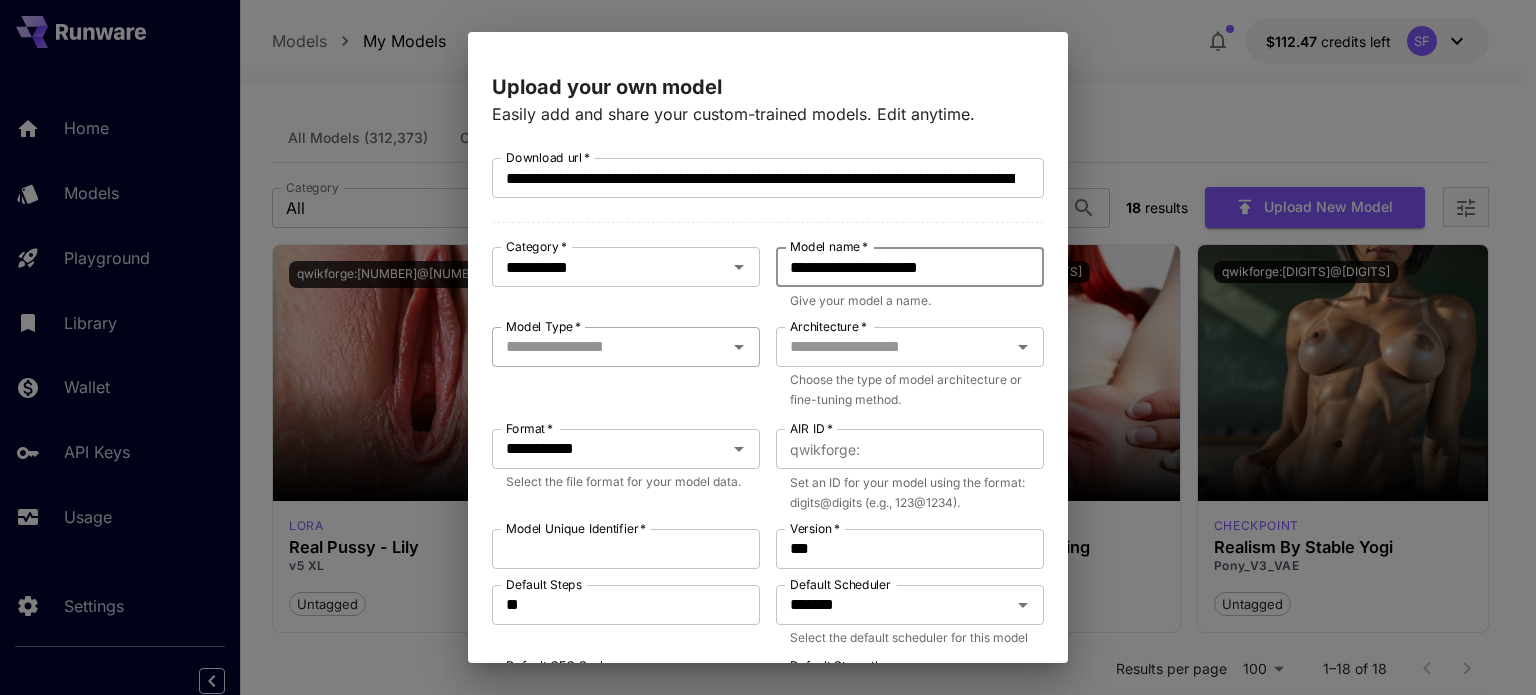 type on "**********" 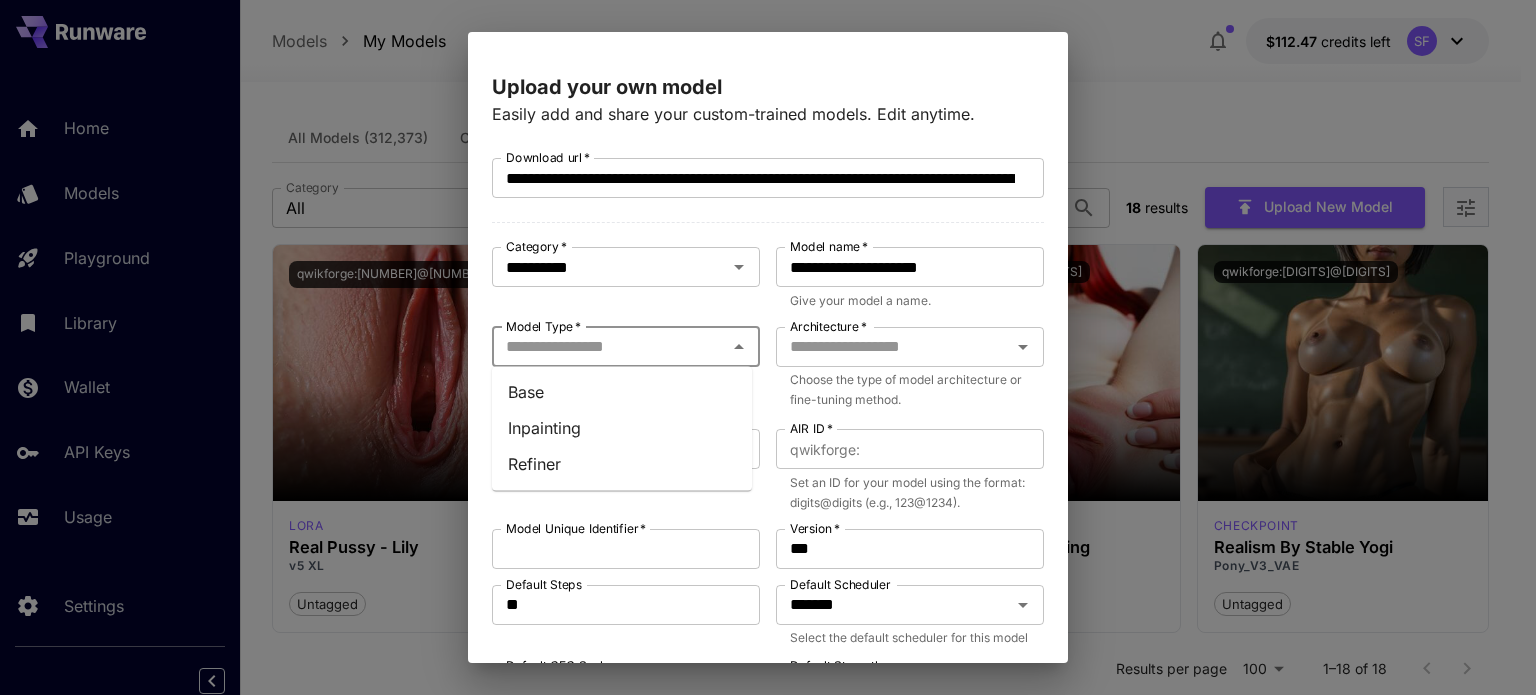 click on "Model Type   *" at bounding box center (609, 347) 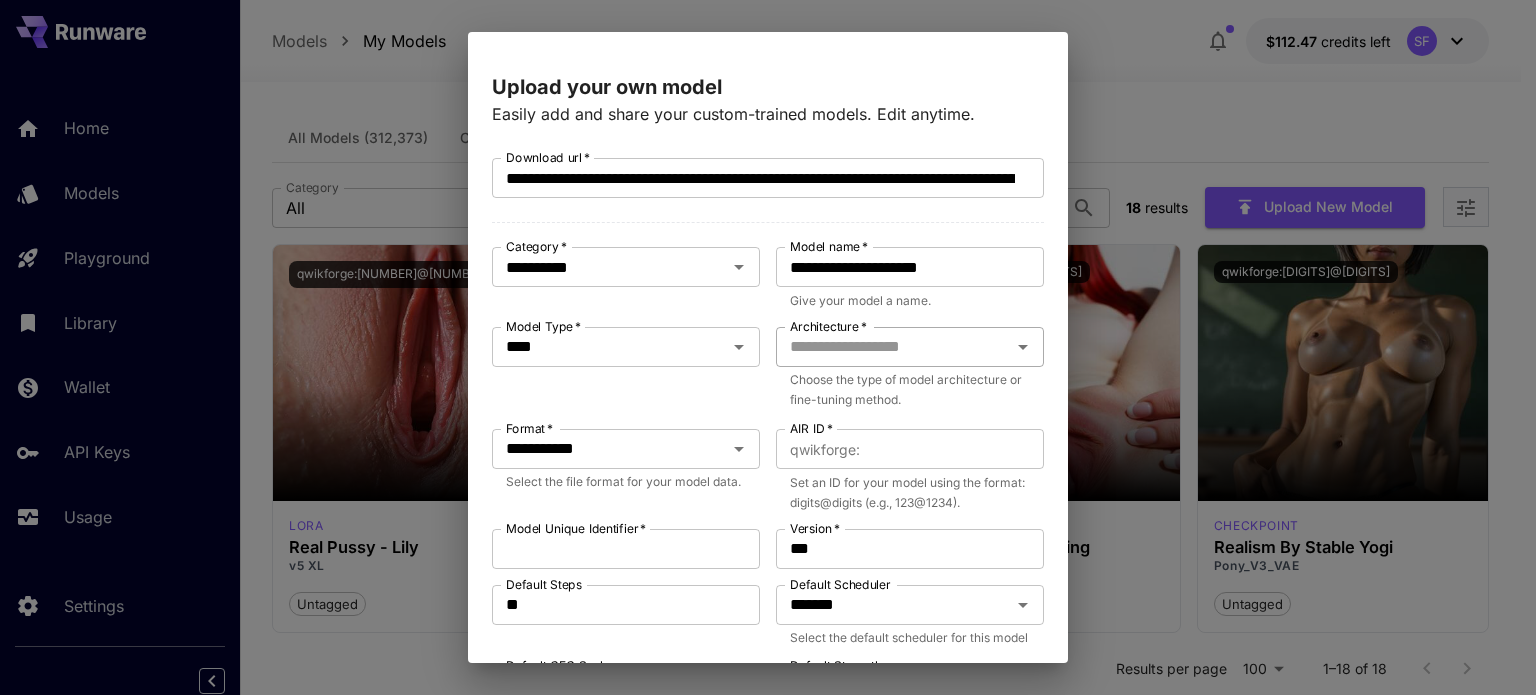 click on "Architecture   *" at bounding box center [893, 347] 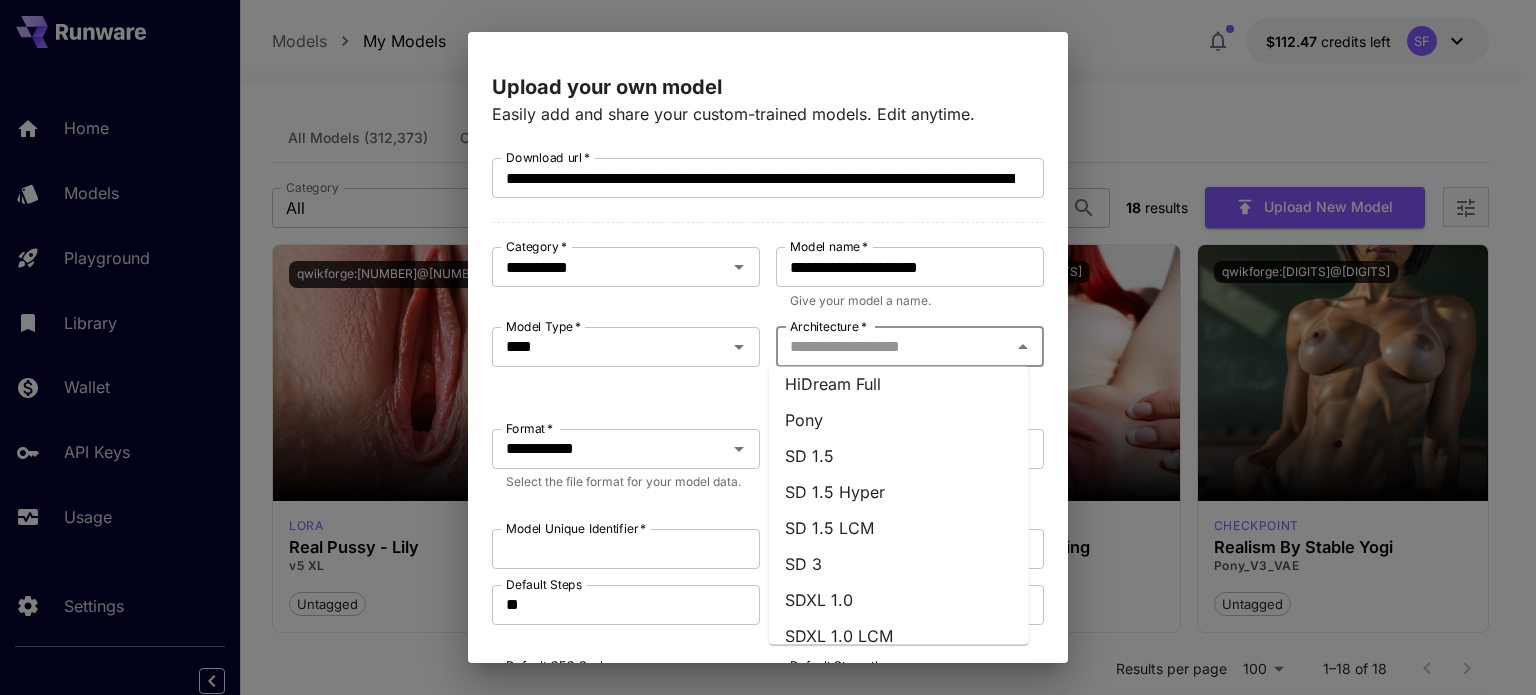 scroll, scrollTop: 333, scrollLeft: 0, axis: vertical 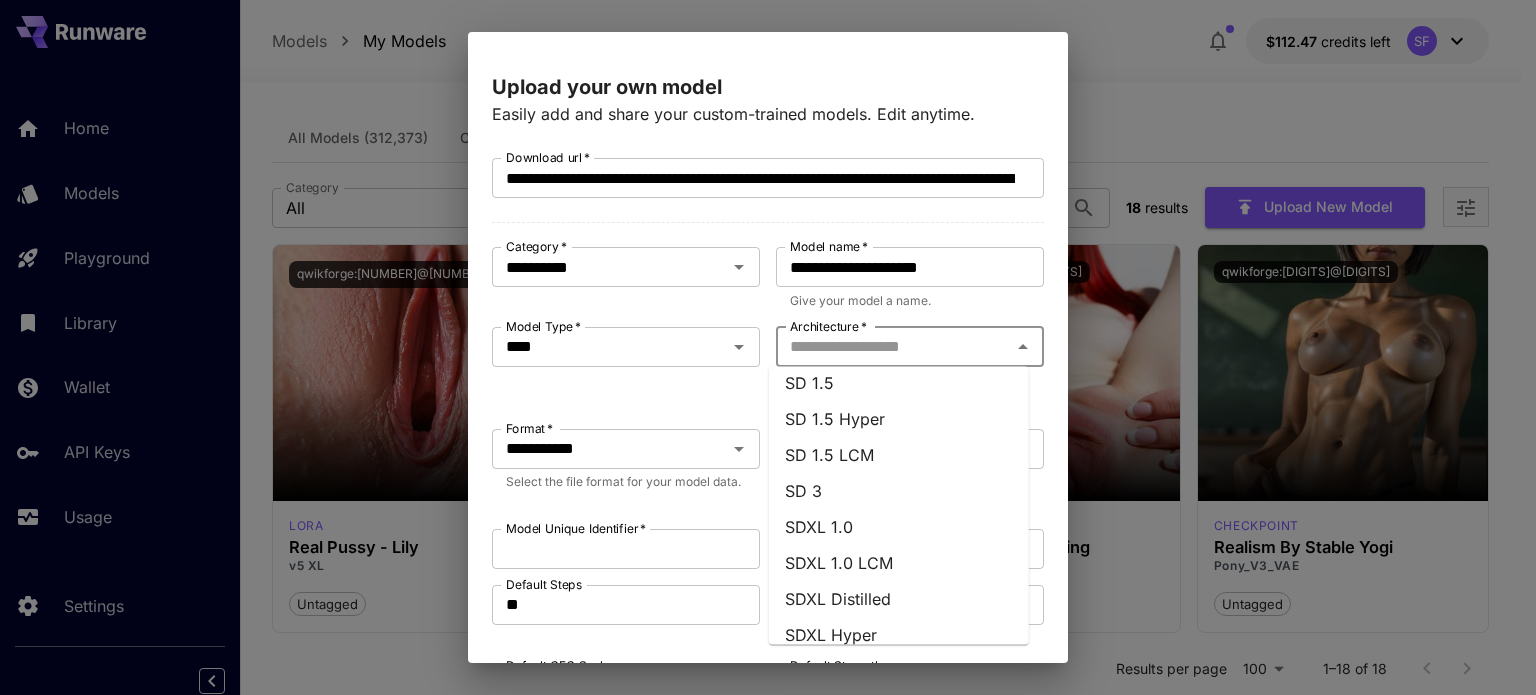 click on "SDXL 1.0" at bounding box center [899, 527] 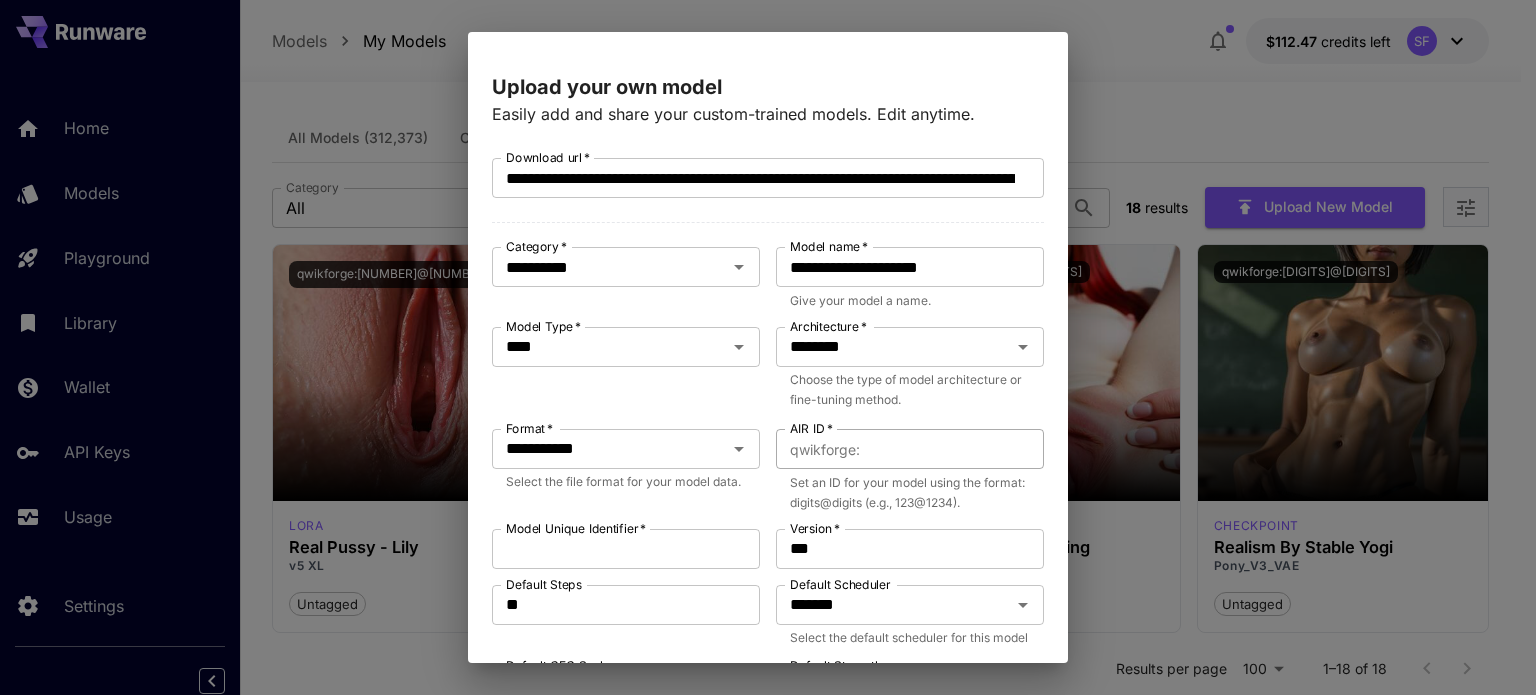 click on "AIR ID   *" at bounding box center [956, 449] 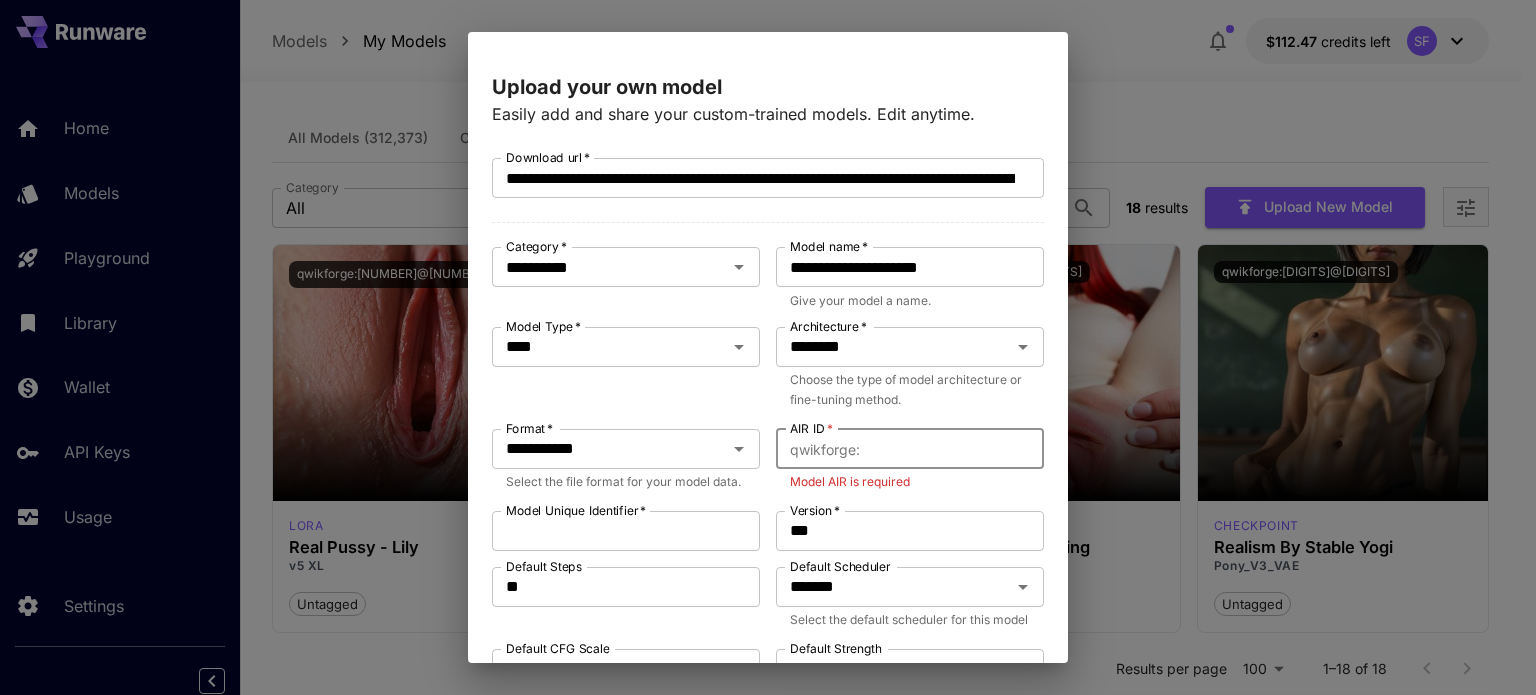 paste on "**********" 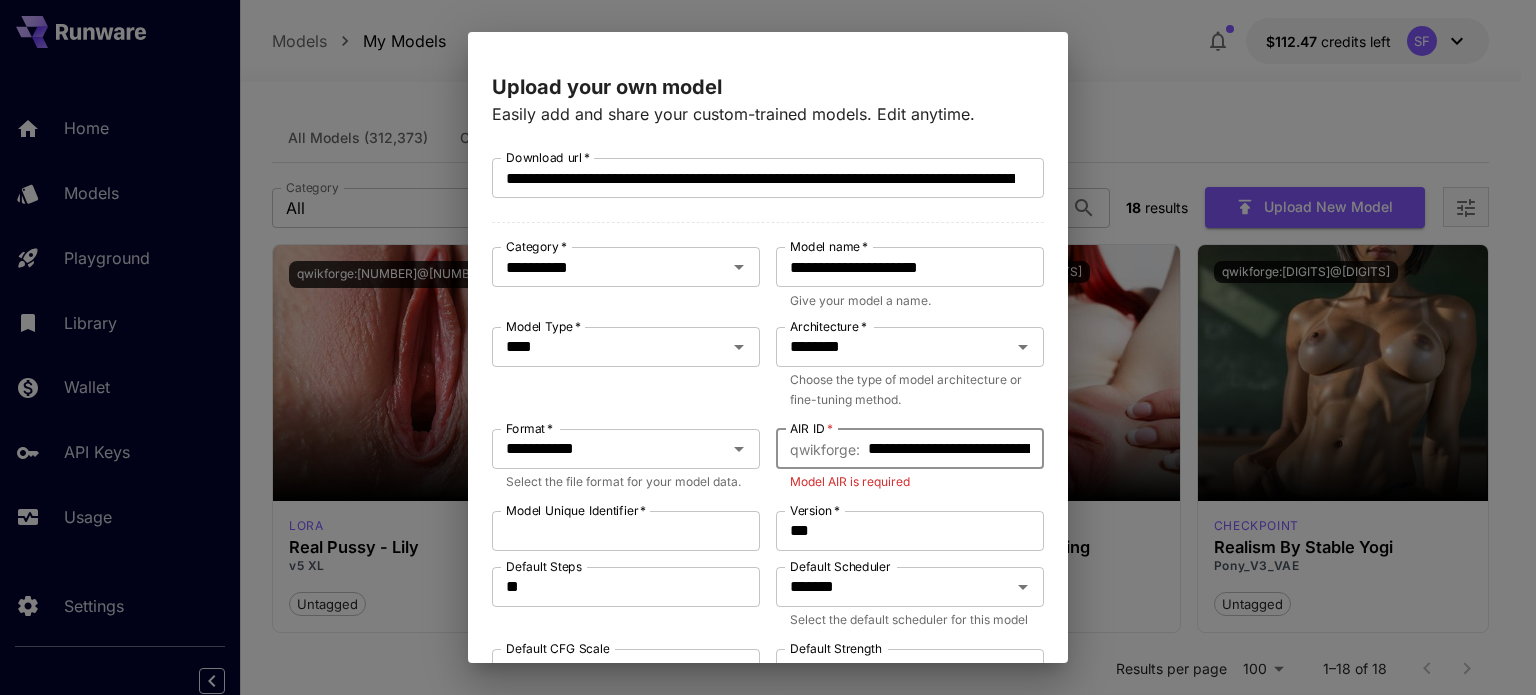 scroll, scrollTop: 0, scrollLeft: 213, axis: horizontal 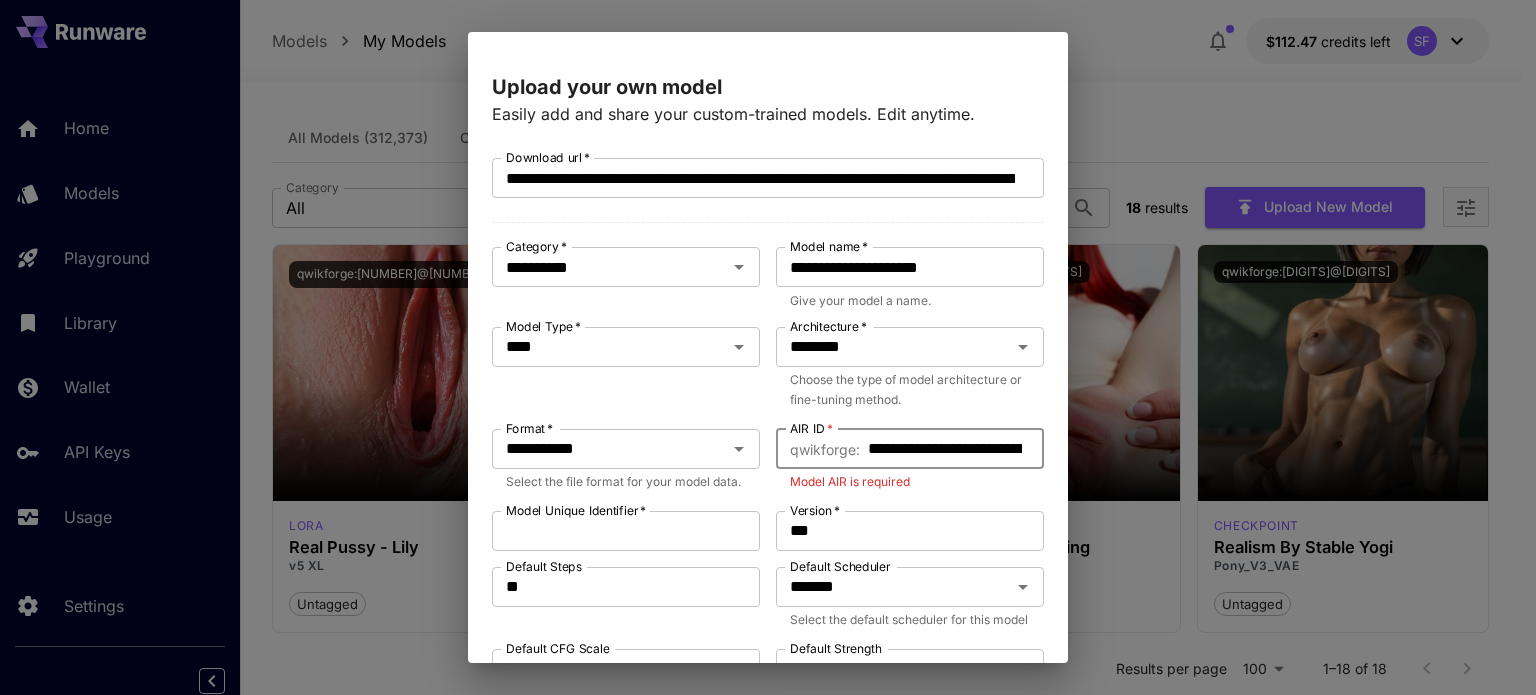 drag, startPoint x: 873, startPoint y: 447, endPoint x: 817, endPoint y: 451, distance: 56.142673 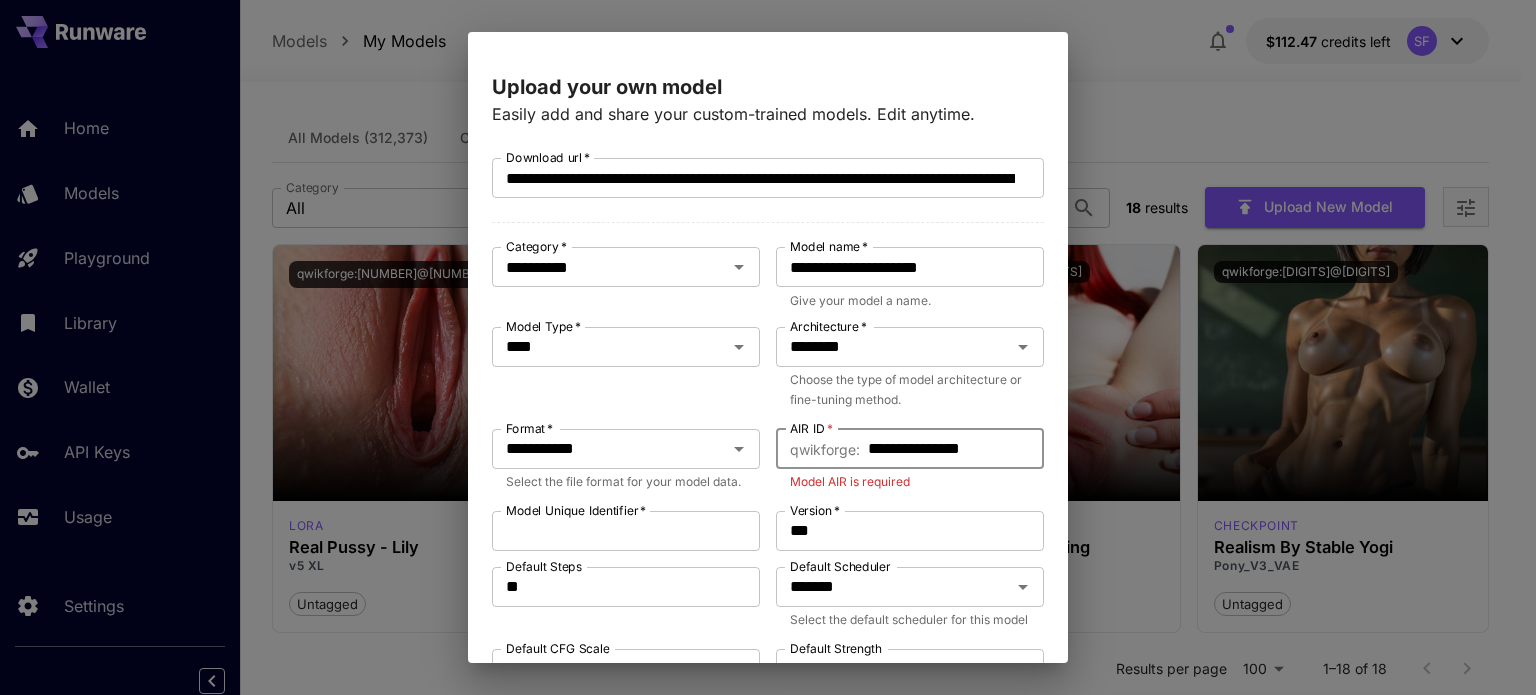 type on "**********" 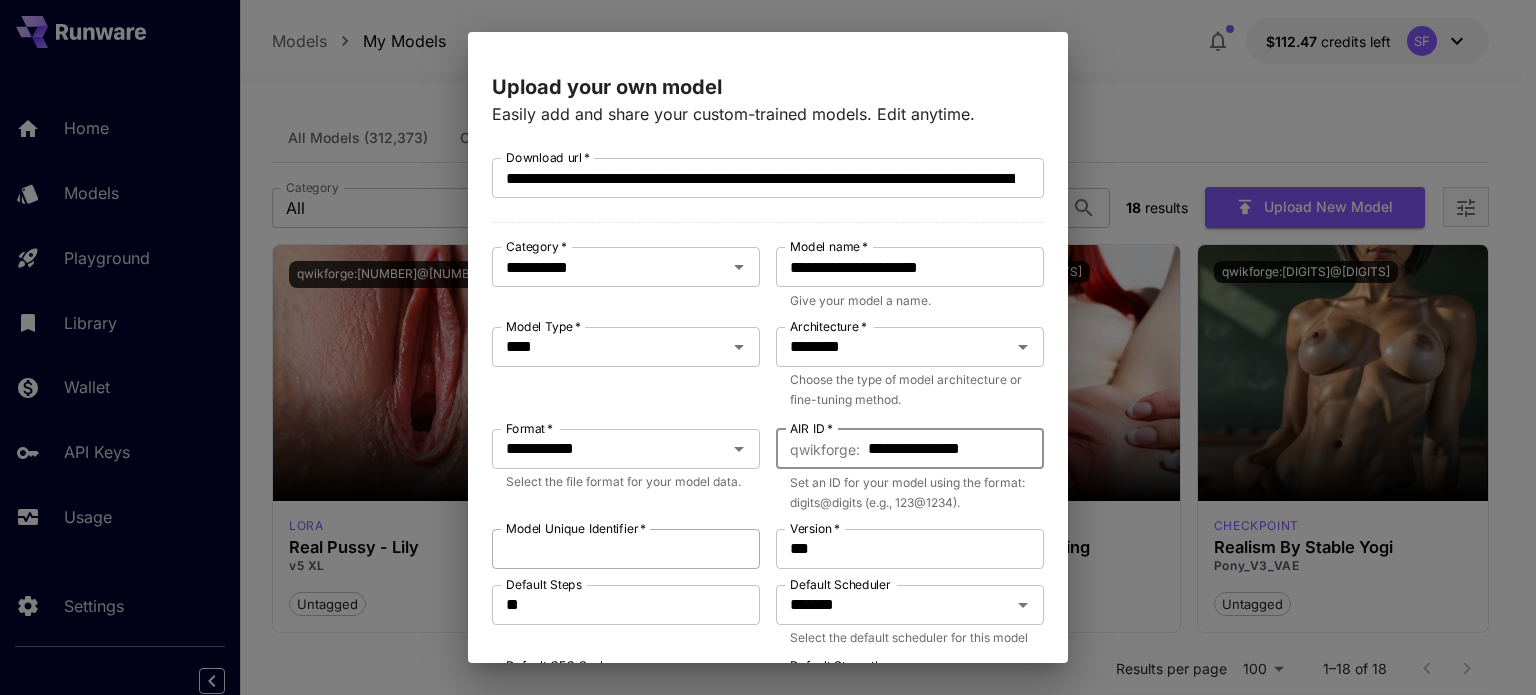 click on "Model Unique Identifier   *" at bounding box center (626, 549) 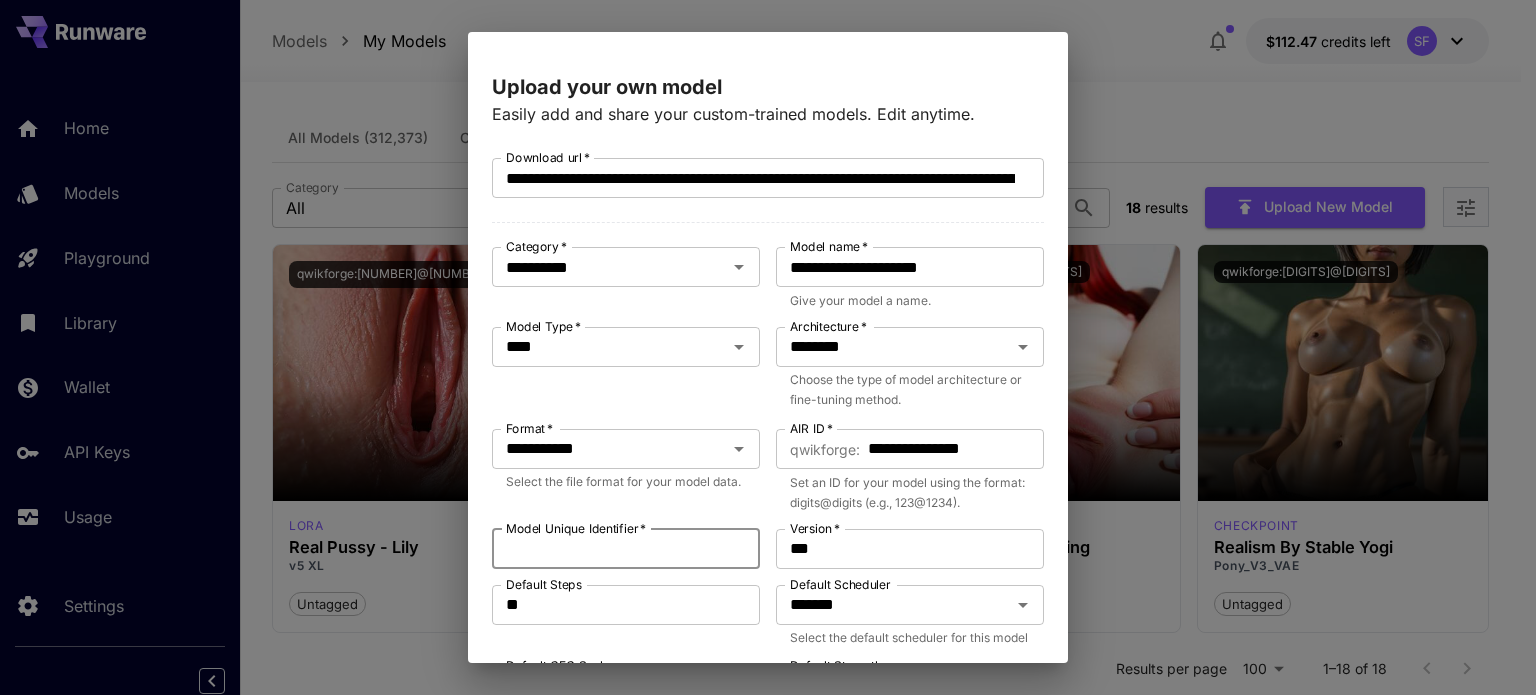paste on "**********" 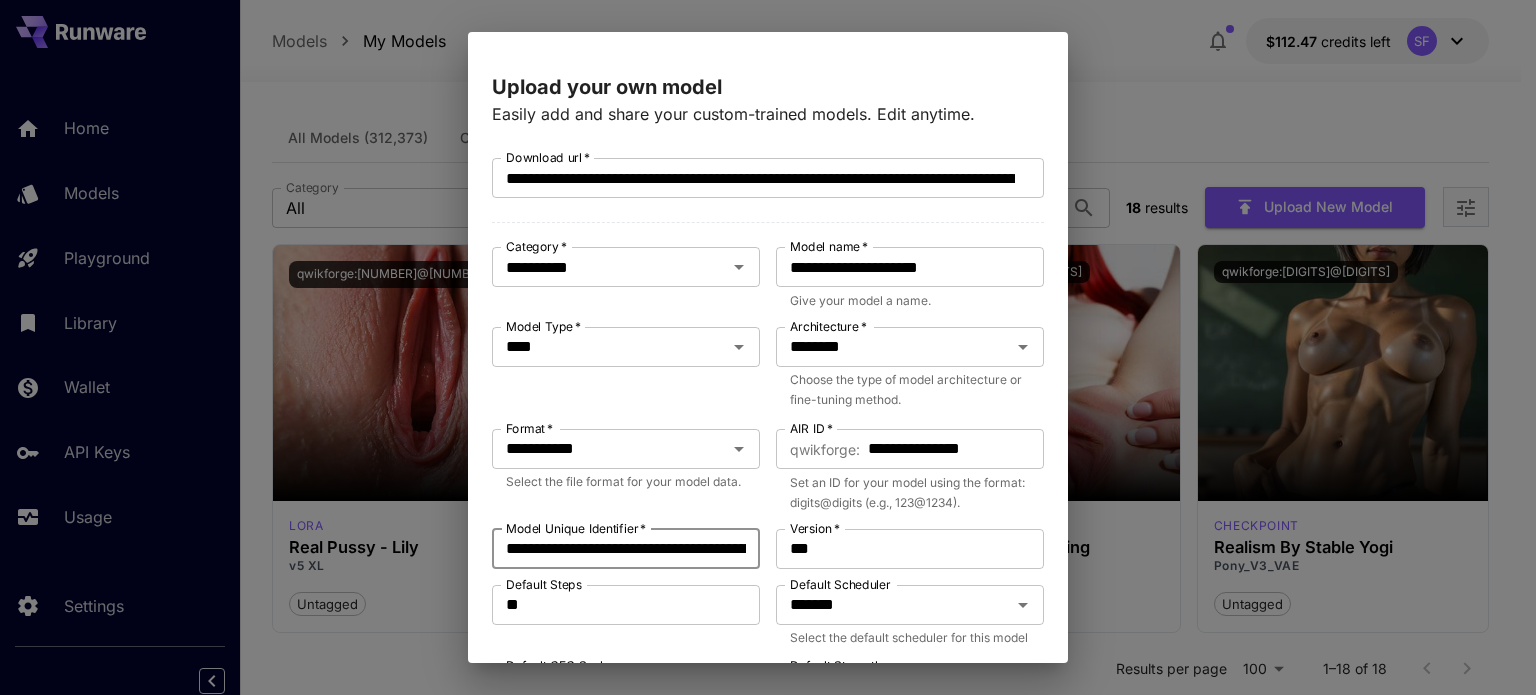 scroll, scrollTop: 0, scrollLeft: 393, axis: horizontal 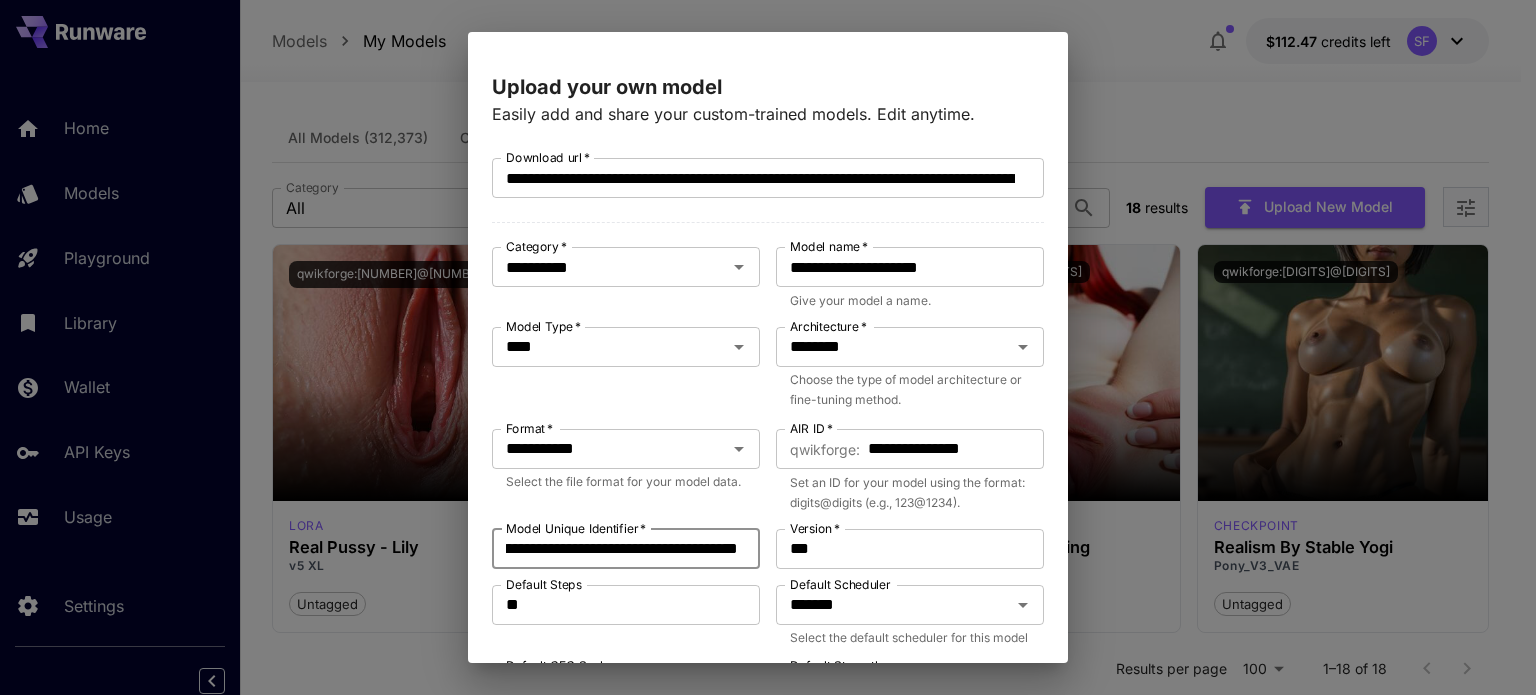 type on "**********" 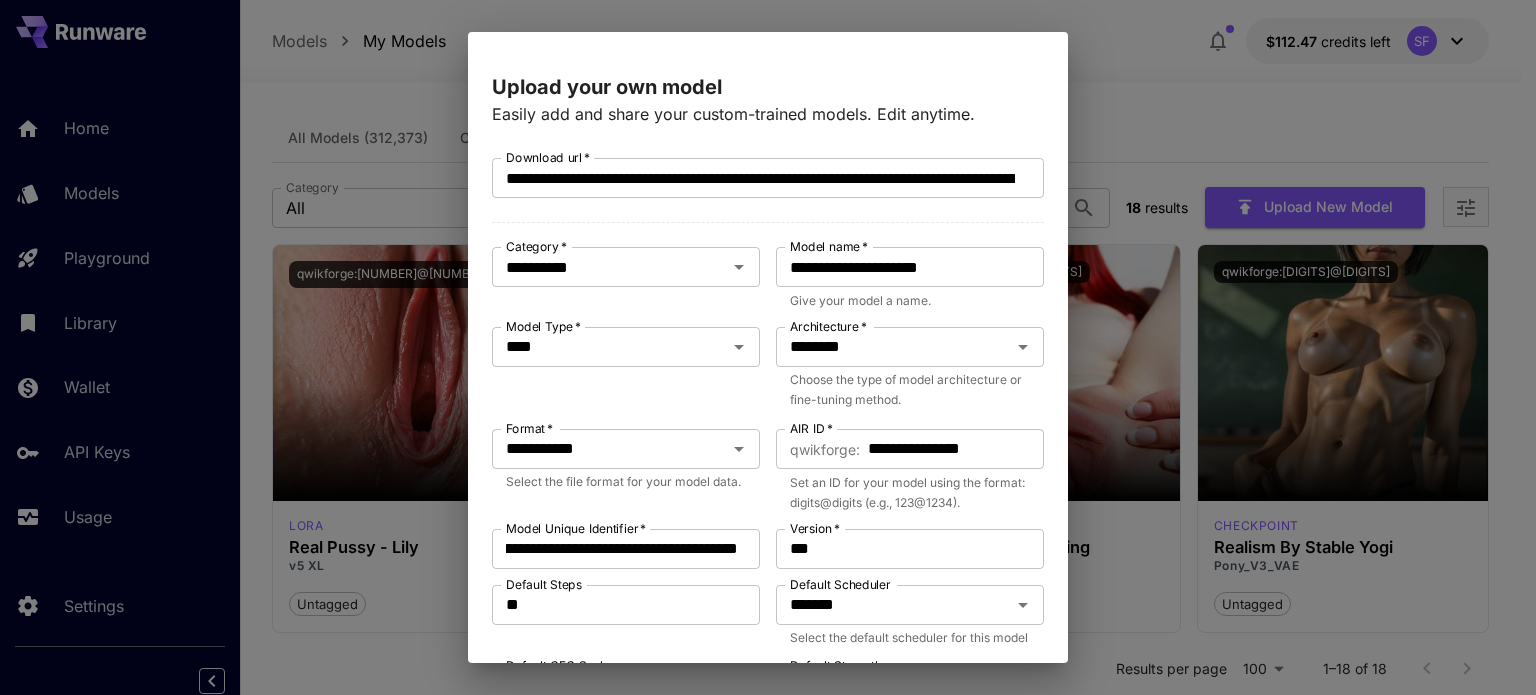 scroll, scrollTop: 0, scrollLeft: 0, axis: both 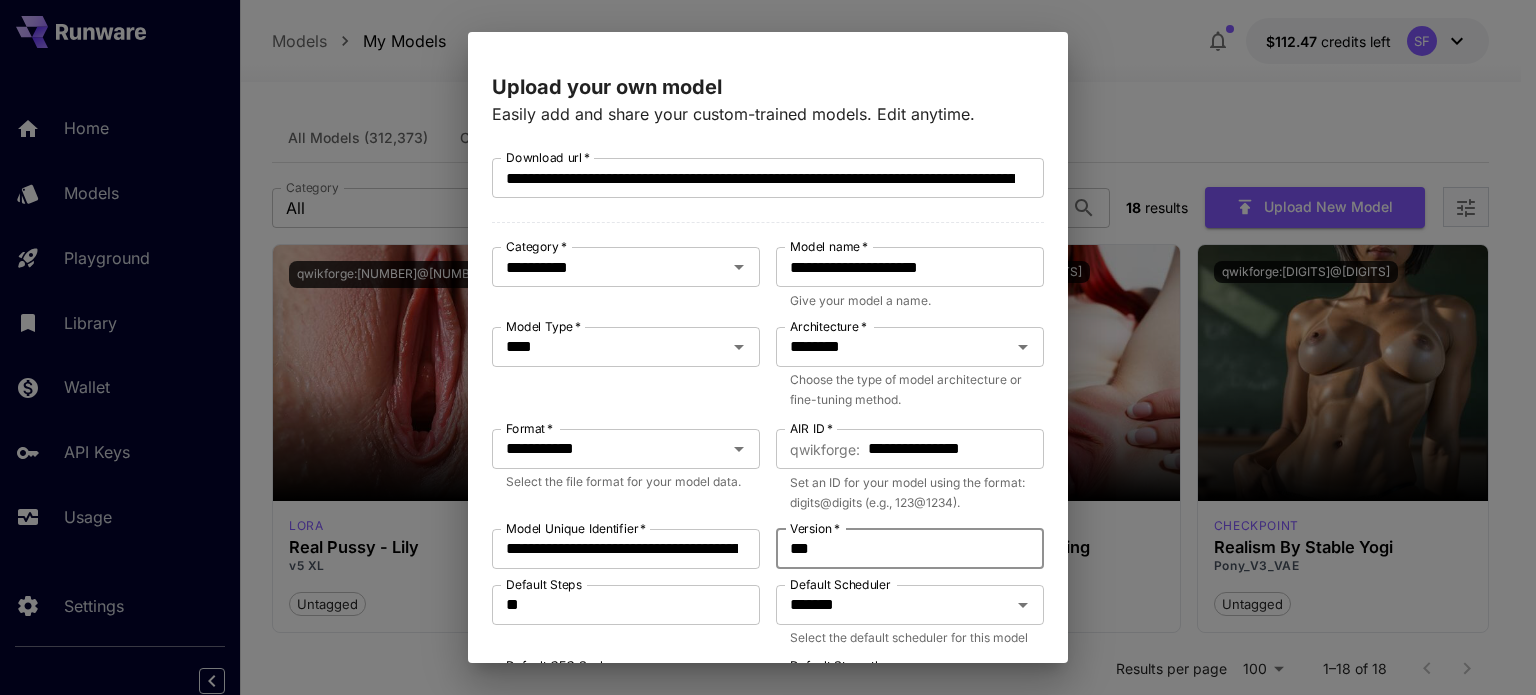 drag, startPoint x: 867, startPoint y: 550, endPoint x: 769, endPoint y: 564, distance: 98.99495 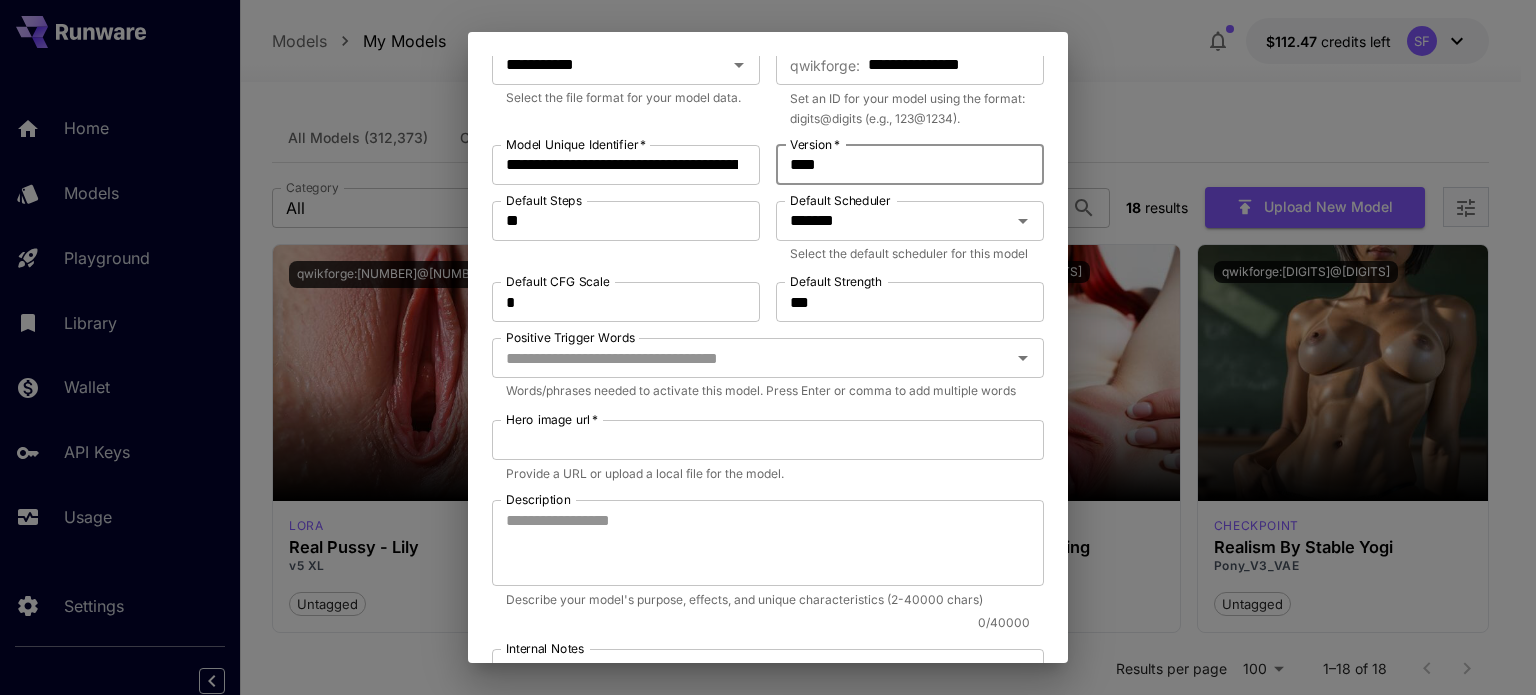 scroll, scrollTop: 500, scrollLeft: 0, axis: vertical 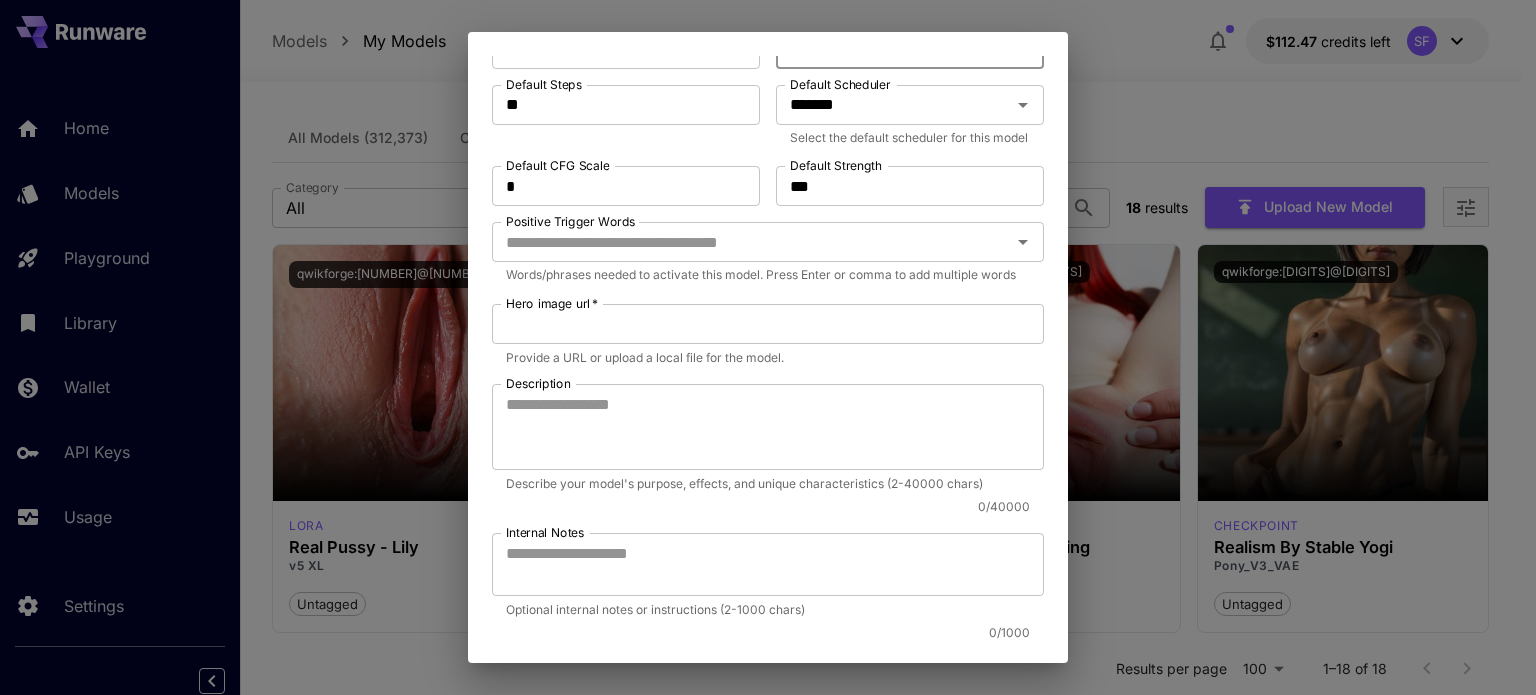 type on "****" 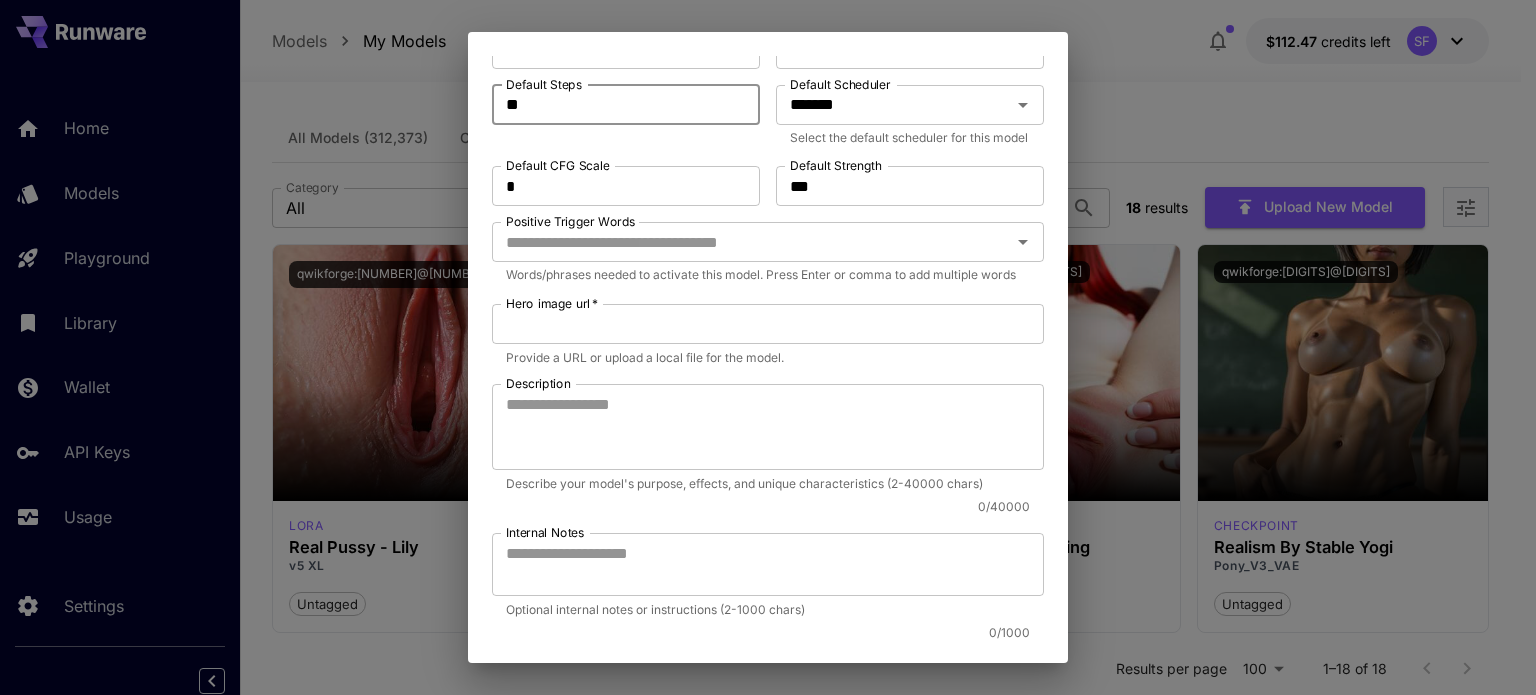 drag, startPoint x: 544, startPoint y: 105, endPoint x: 496, endPoint y: 98, distance: 48.507732 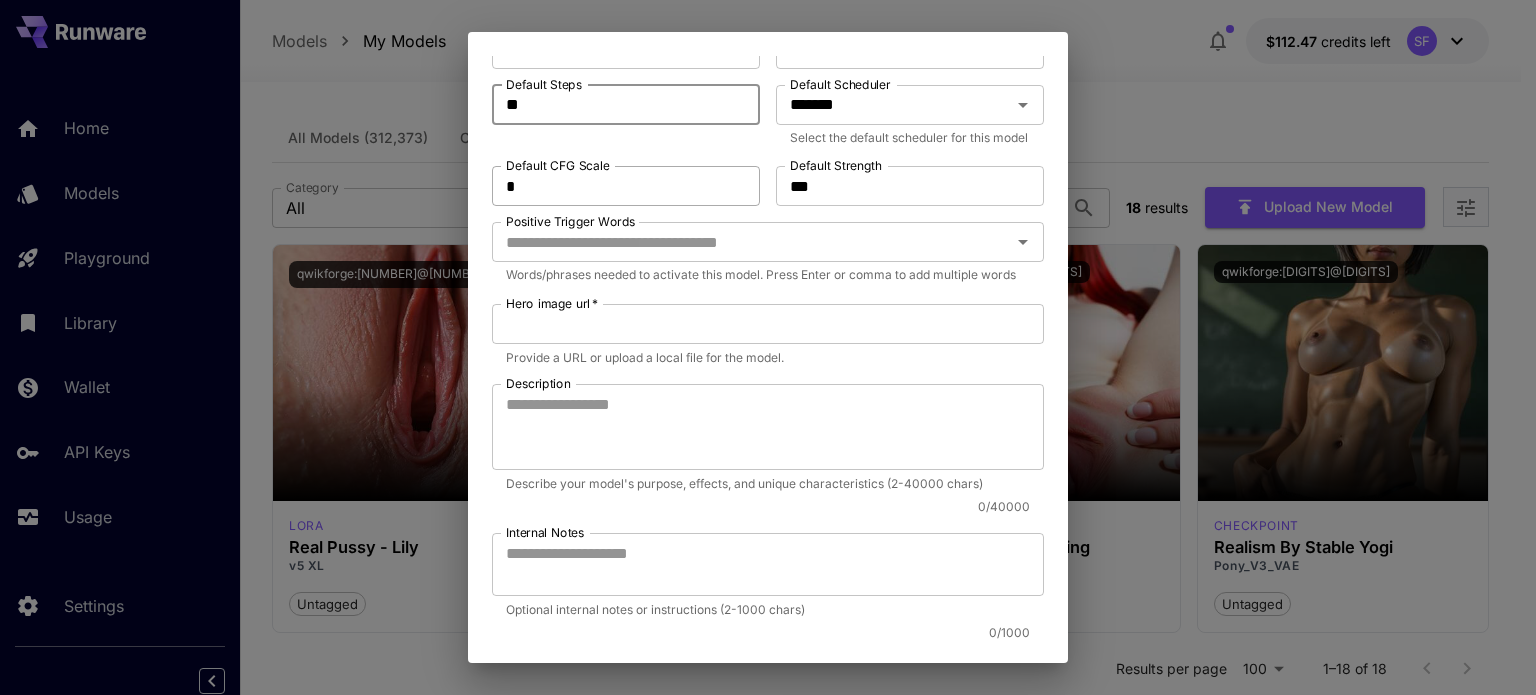 type on "**" 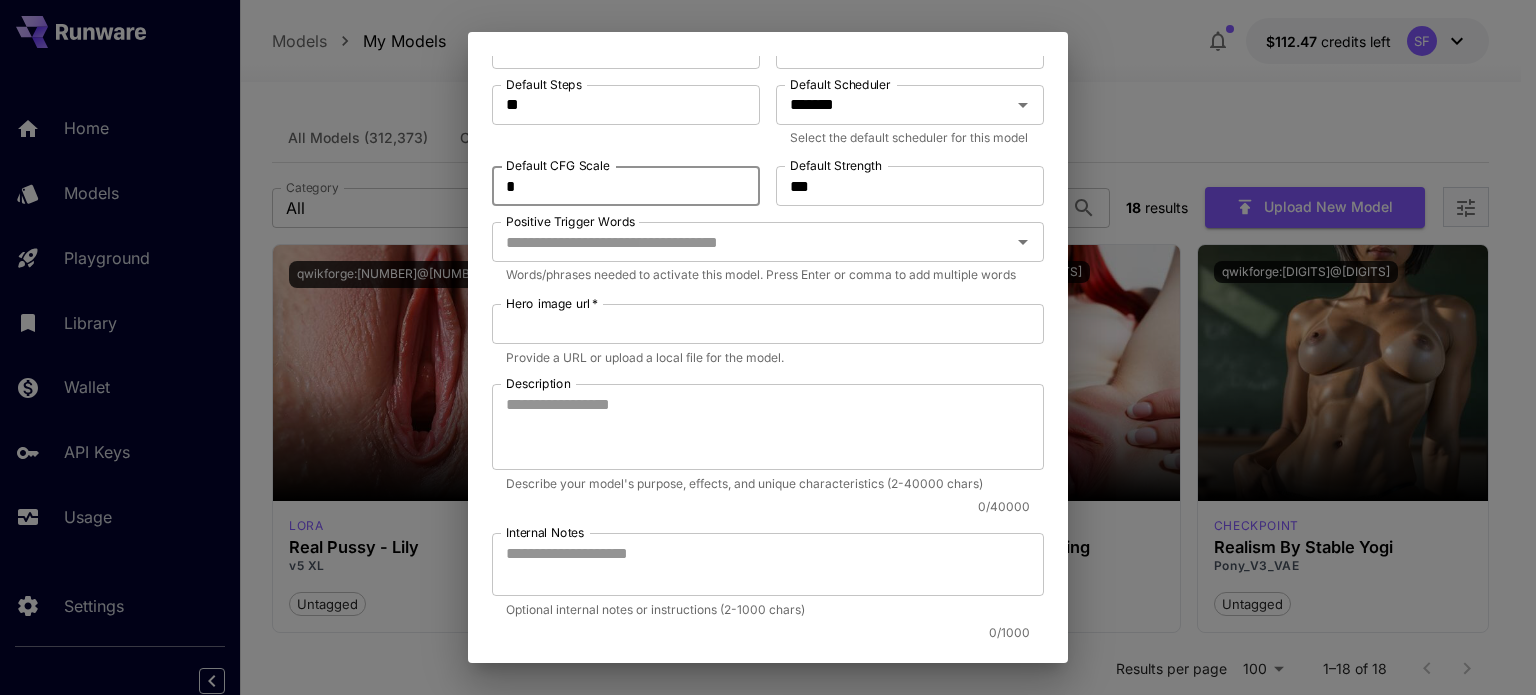 drag, startPoint x: 592, startPoint y: 220, endPoint x: 508, endPoint y: 217, distance: 84.05355 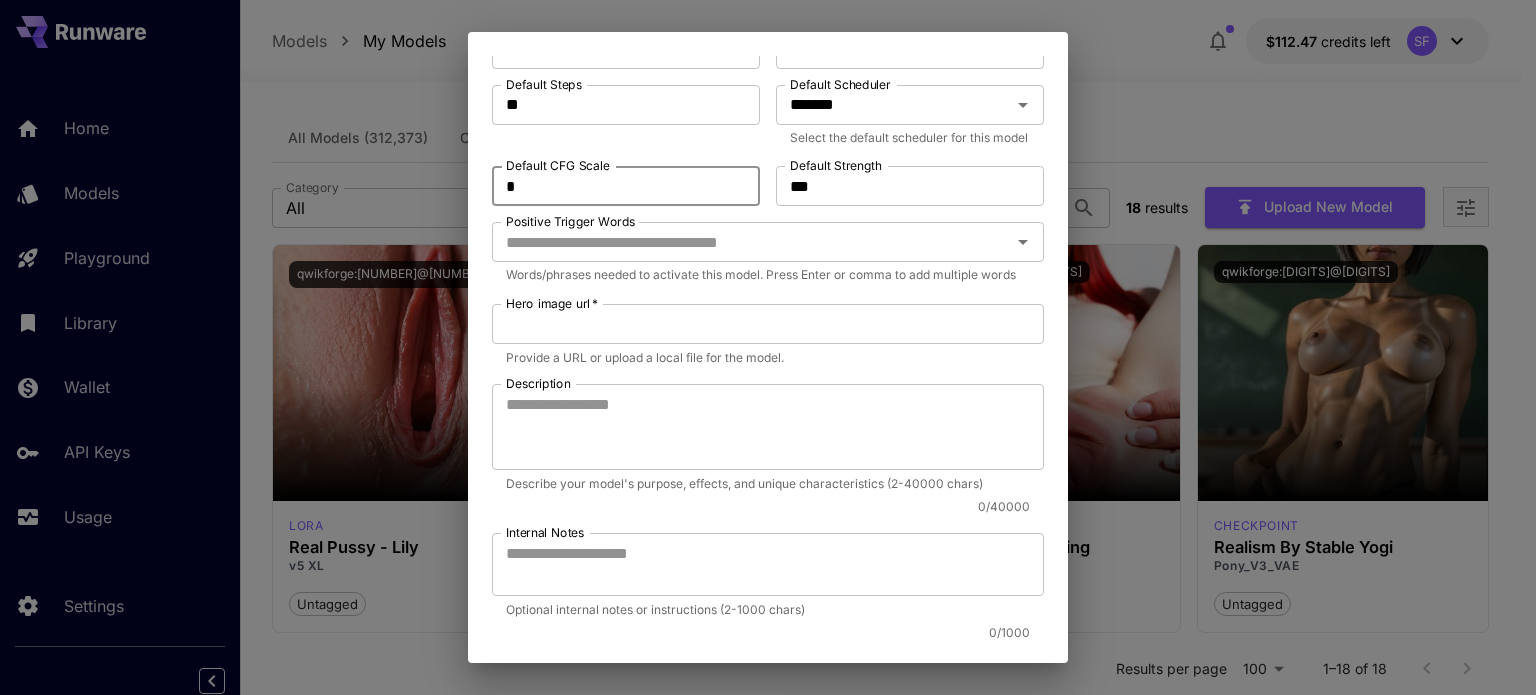 type on "*" 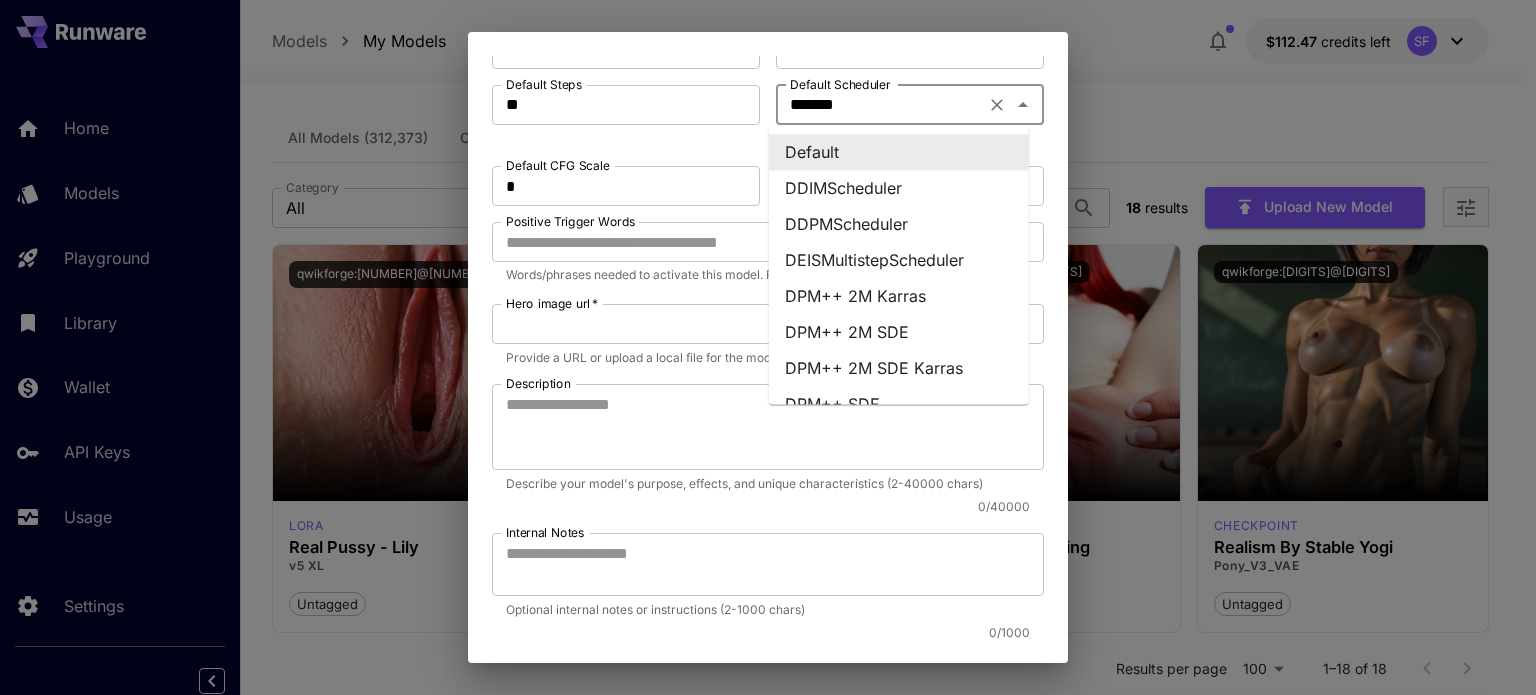 click on "*******" at bounding box center (880, 105) 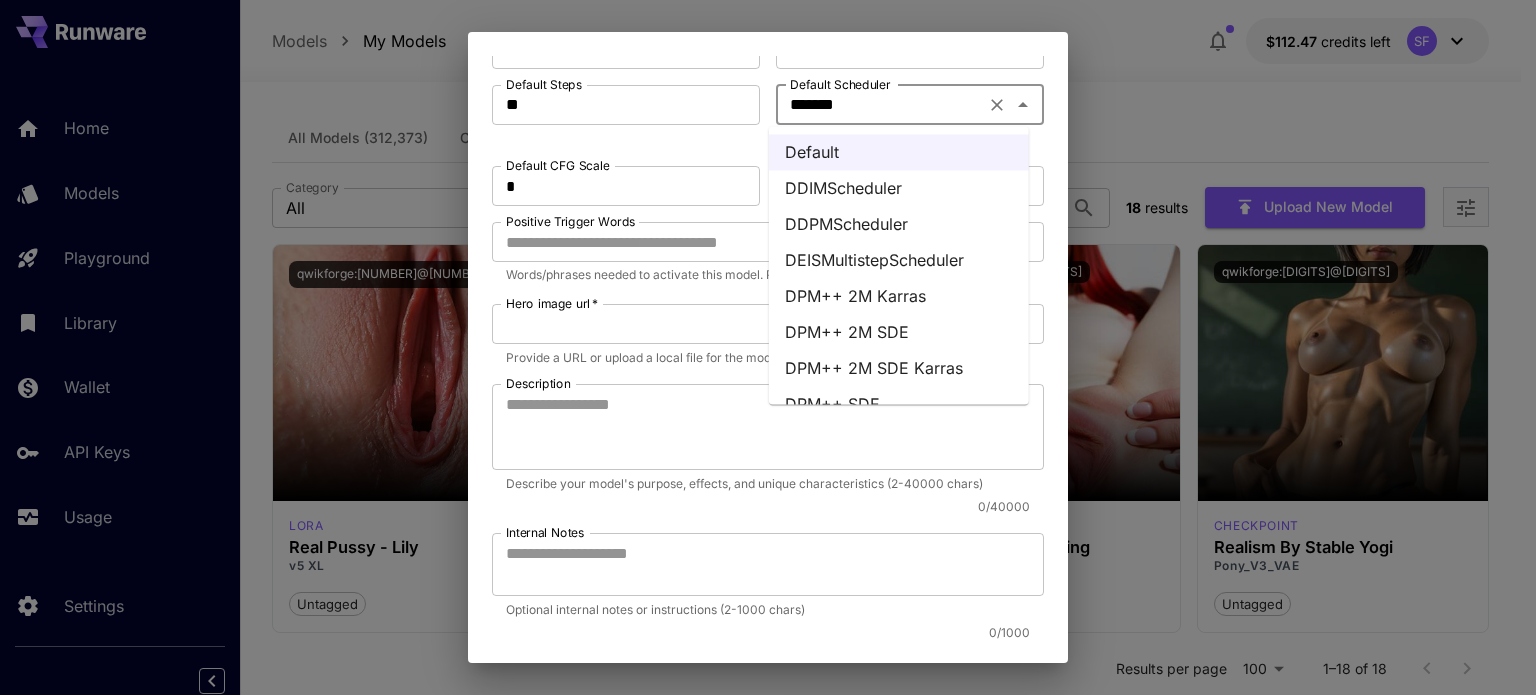click on "DPM++ 2M Karras" at bounding box center [899, 296] 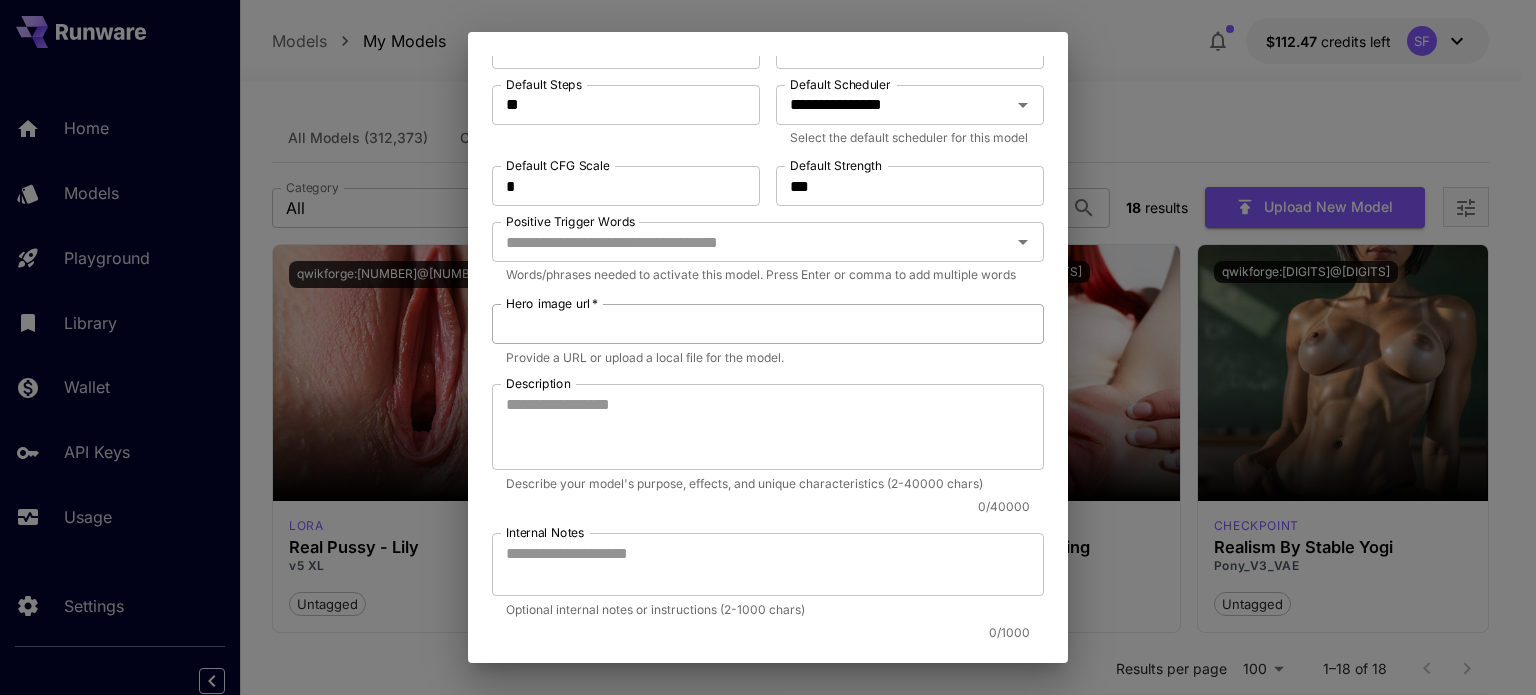 click on "Hero image url   *" at bounding box center [768, 324] 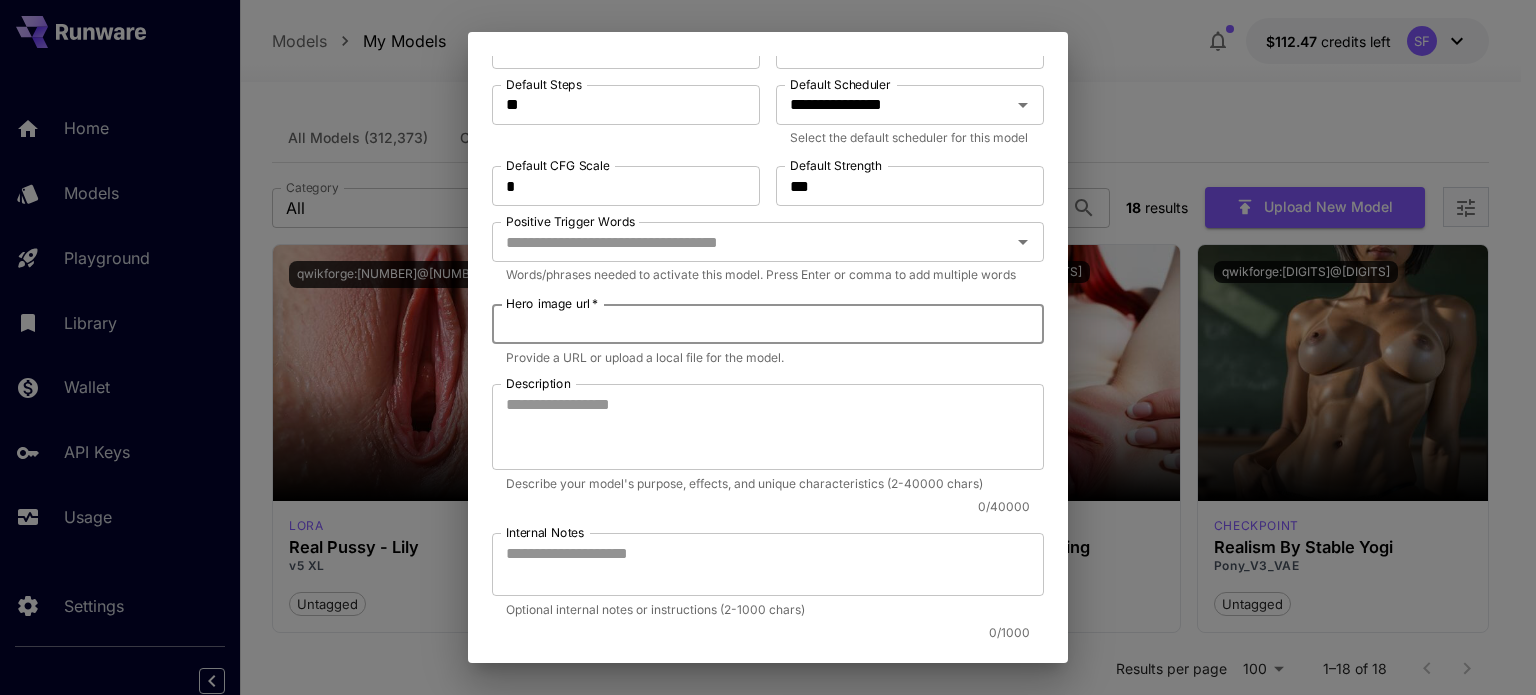 paste on "**********" 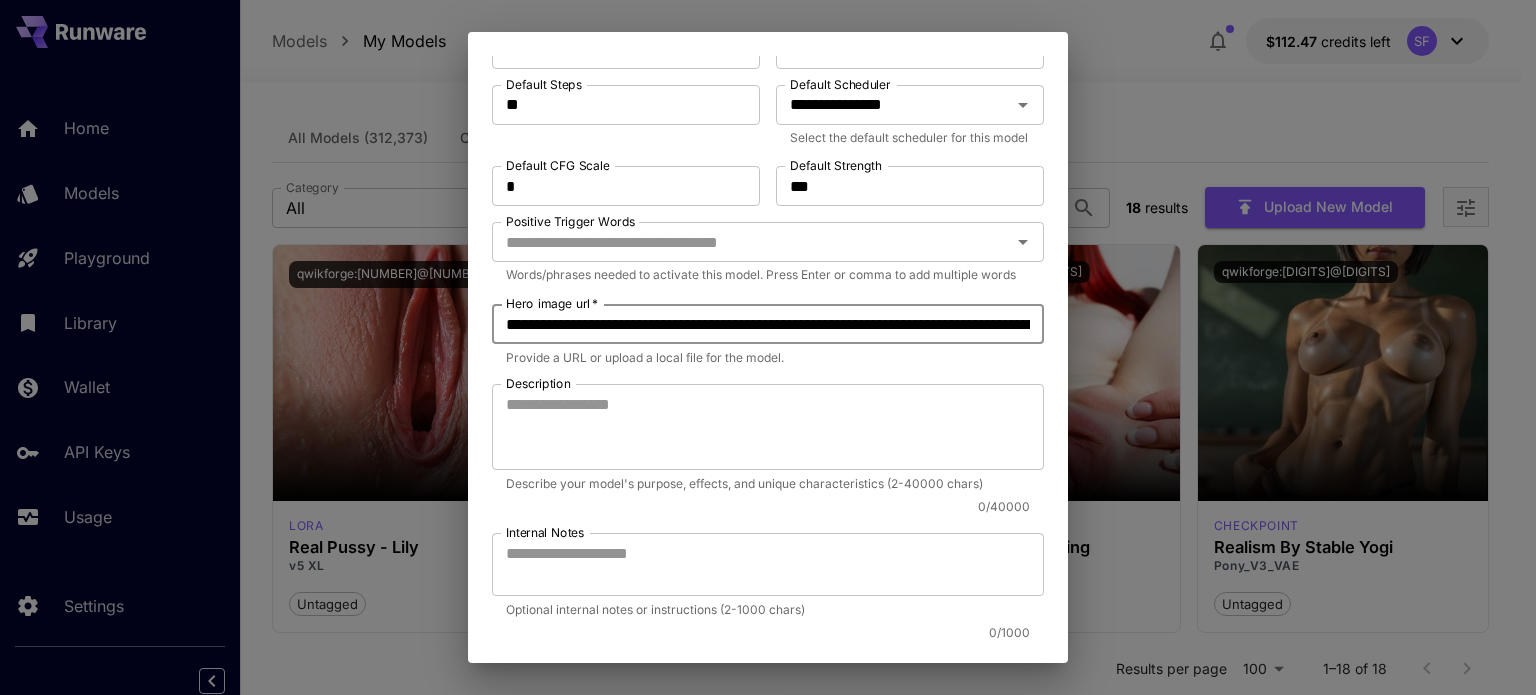 scroll, scrollTop: 0, scrollLeft: 667, axis: horizontal 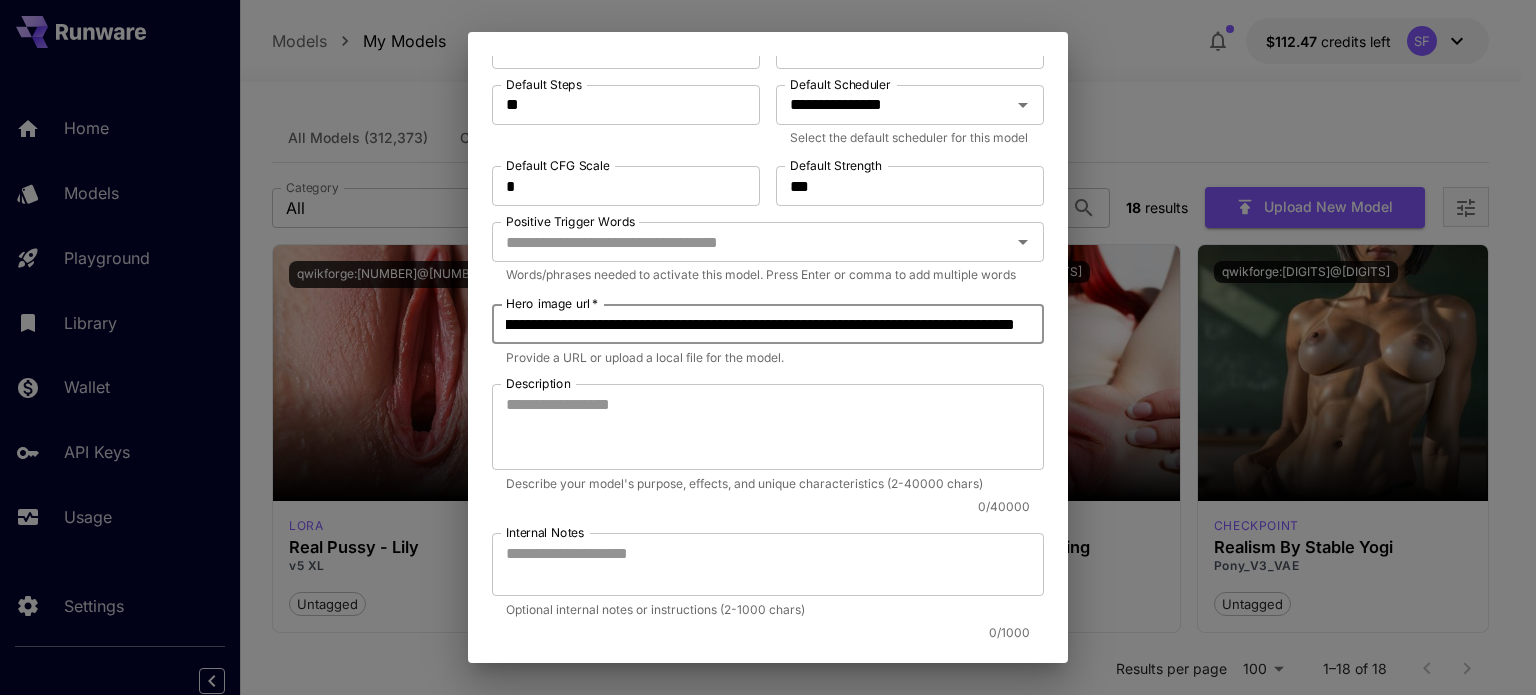 type on "**********" 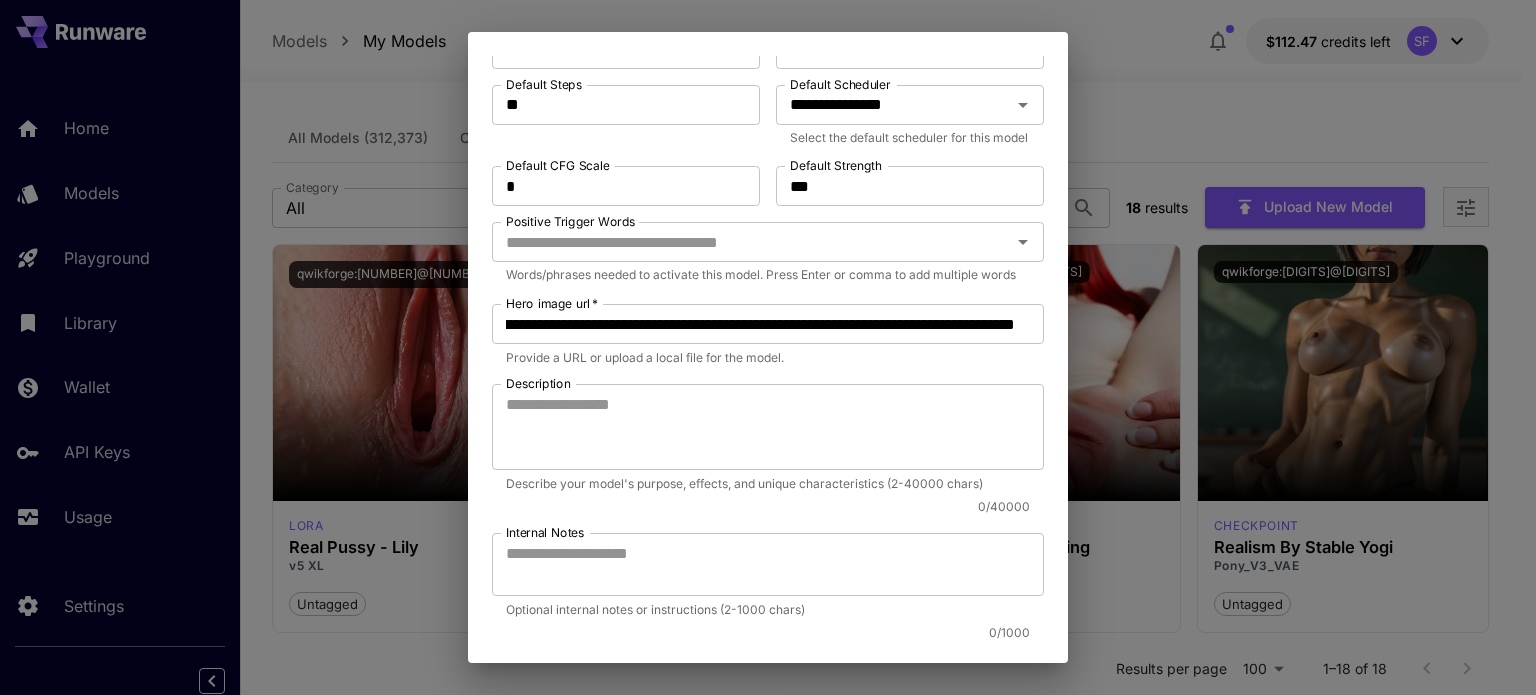 scroll, scrollTop: 0, scrollLeft: 0, axis: both 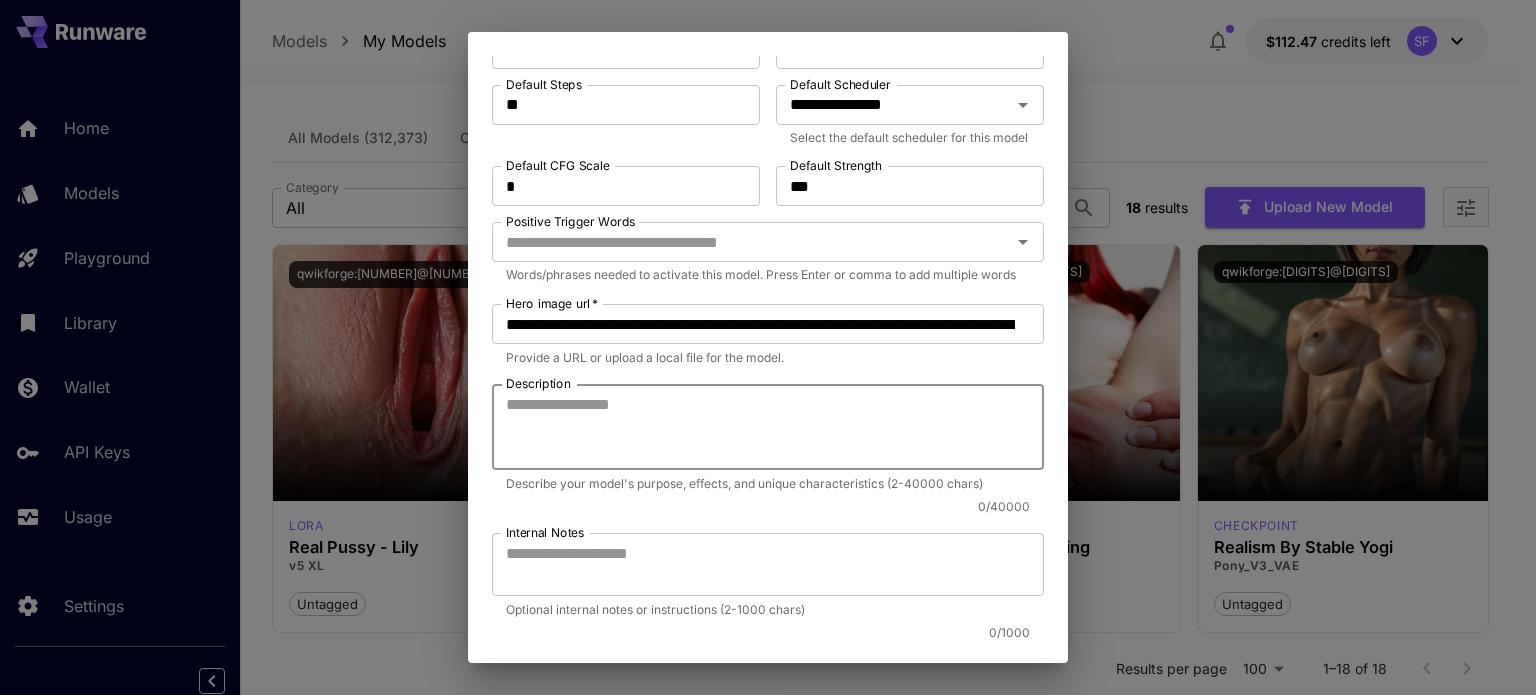click on "Description" at bounding box center [768, 427] 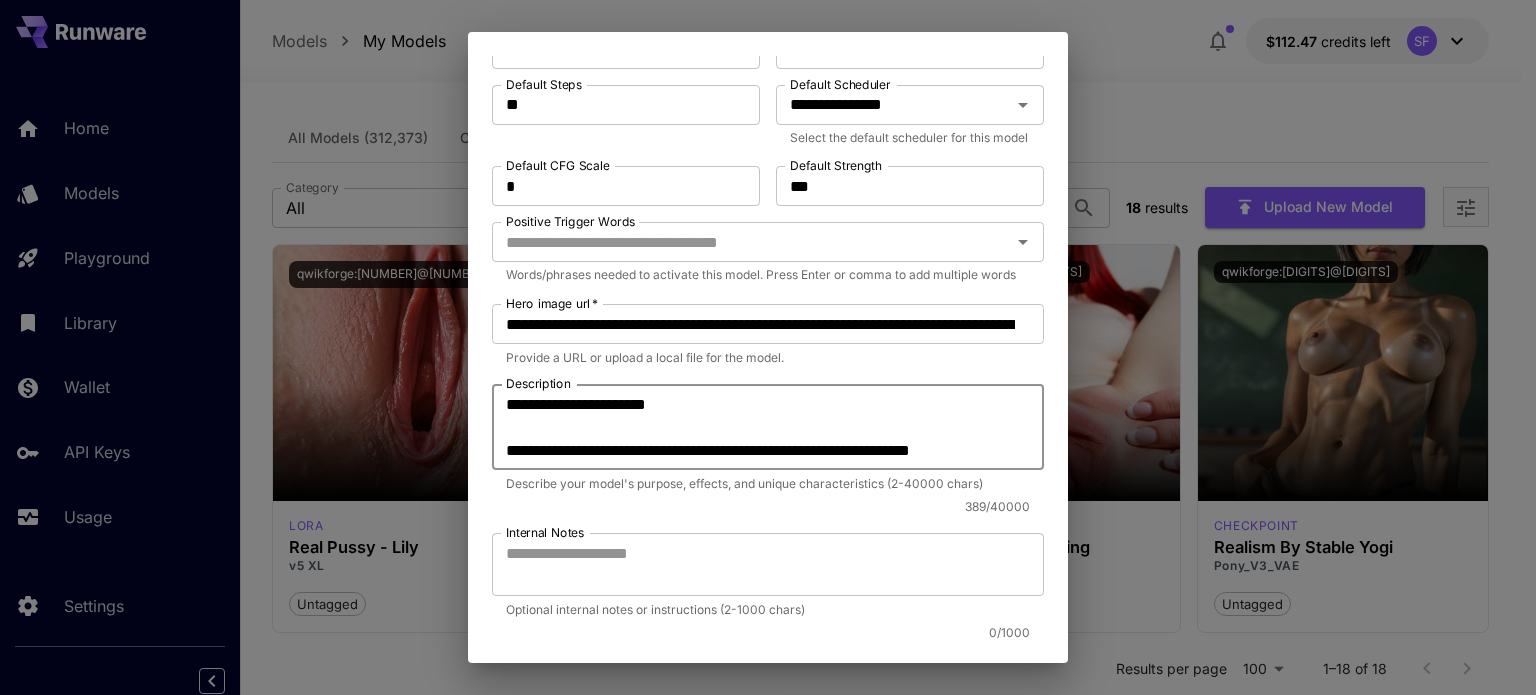 scroll, scrollTop: 184, scrollLeft: 0, axis: vertical 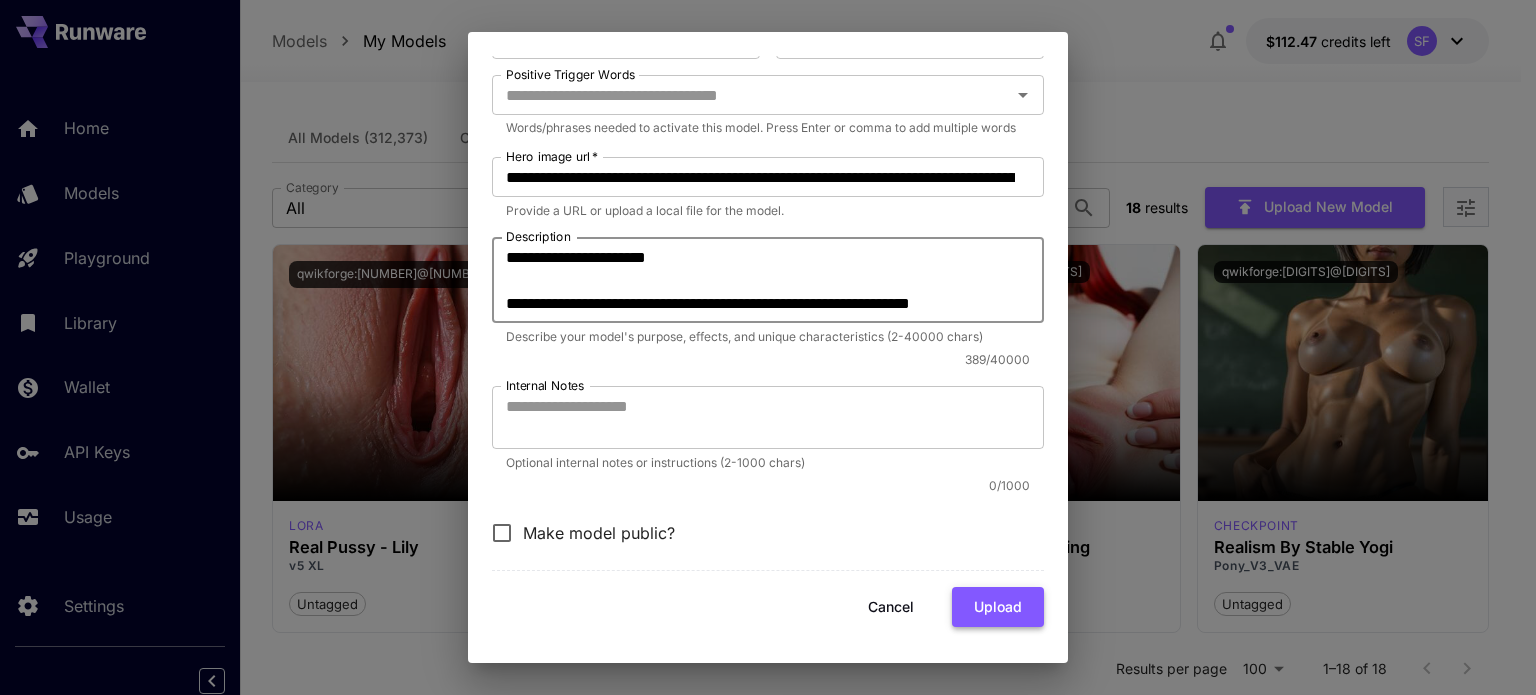 type on "**********" 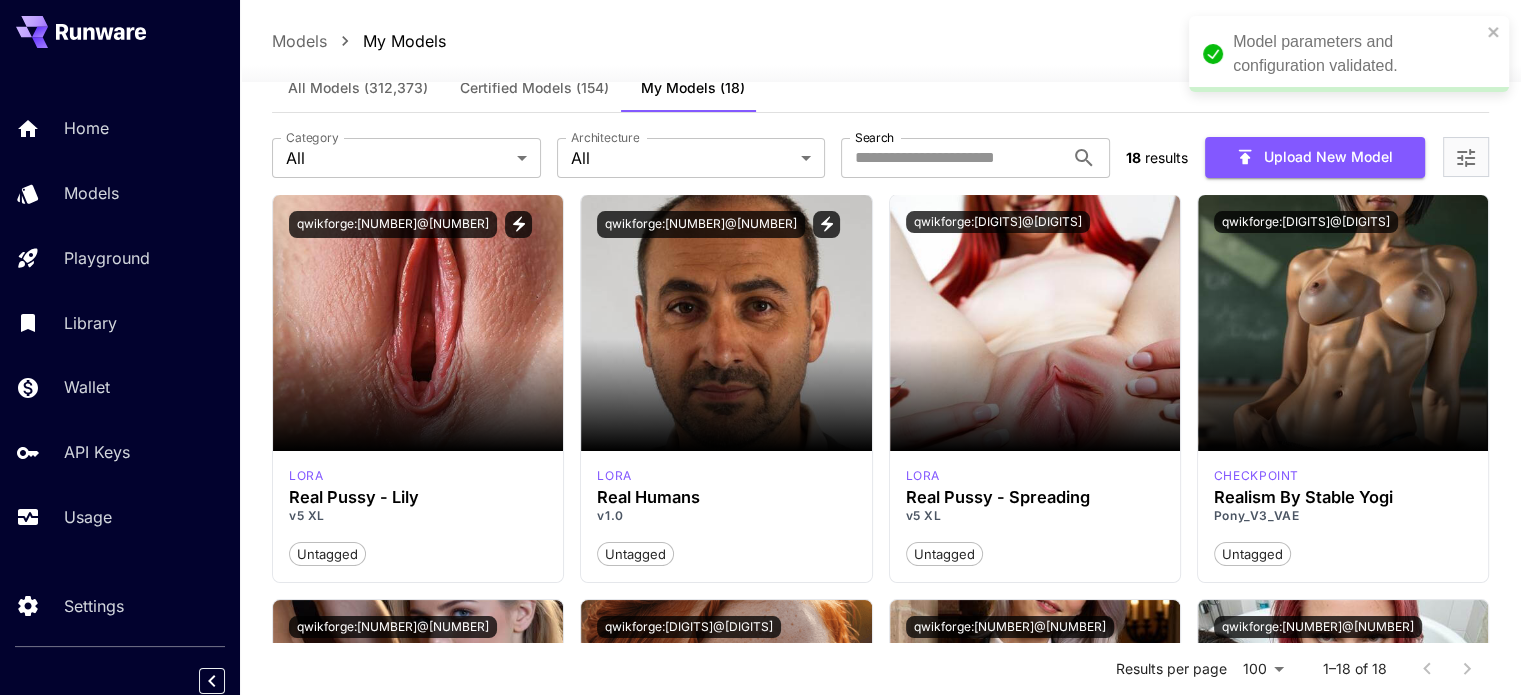 scroll, scrollTop: 166, scrollLeft: 0, axis: vertical 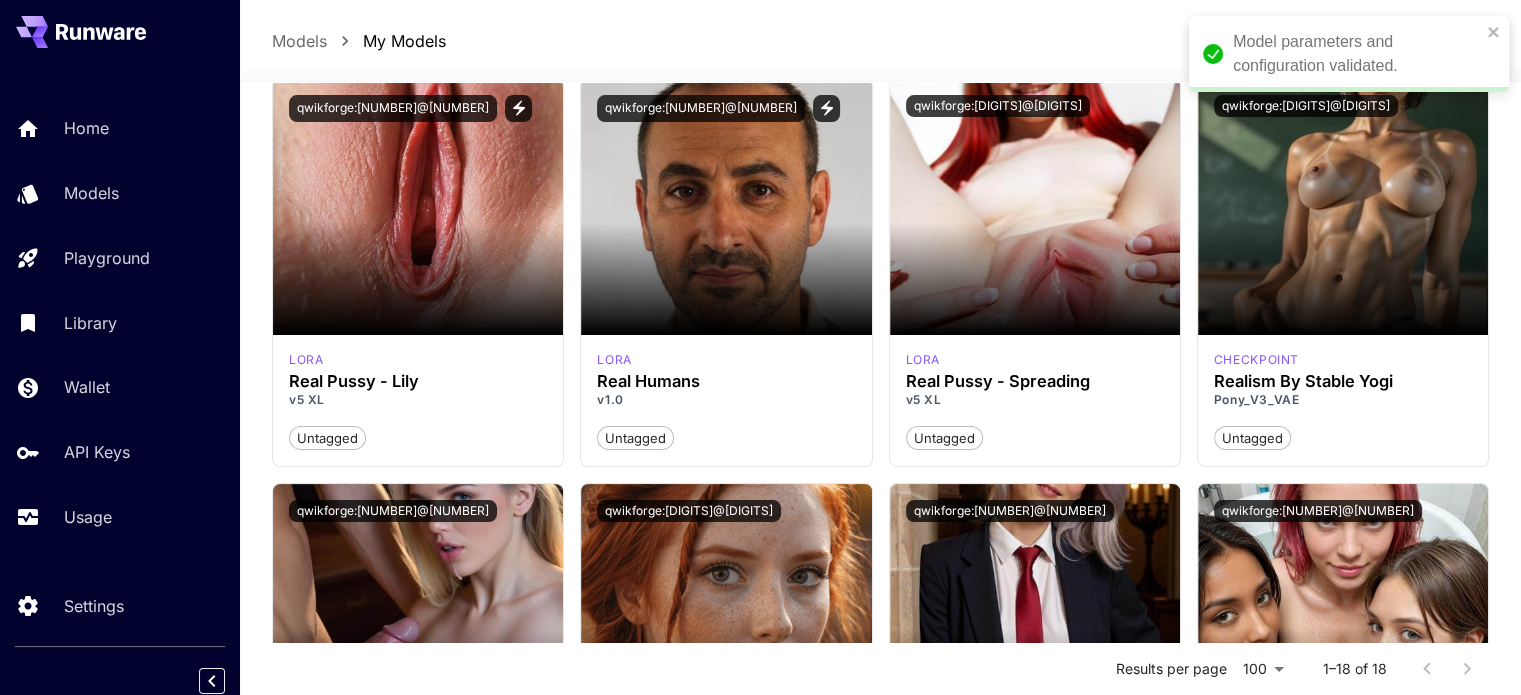 type 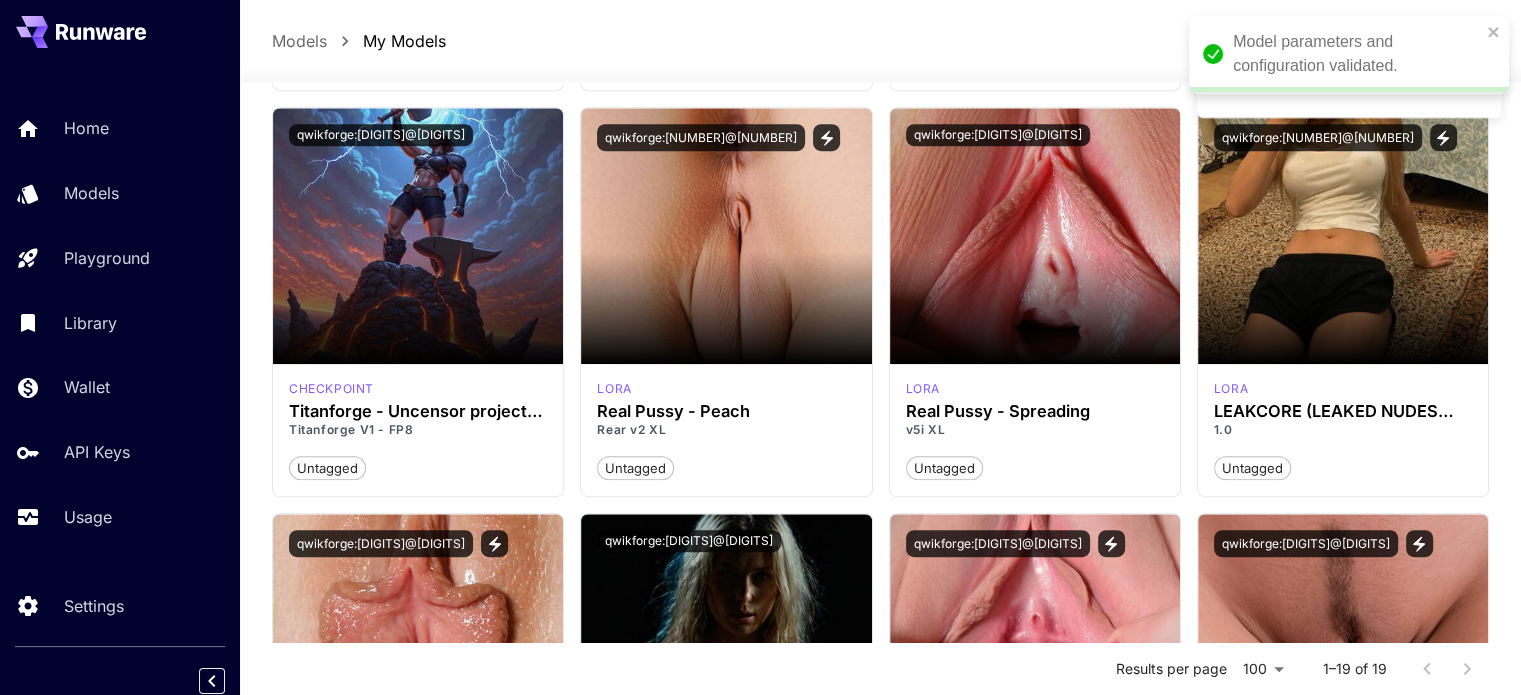 scroll, scrollTop: 1669, scrollLeft: 0, axis: vertical 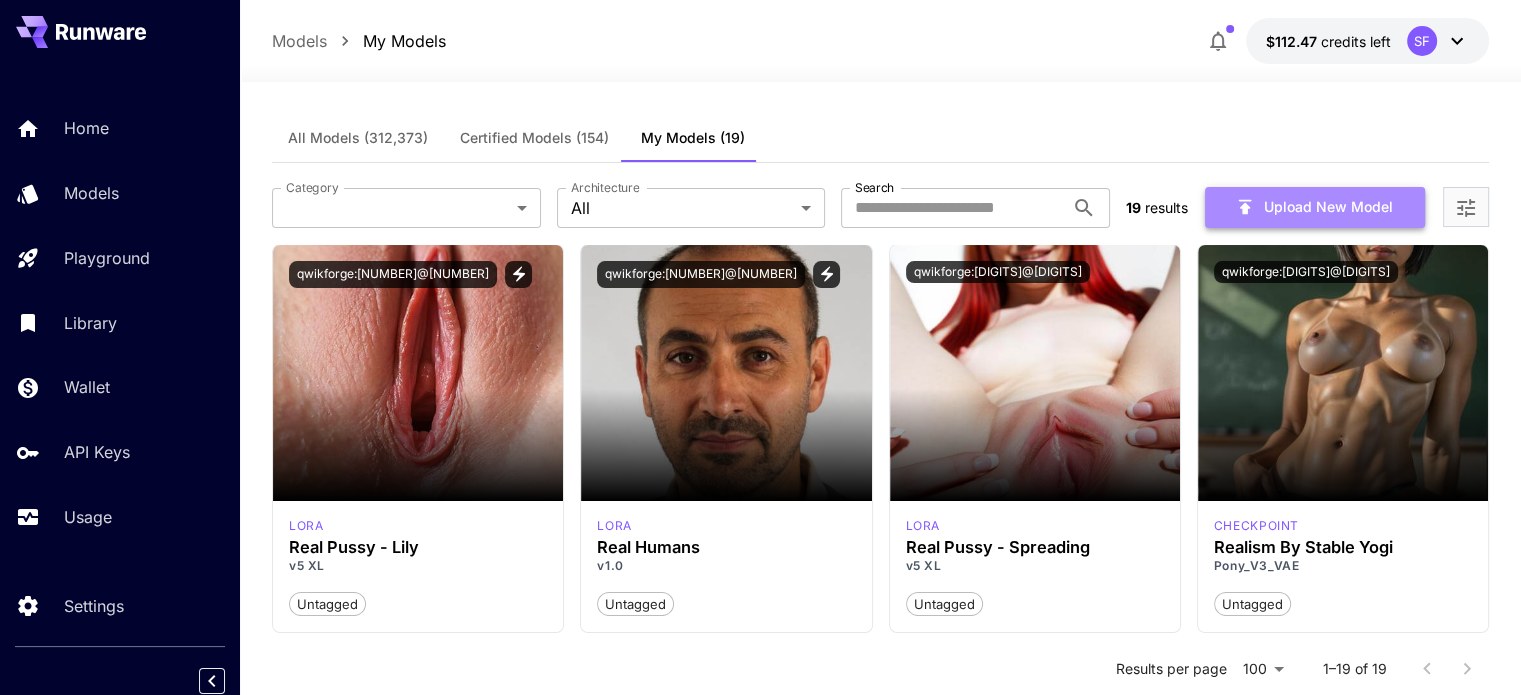 click on "Upload New Model" at bounding box center [1315, 207] 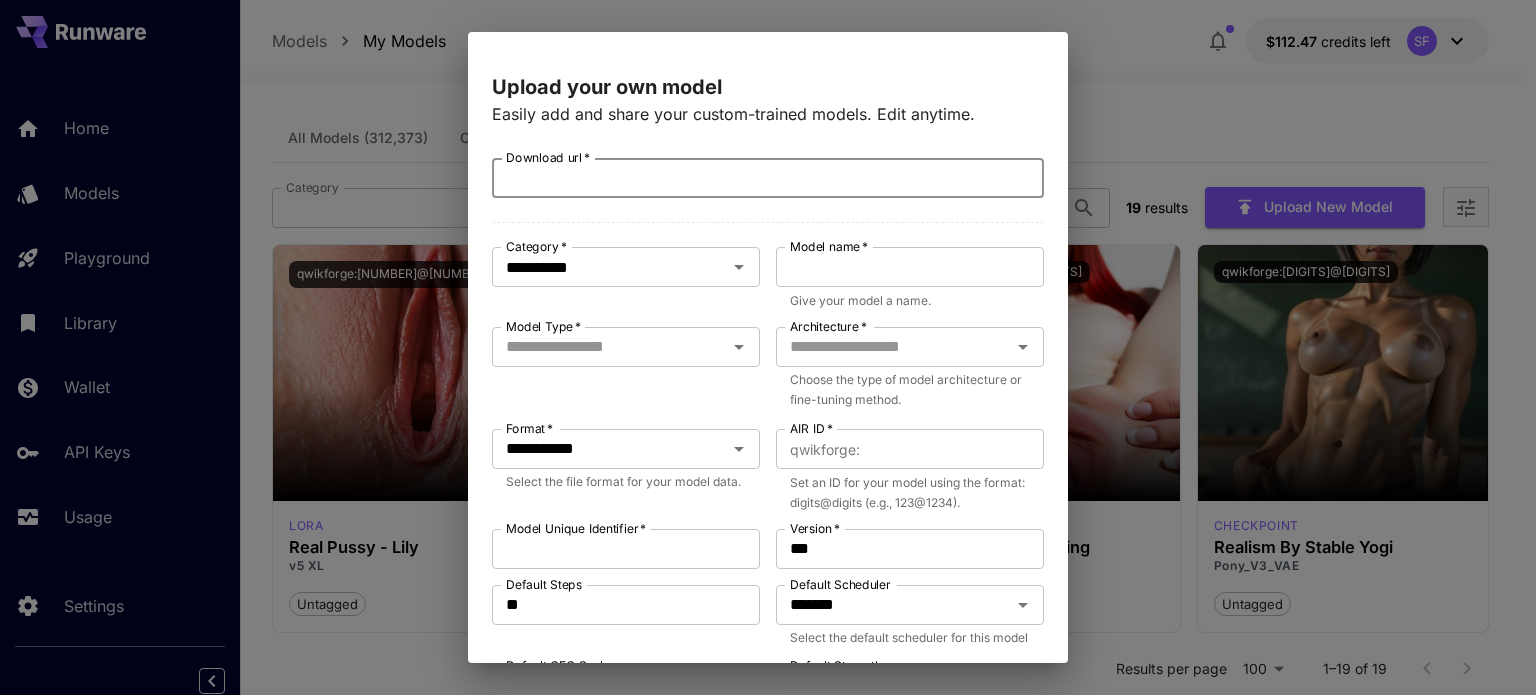 drag, startPoint x: 552, startPoint y: 173, endPoint x: 540, endPoint y: 173, distance: 12 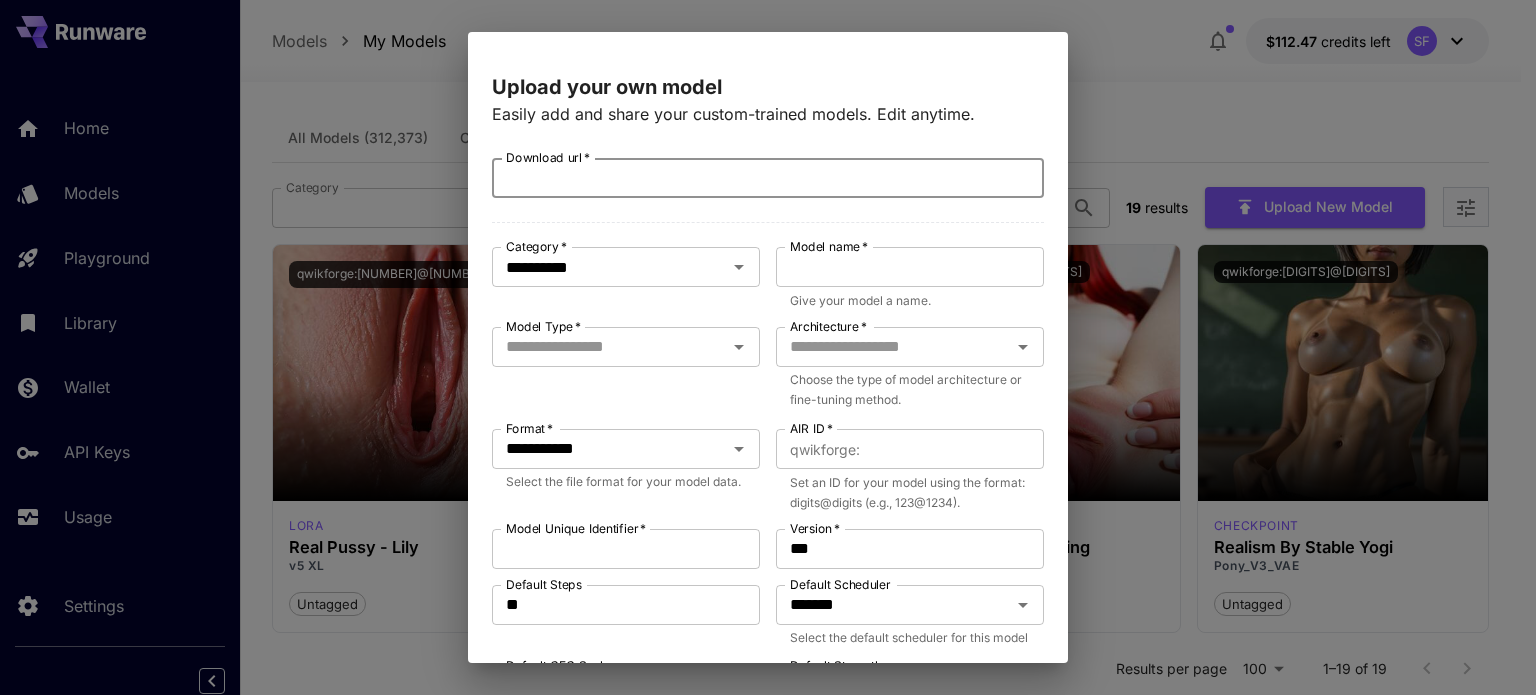 click on "Download url   *" at bounding box center (768, 178) 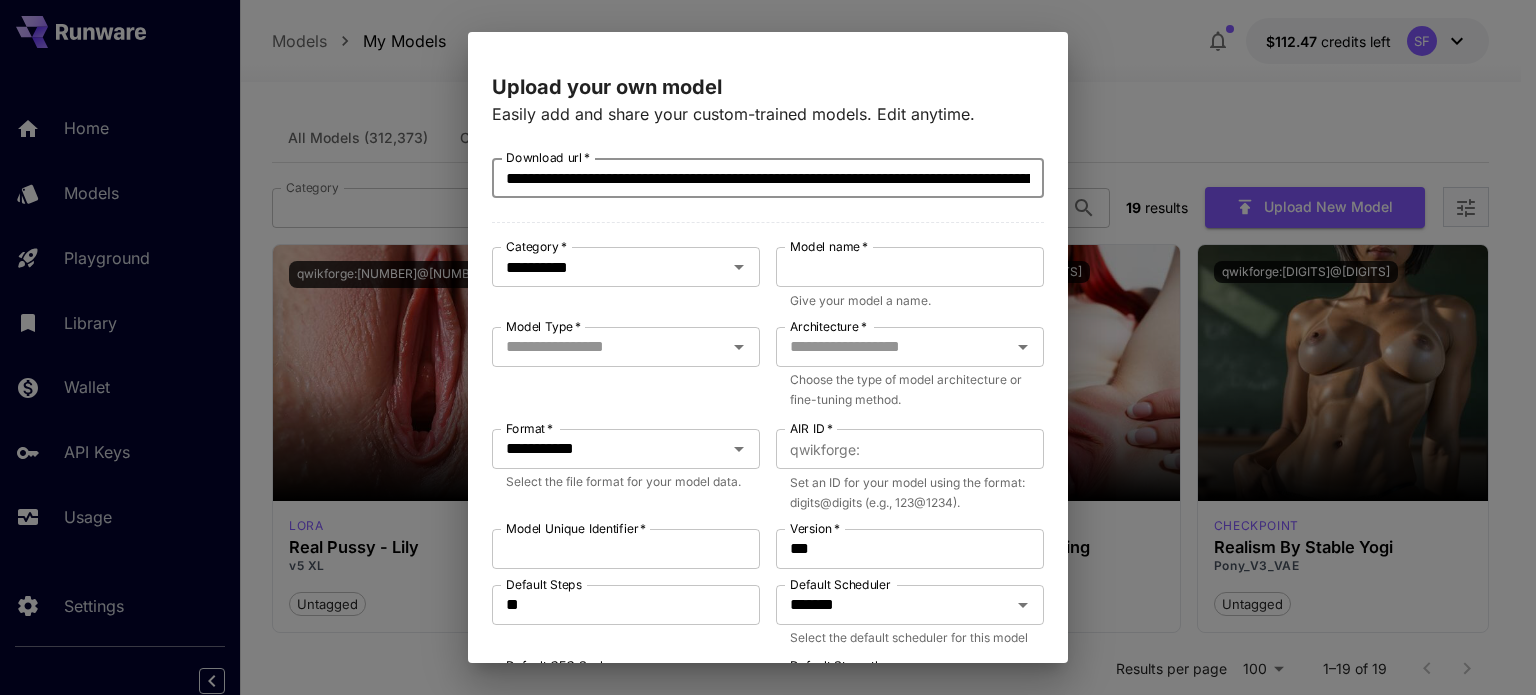 scroll, scrollTop: 0, scrollLeft: 264, axis: horizontal 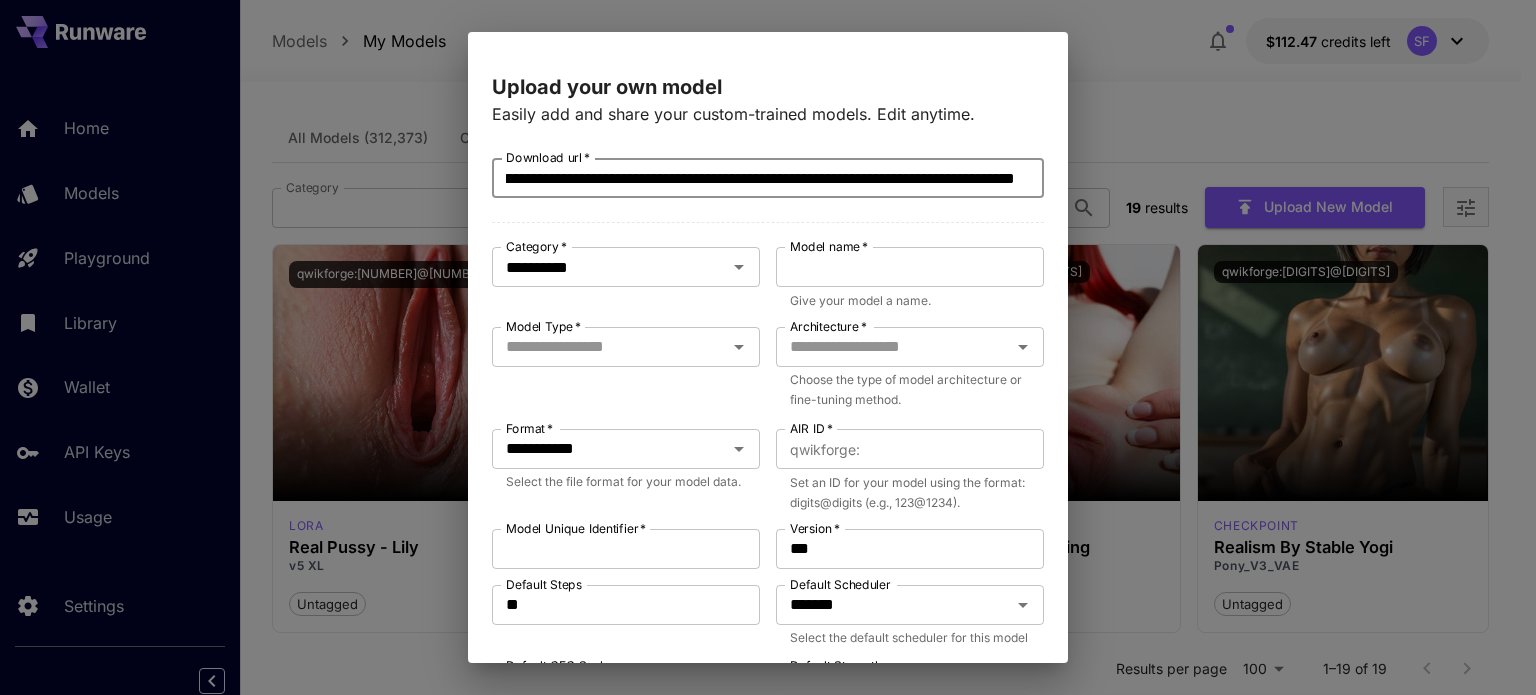 type on "**********" 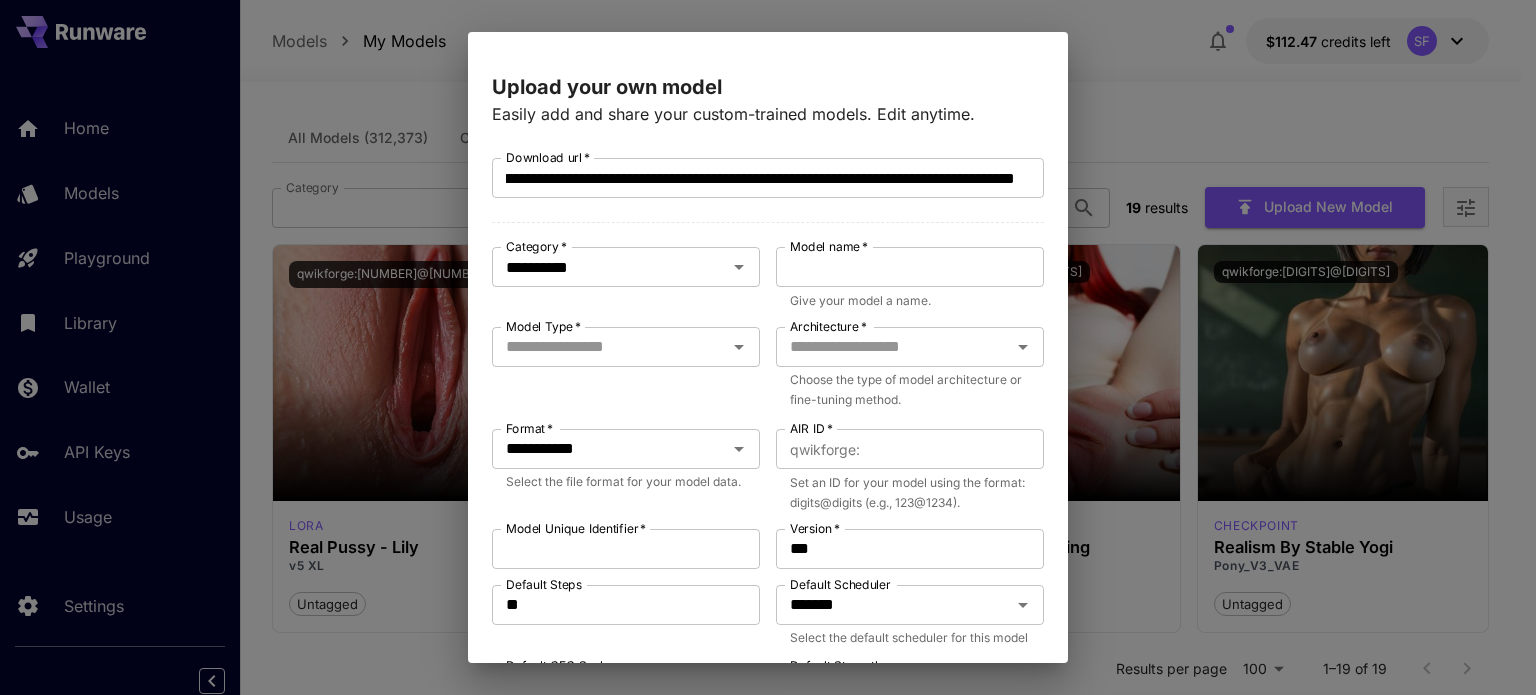 scroll, scrollTop: 0, scrollLeft: 0, axis: both 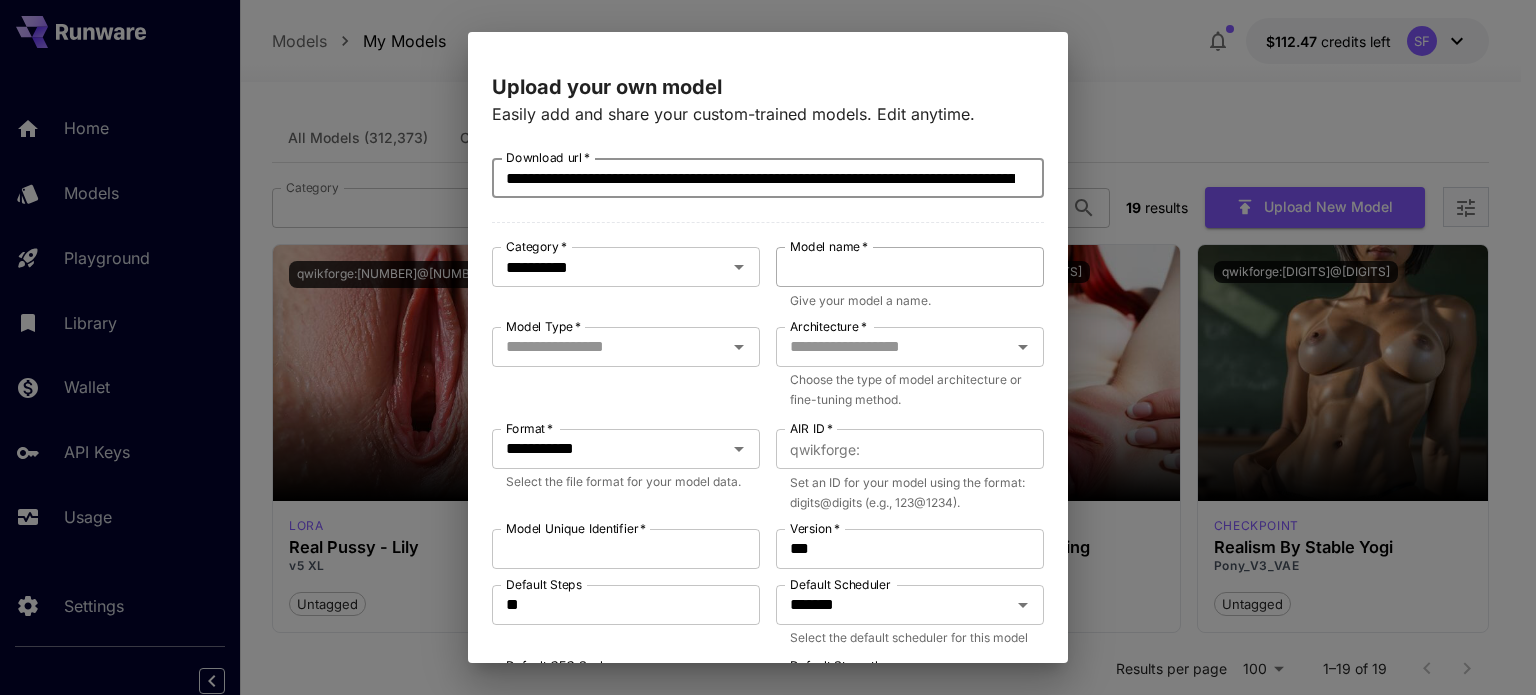 click on "Model name   *" at bounding box center [910, 267] 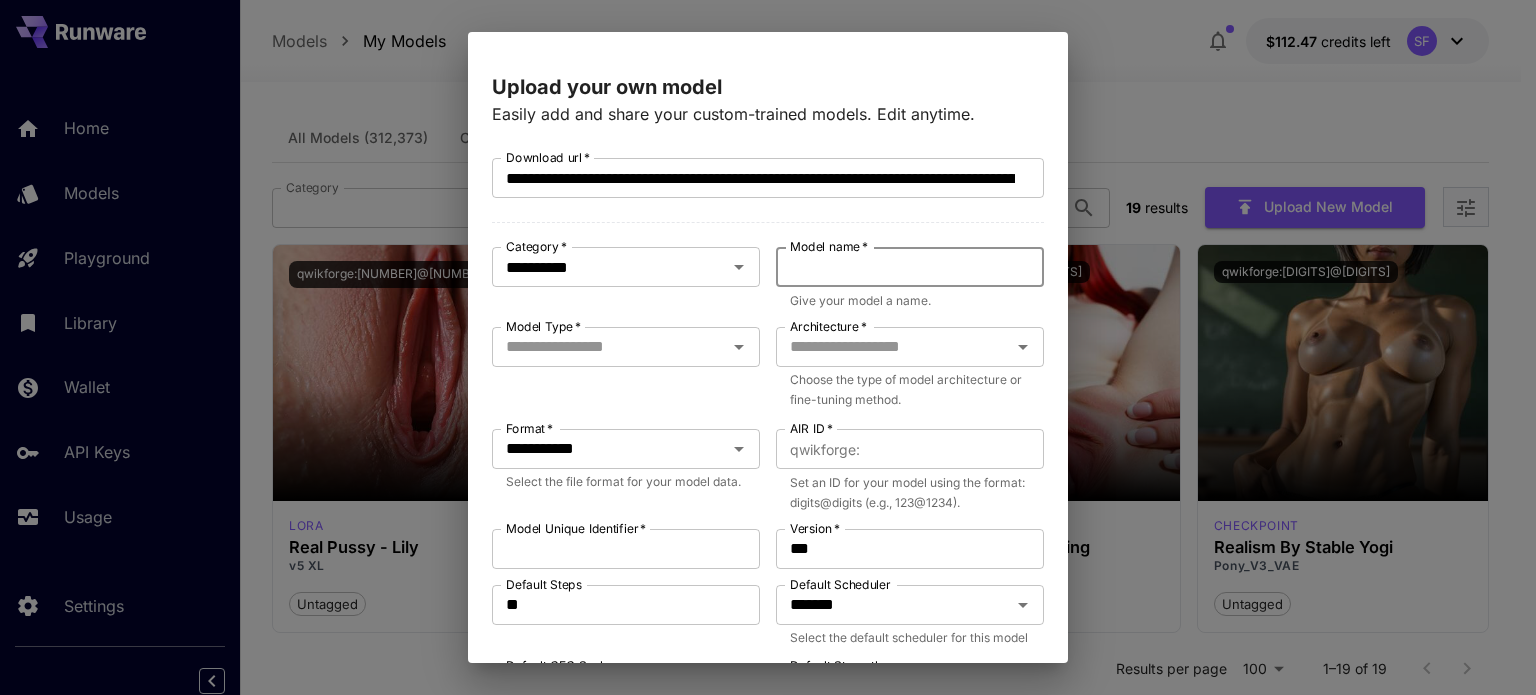 paste on "**********" 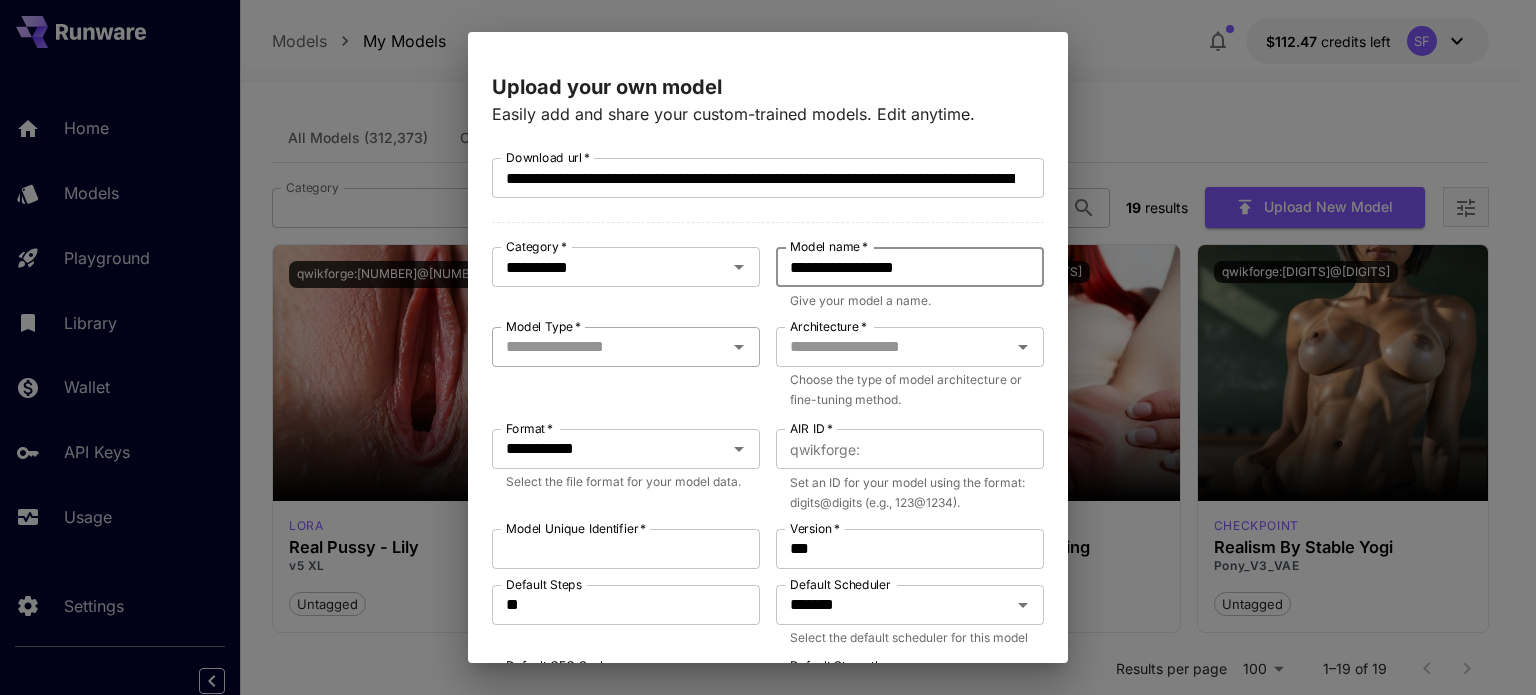 type on "**********" 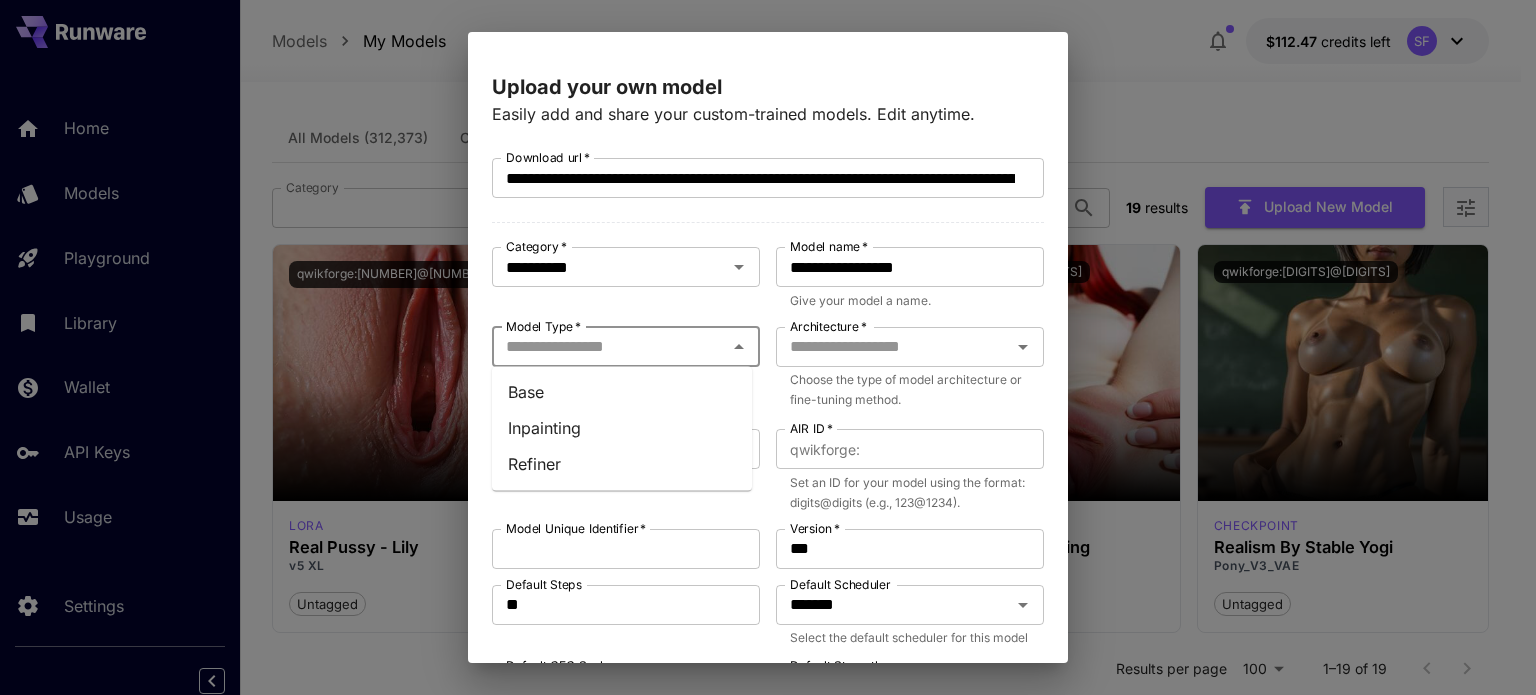 click on "Model Type   *" at bounding box center [609, 347] 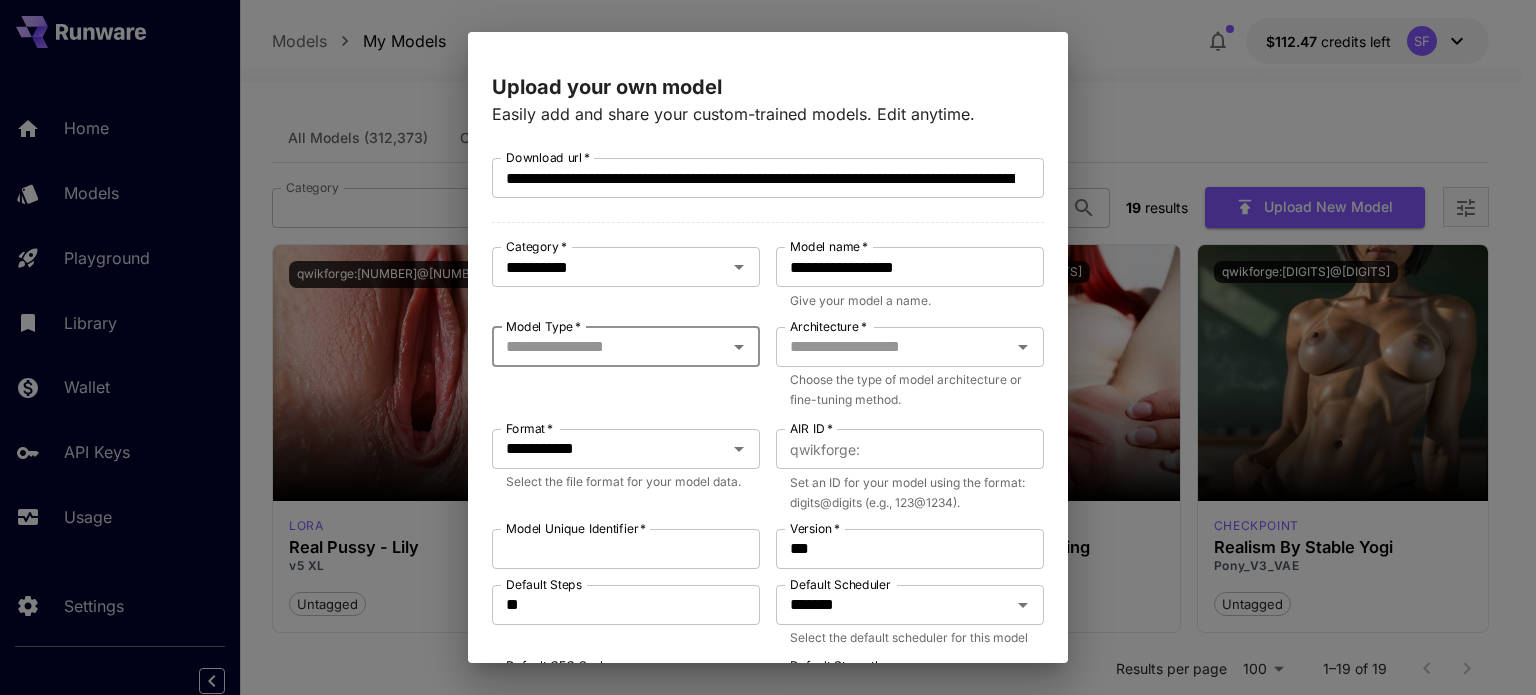 click on "Model Type   *" at bounding box center [609, 347] 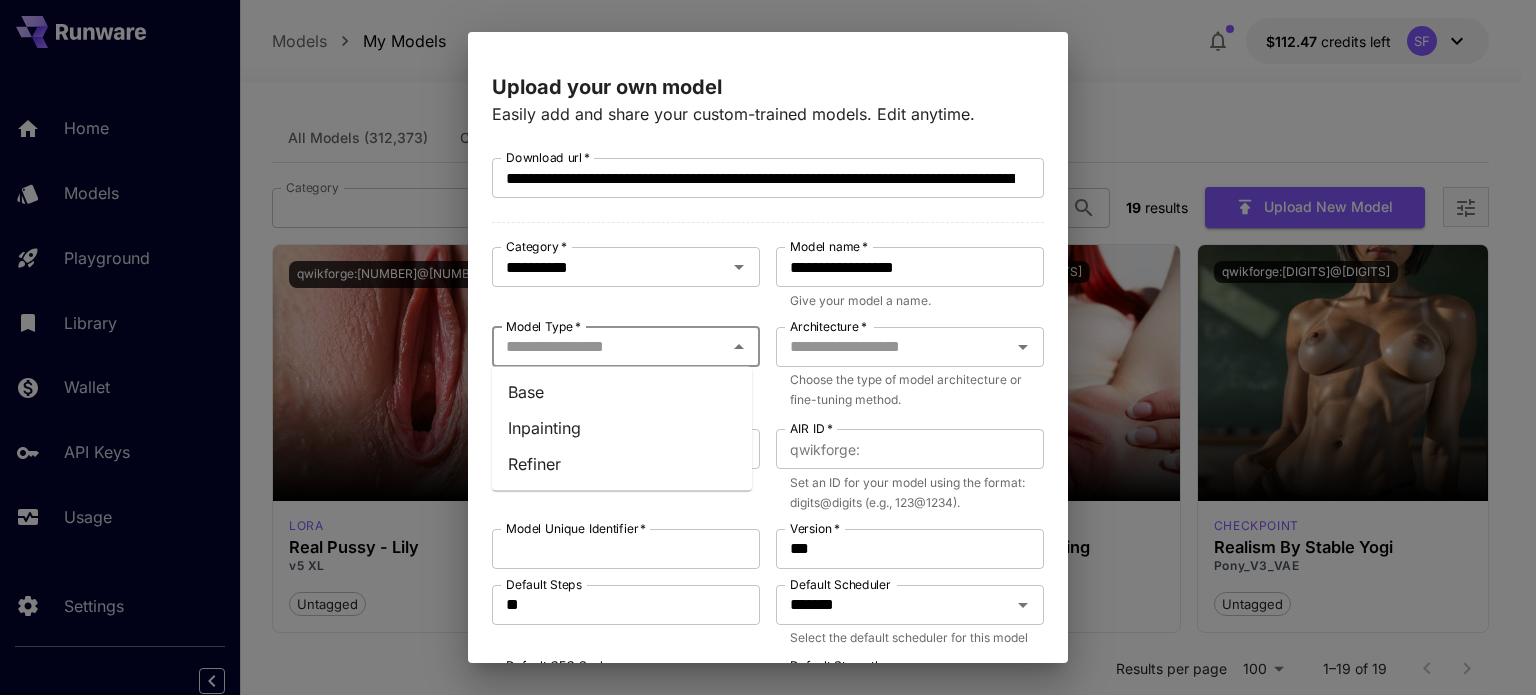 click on "Base" at bounding box center (622, 392) 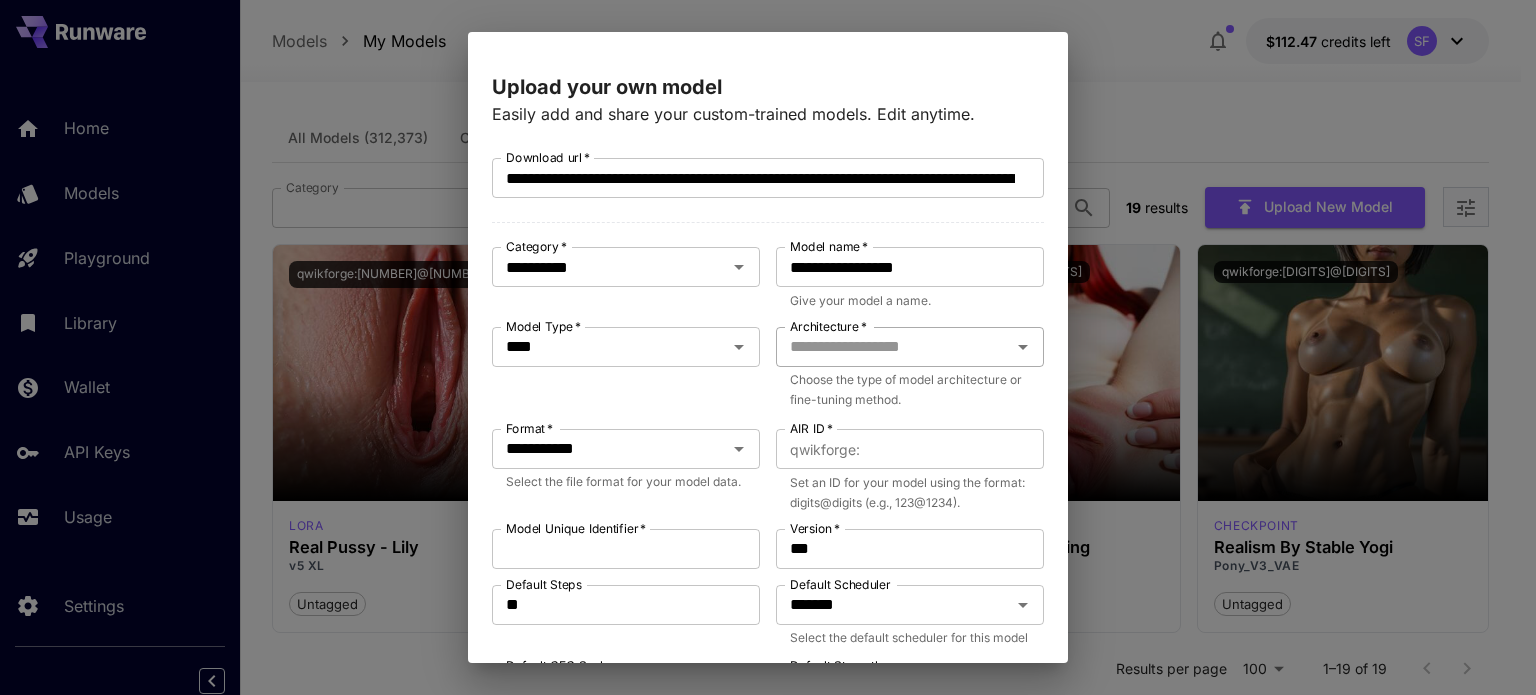 click on "Architecture   *" at bounding box center (893, 347) 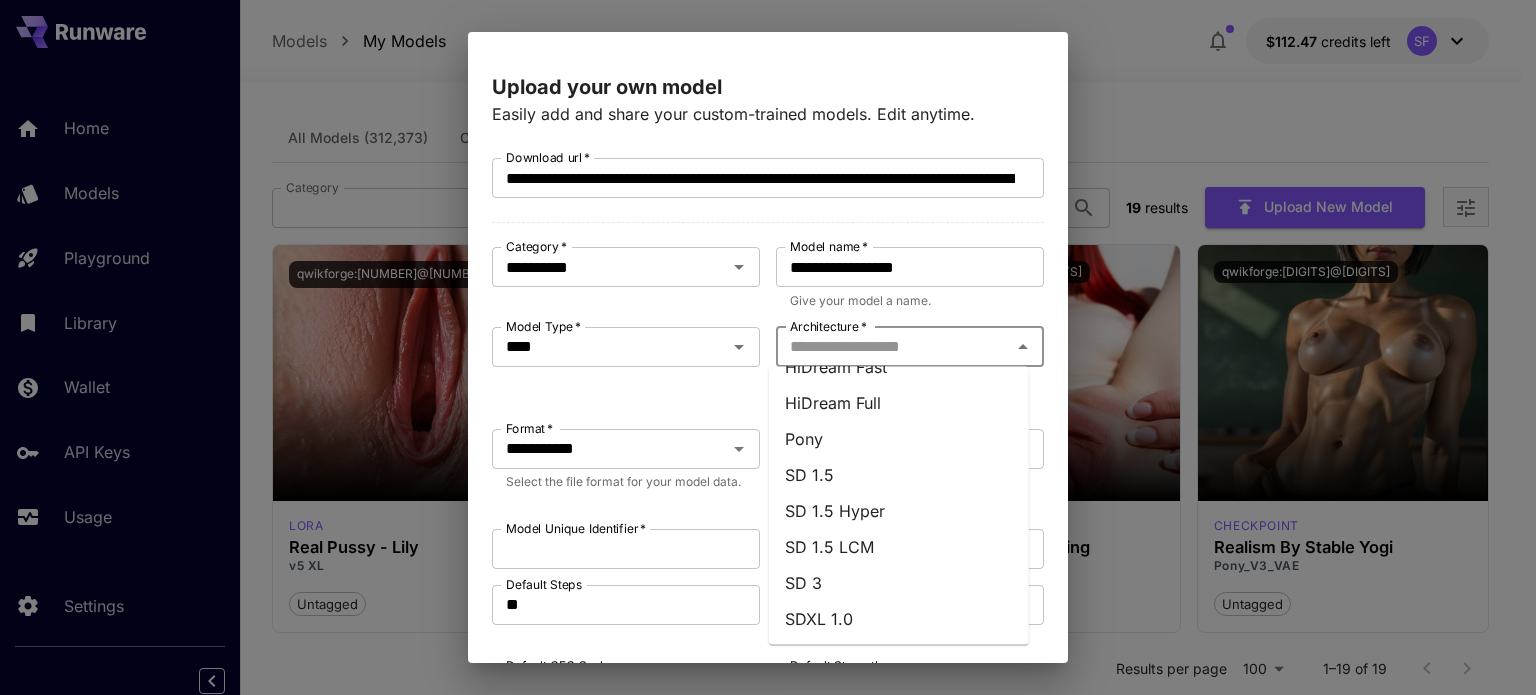 scroll, scrollTop: 255, scrollLeft: 0, axis: vertical 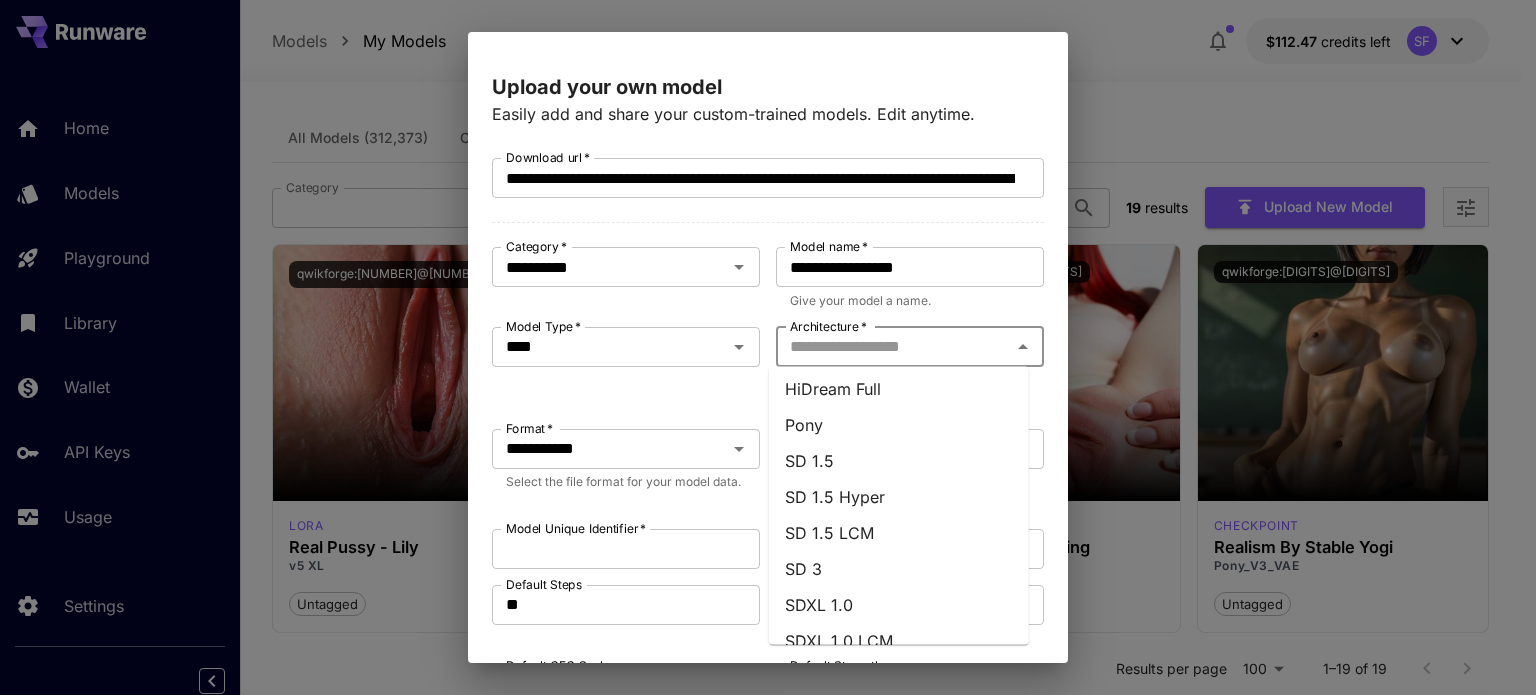 click on "Pony" at bounding box center (899, 425) 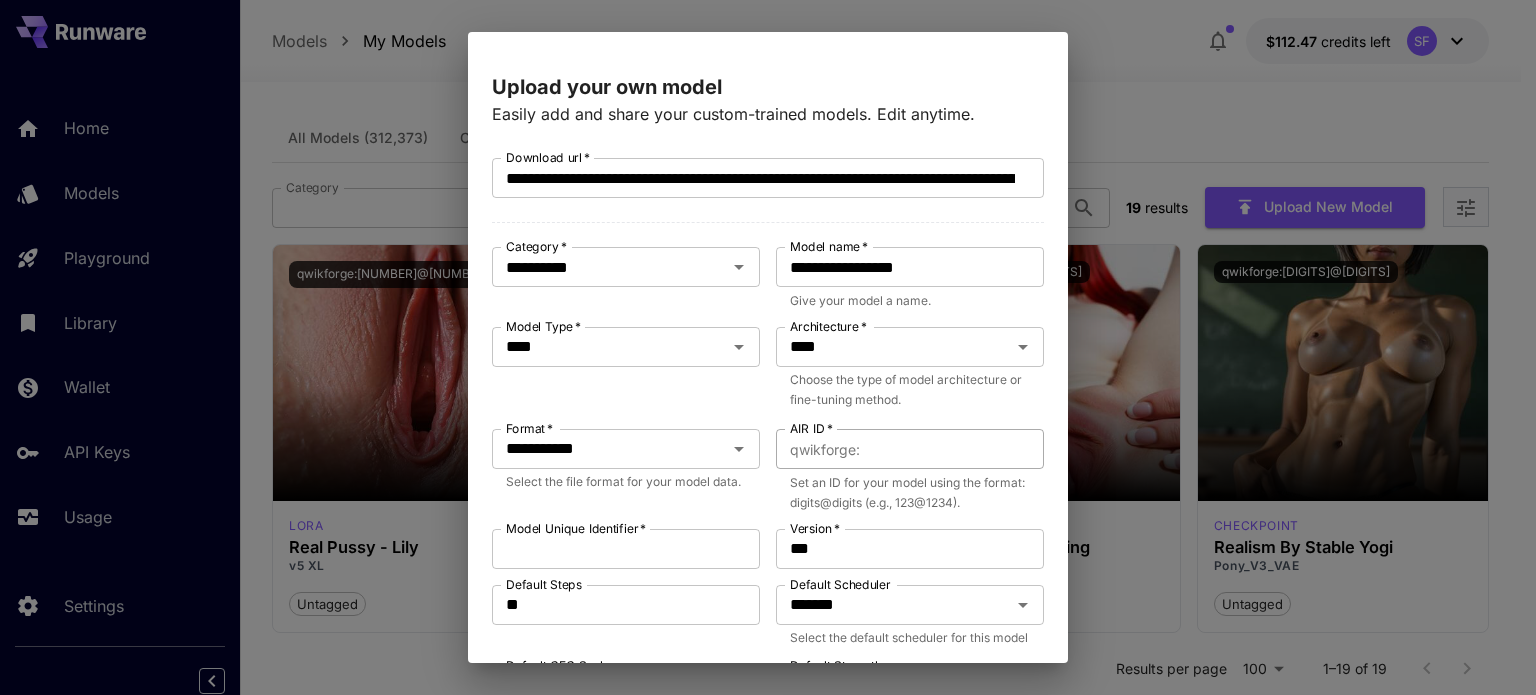 click on "qwikforge :" at bounding box center [825, 449] 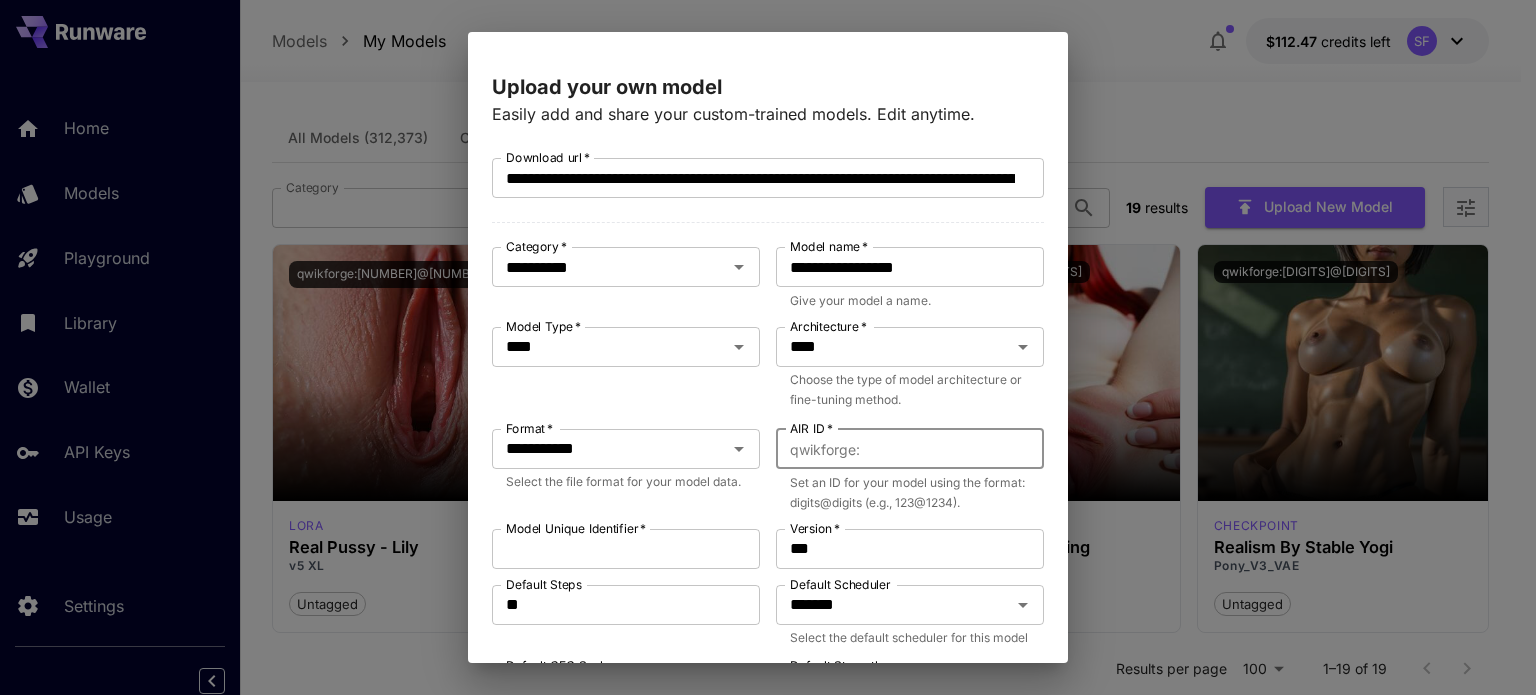 click on "AIR ID   *" at bounding box center [956, 449] 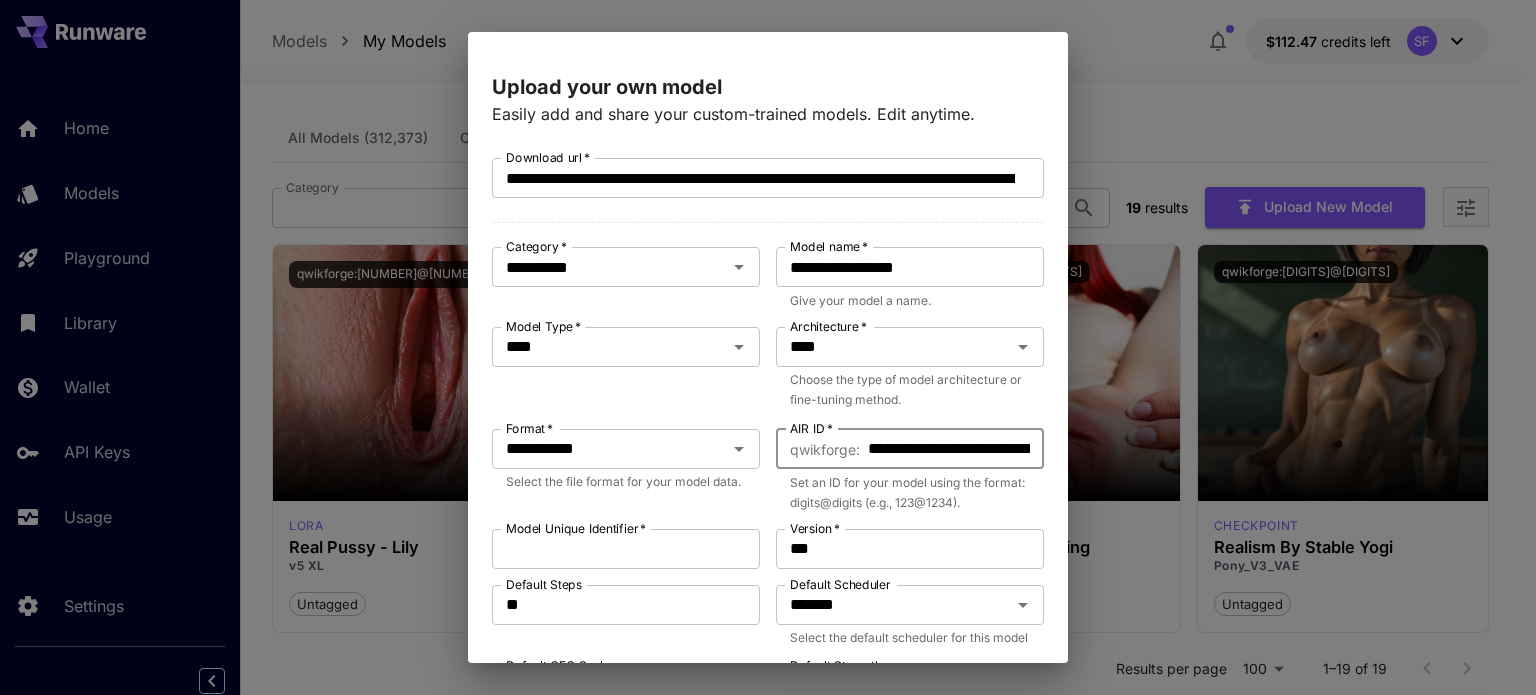 scroll, scrollTop: 0, scrollLeft: 215, axis: horizontal 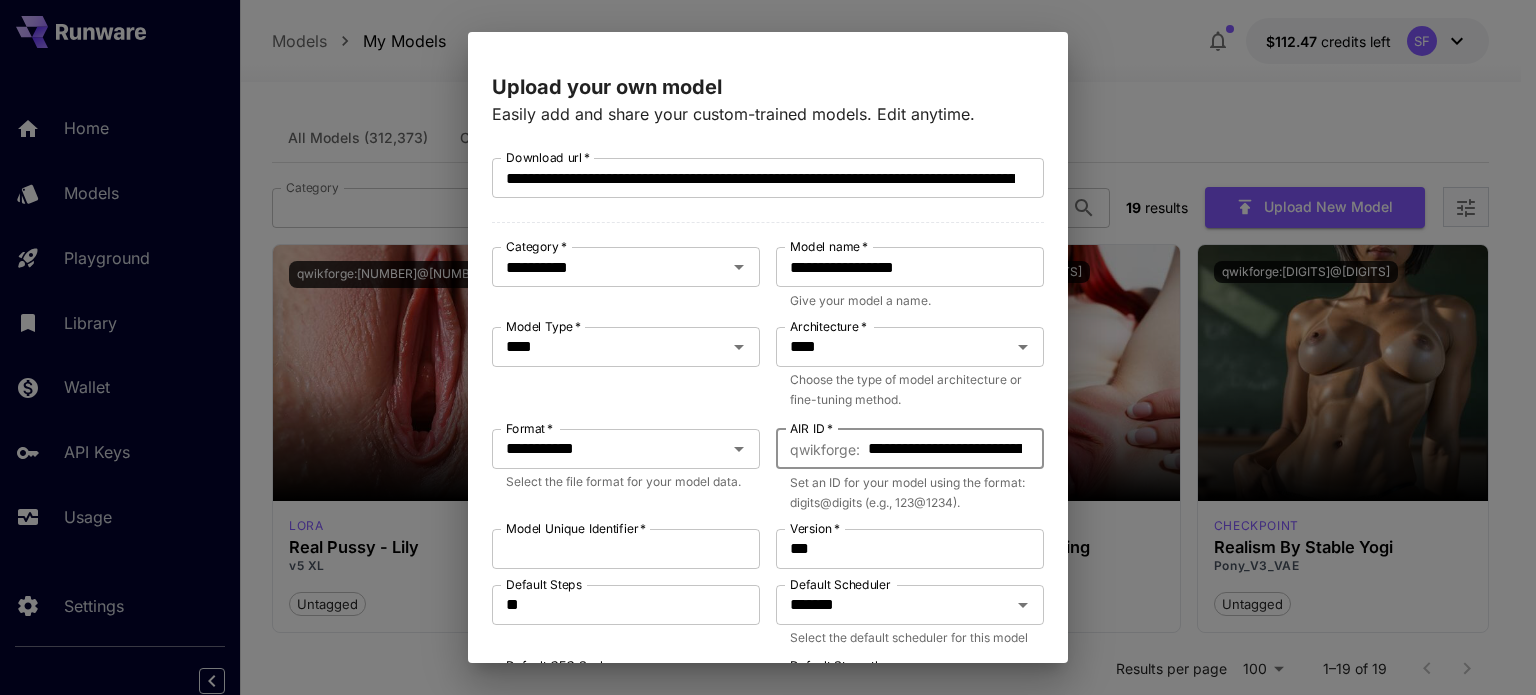 drag, startPoint x: 873, startPoint y: 444, endPoint x: 817, endPoint y: 453, distance: 56.718605 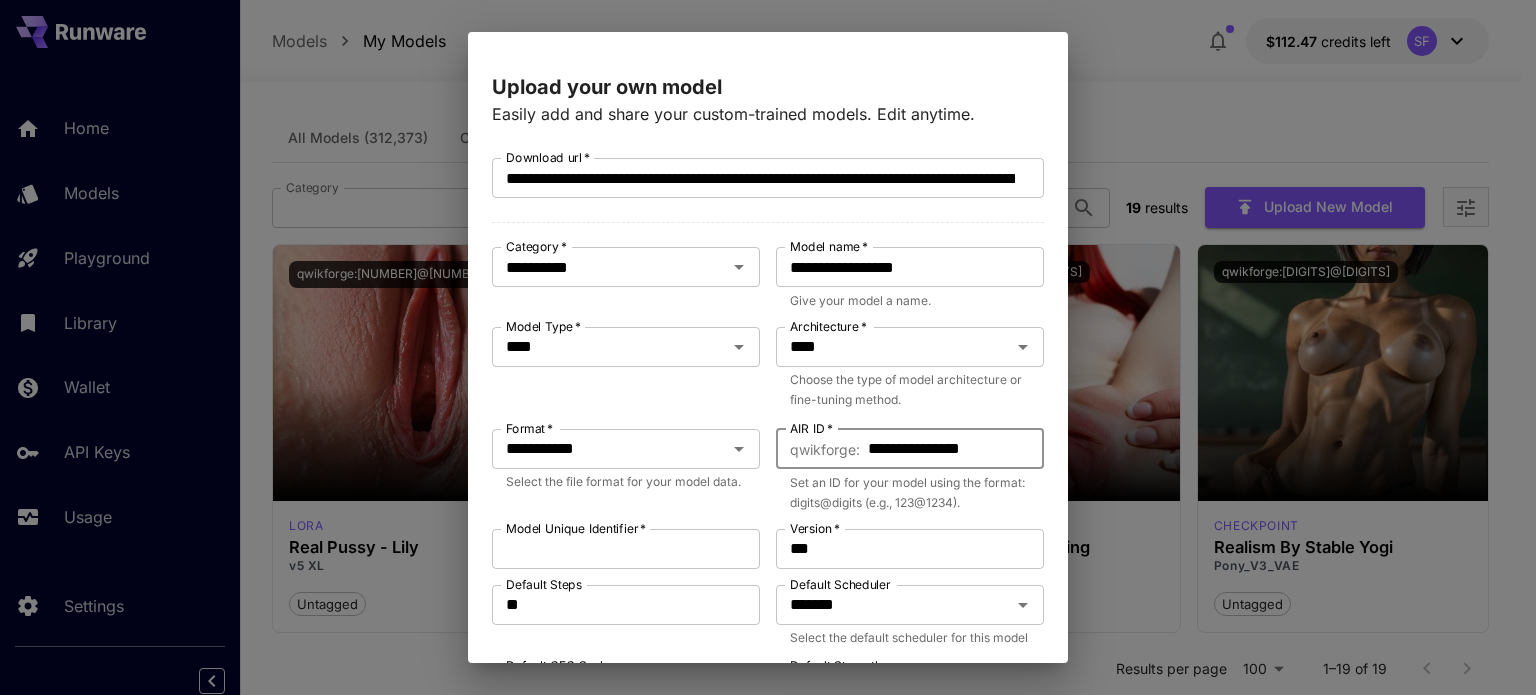 type on "**********" 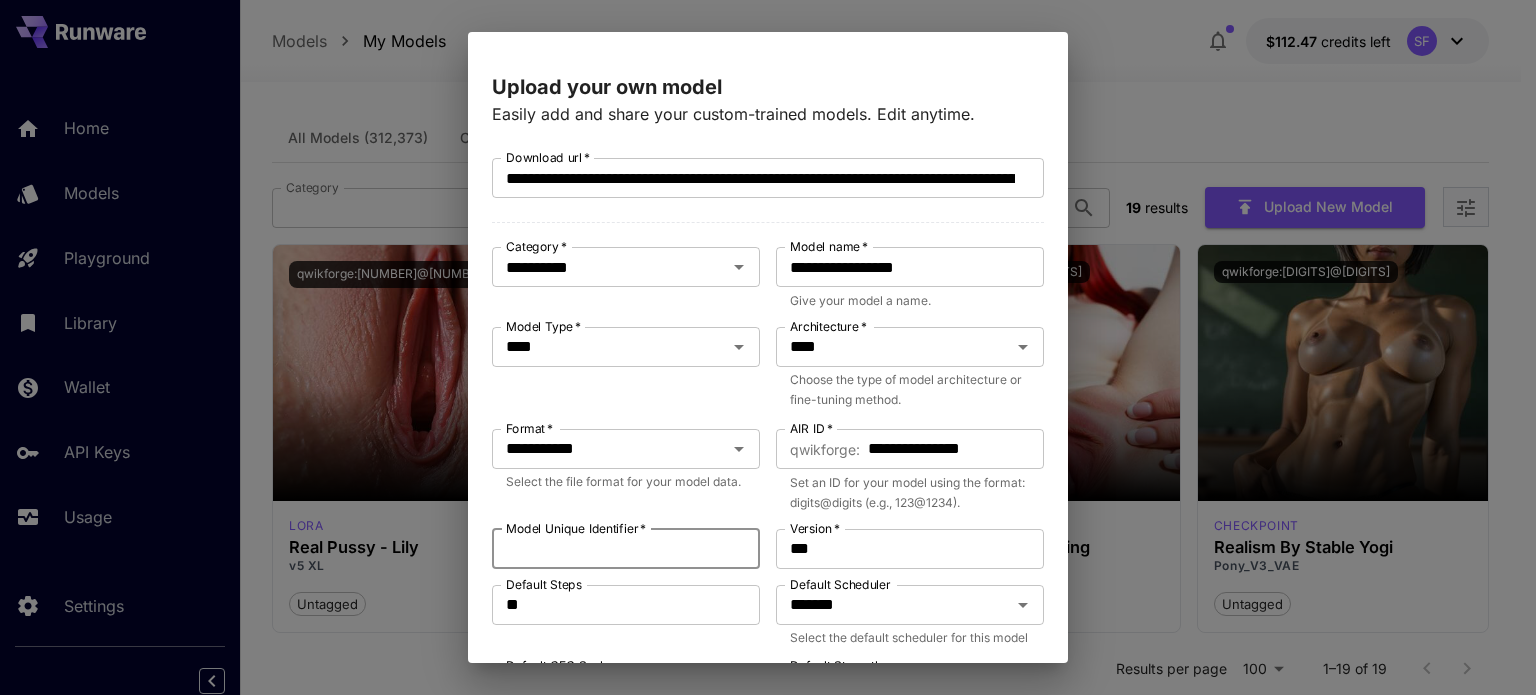 click on "Model Unique Identifier   *" at bounding box center [626, 549] 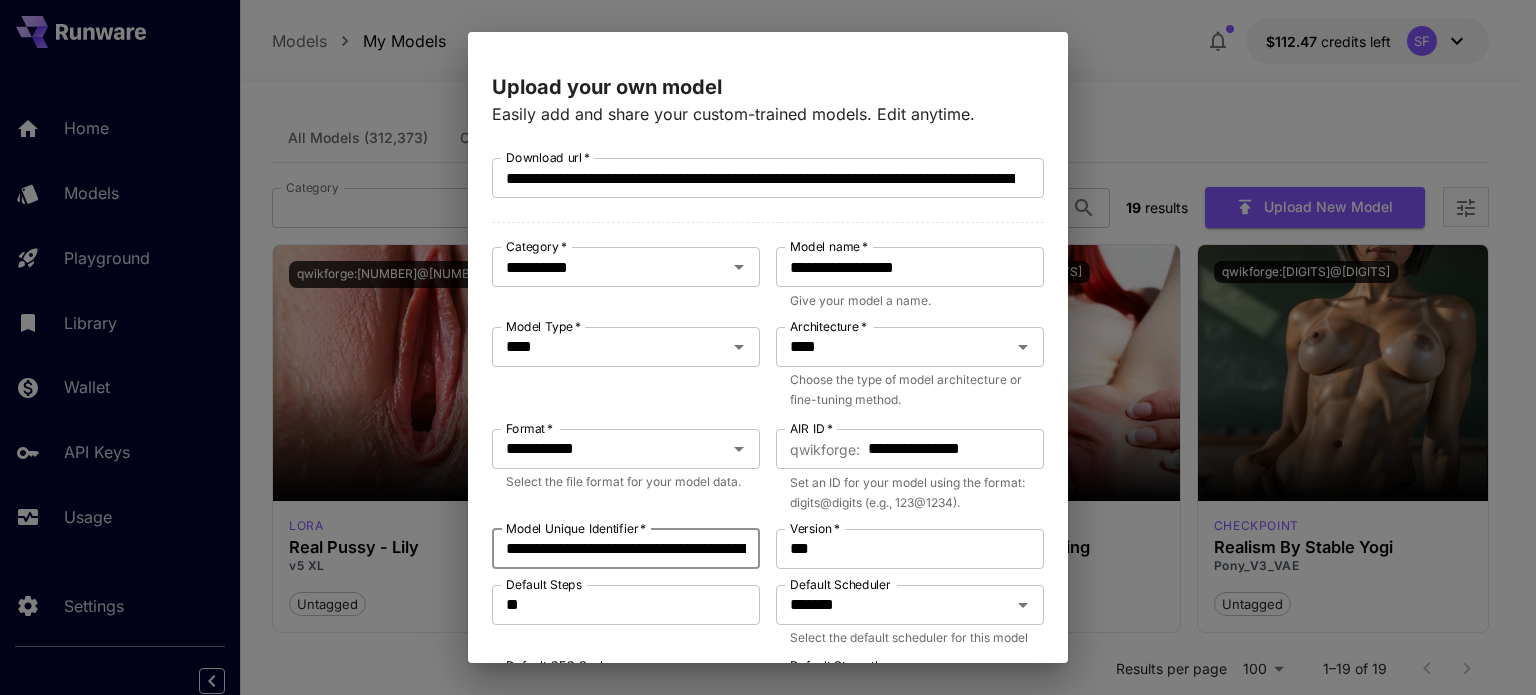 scroll, scrollTop: 0, scrollLeft: 398, axis: horizontal 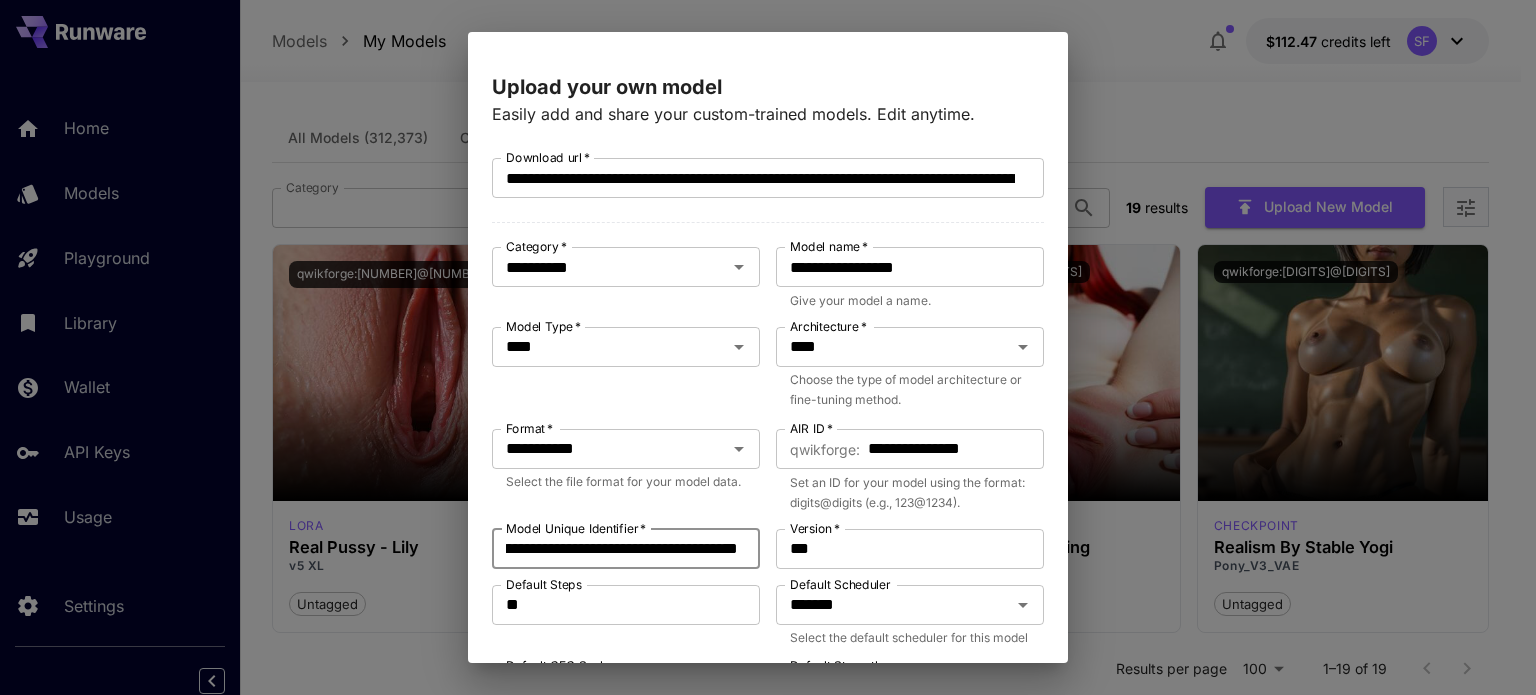type on "**********" 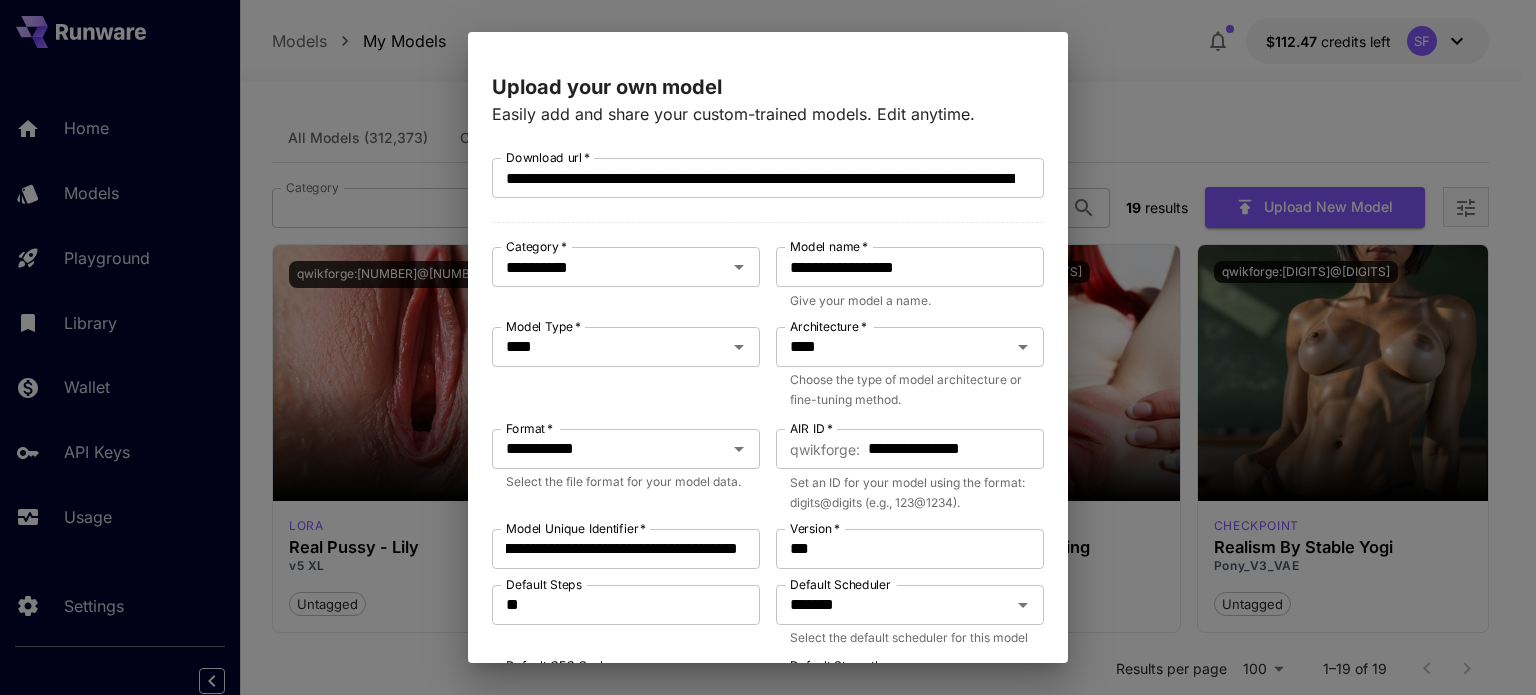 scroll, scrollTop: 0, scrollLeft: 0, axis: both 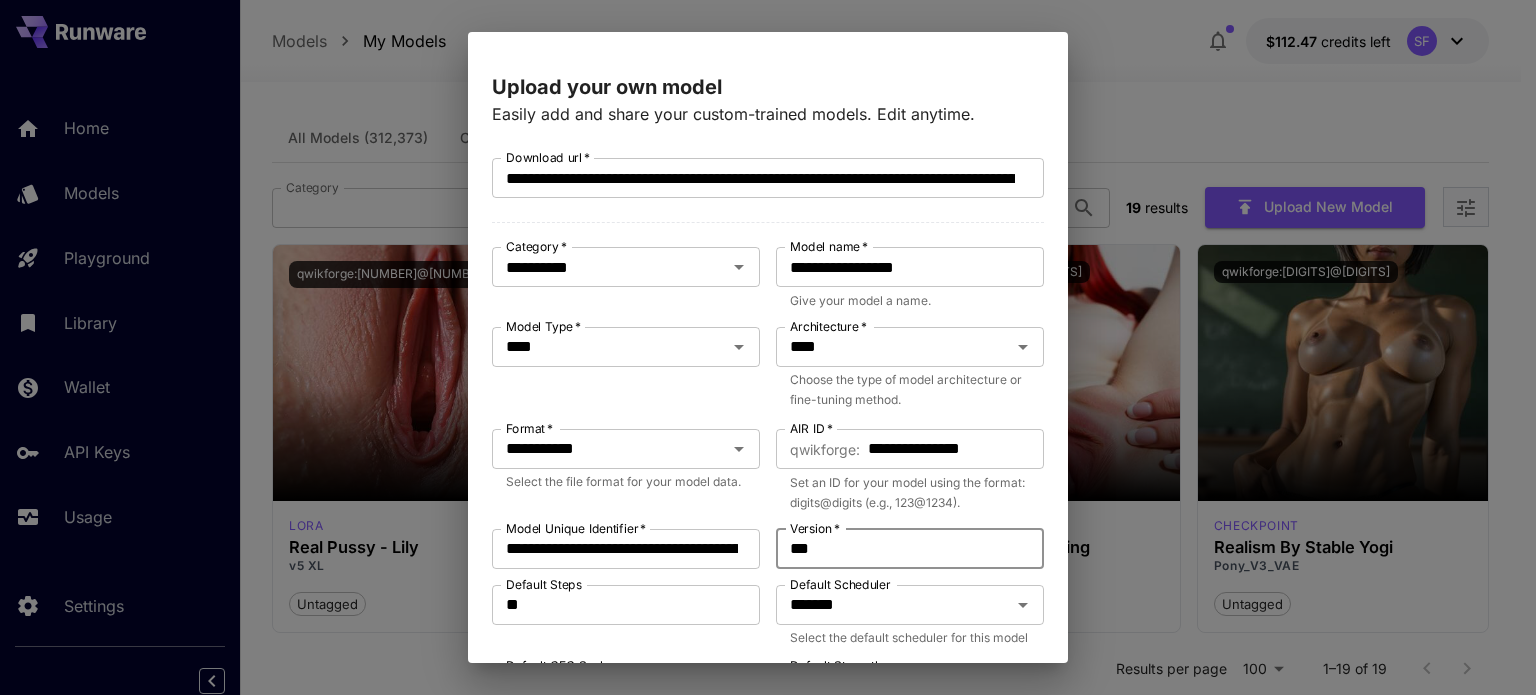 drag, startPoint x: 793, startPoint y: 551, endPoint x: 769, endPoint y: 551, distance: 24 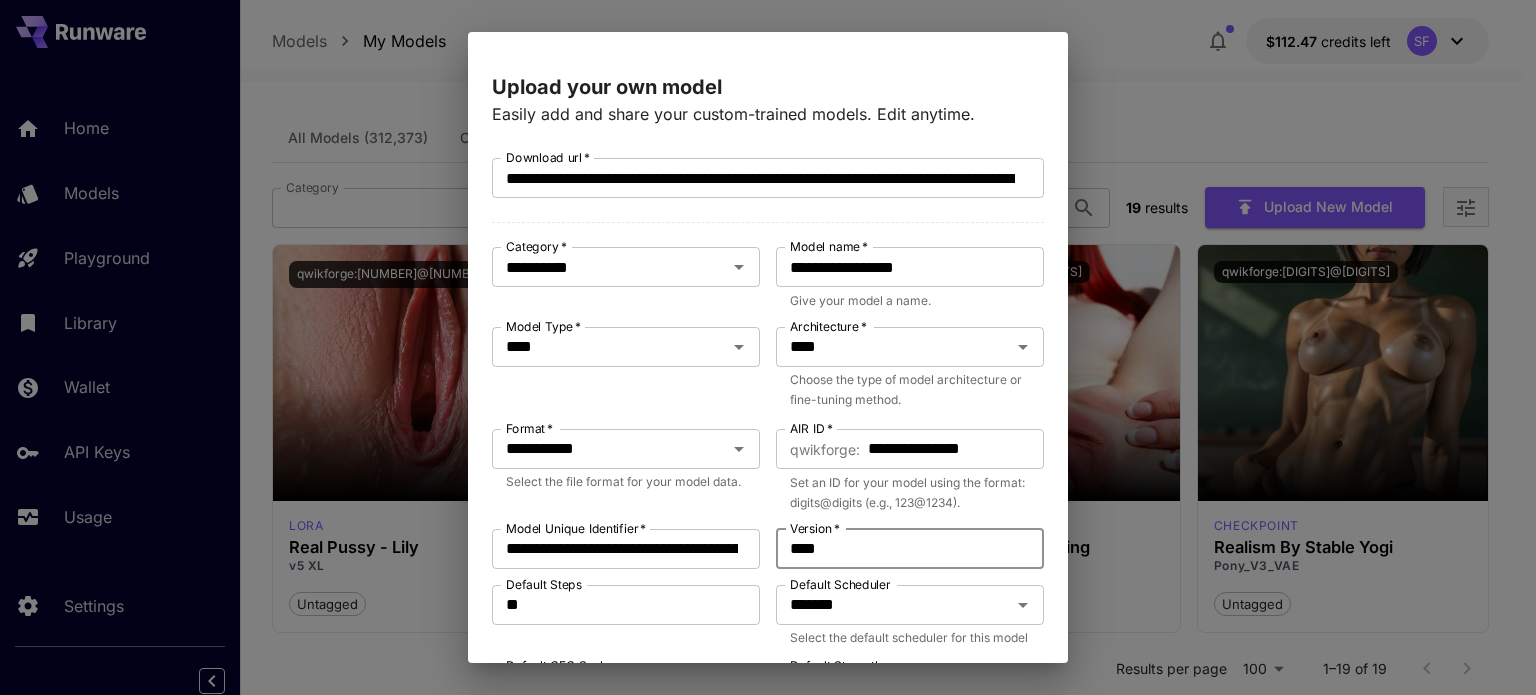 type on "****" 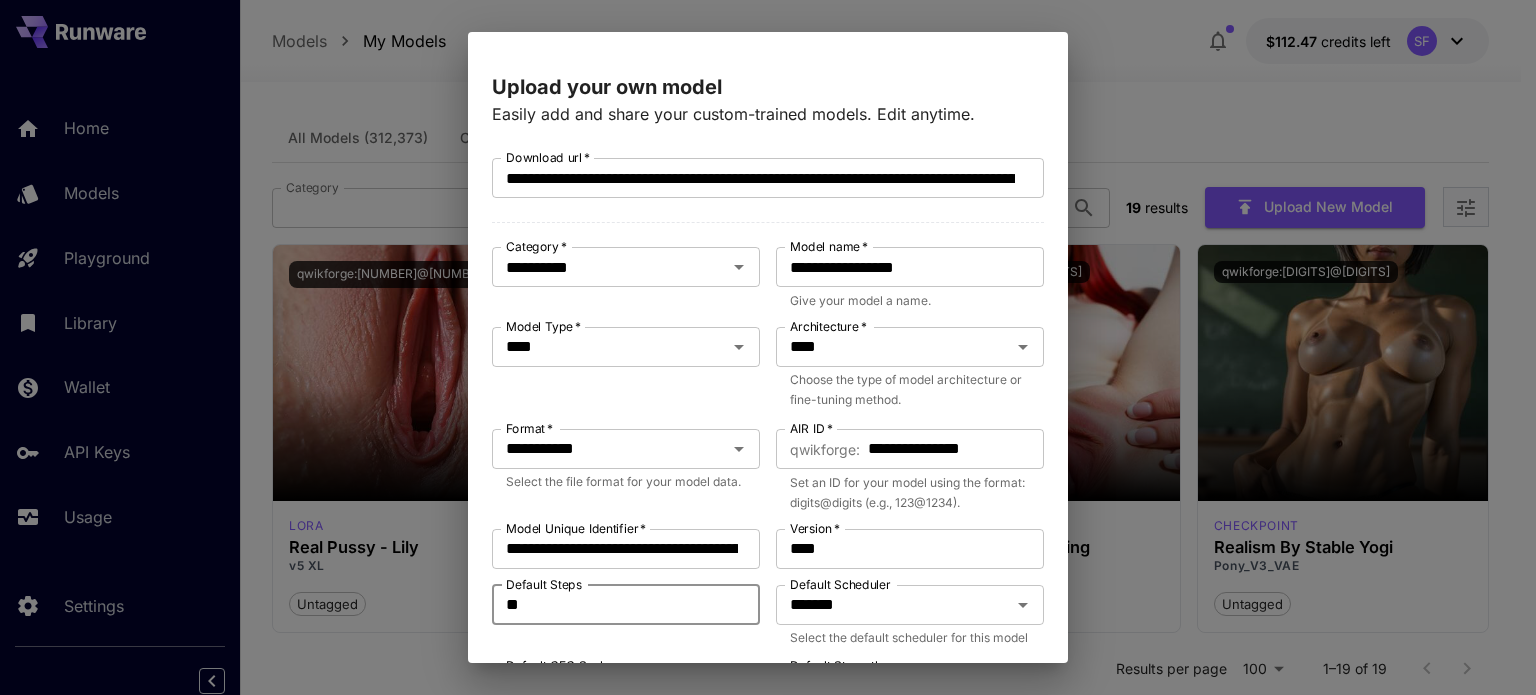 click on "**" at bounding box center (626, 605) 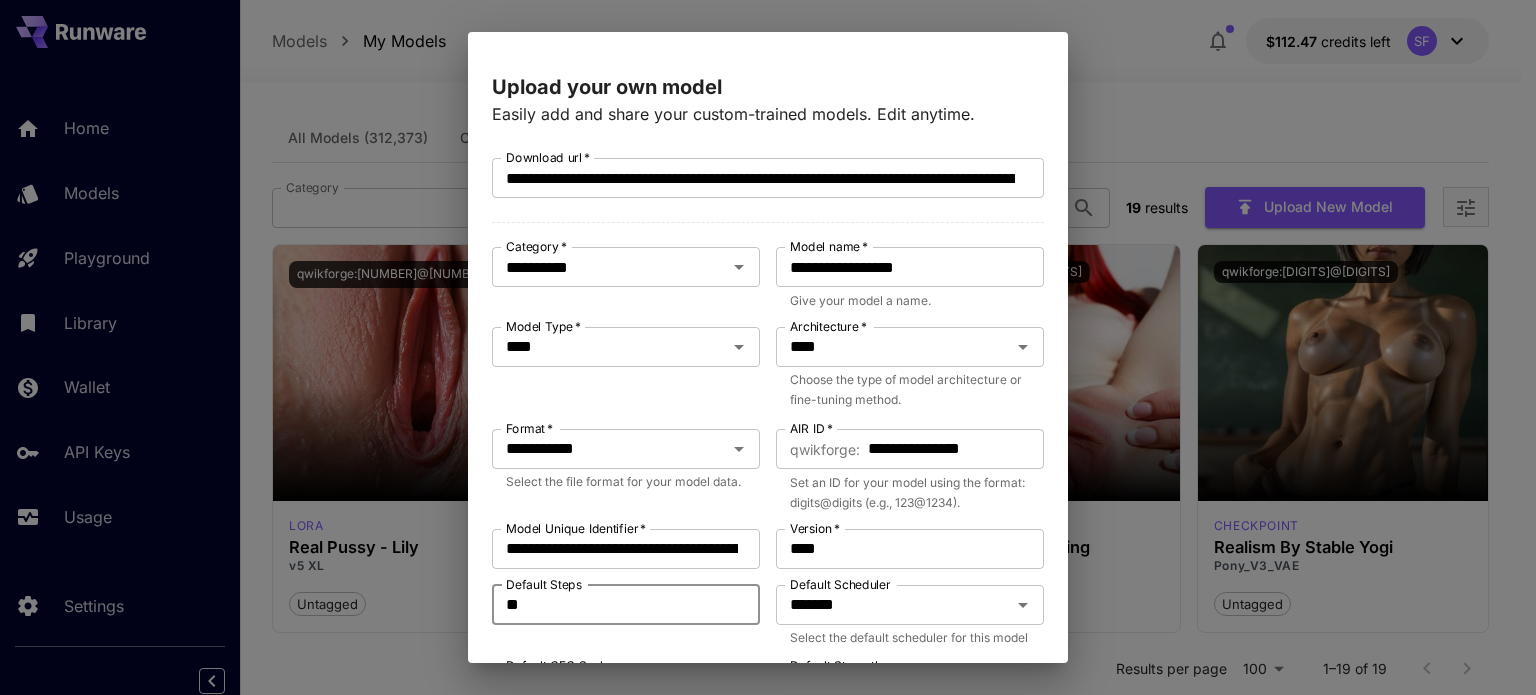 type on "**" 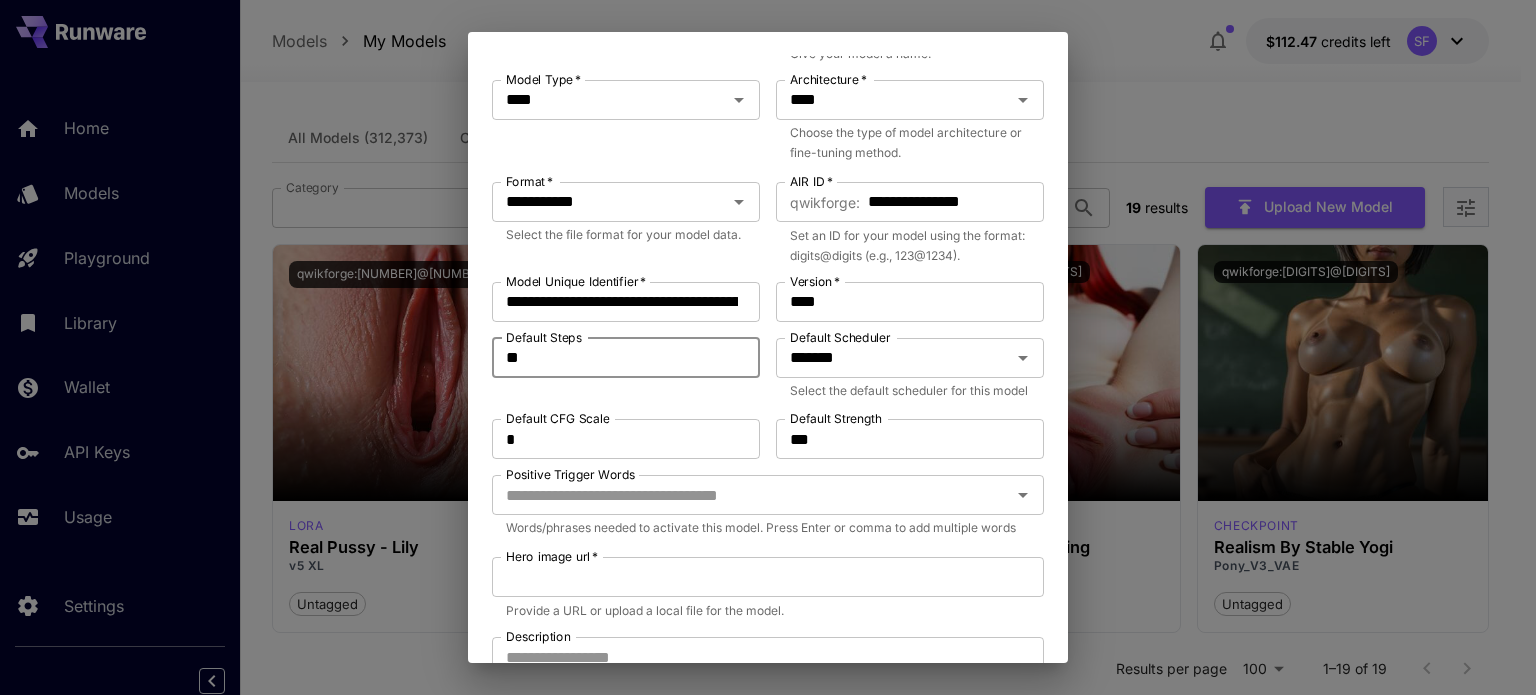 scroll, scrollTop: 333, scrollLeft: 0, axis: vertical 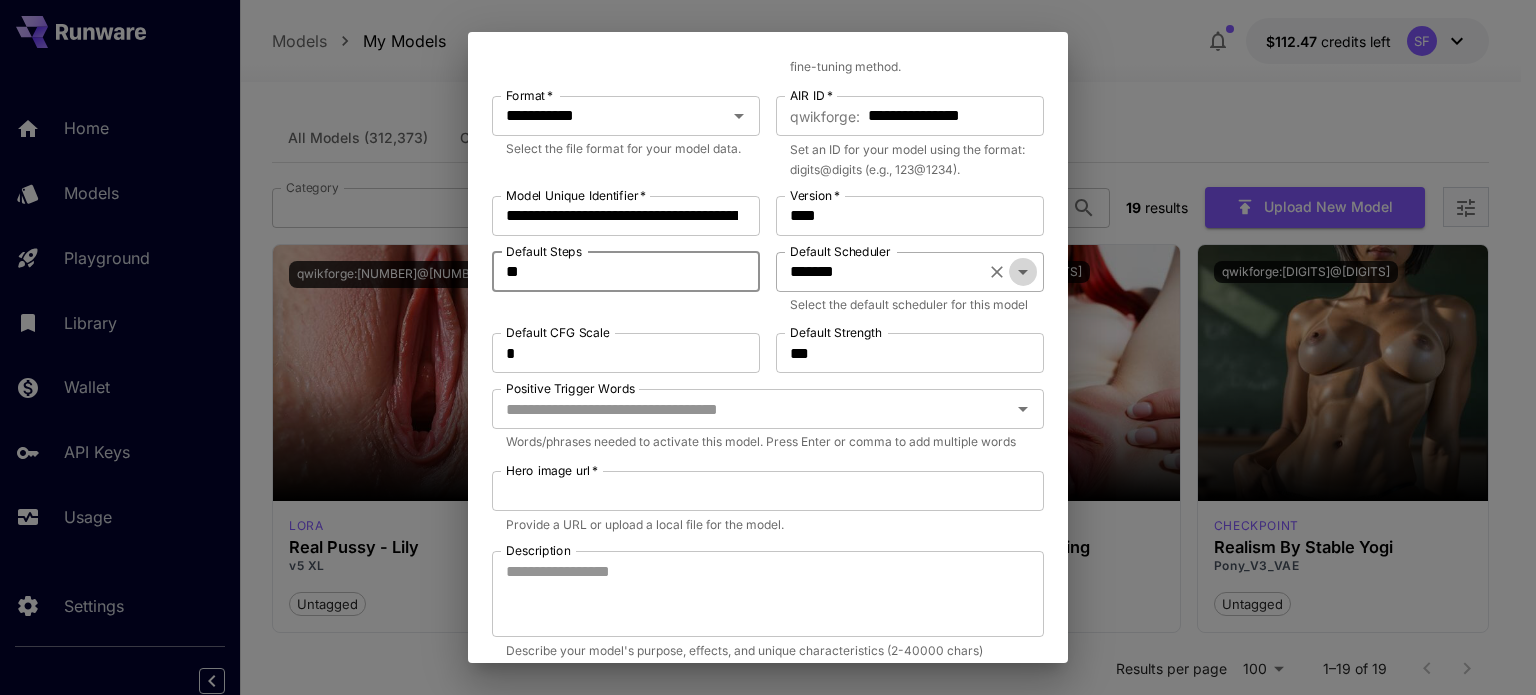click 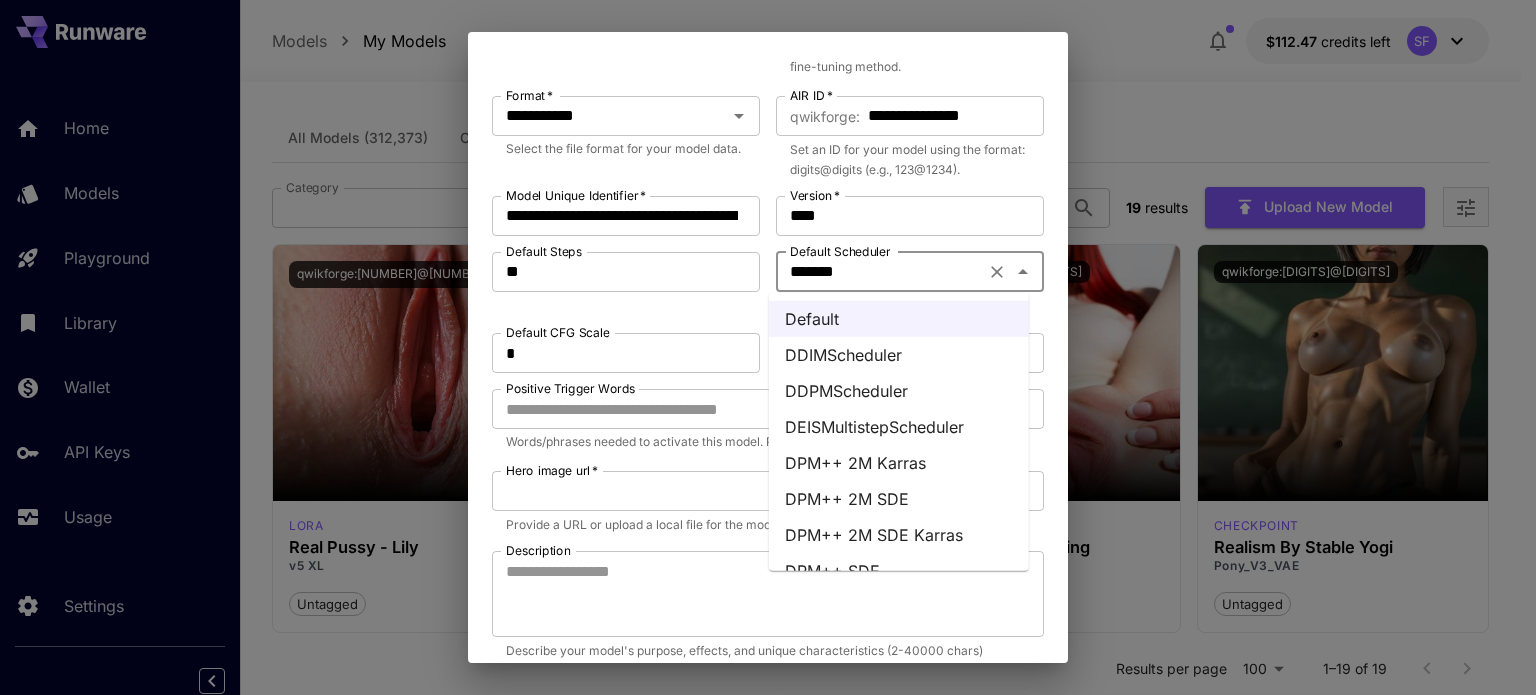 click on "DPM++ 2M SDE" at bounding box center (899, 499) 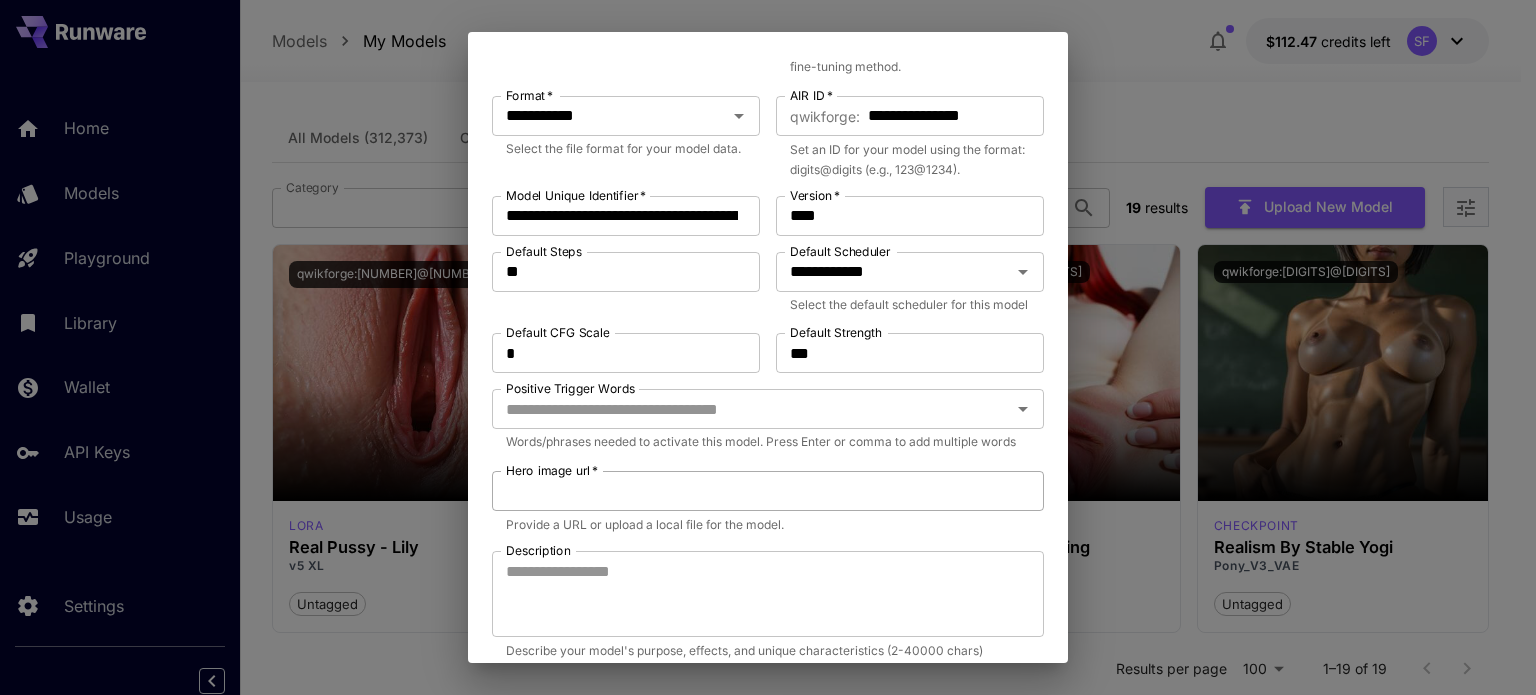 click on "Hero image url   *" at bounding box center [768, 491] 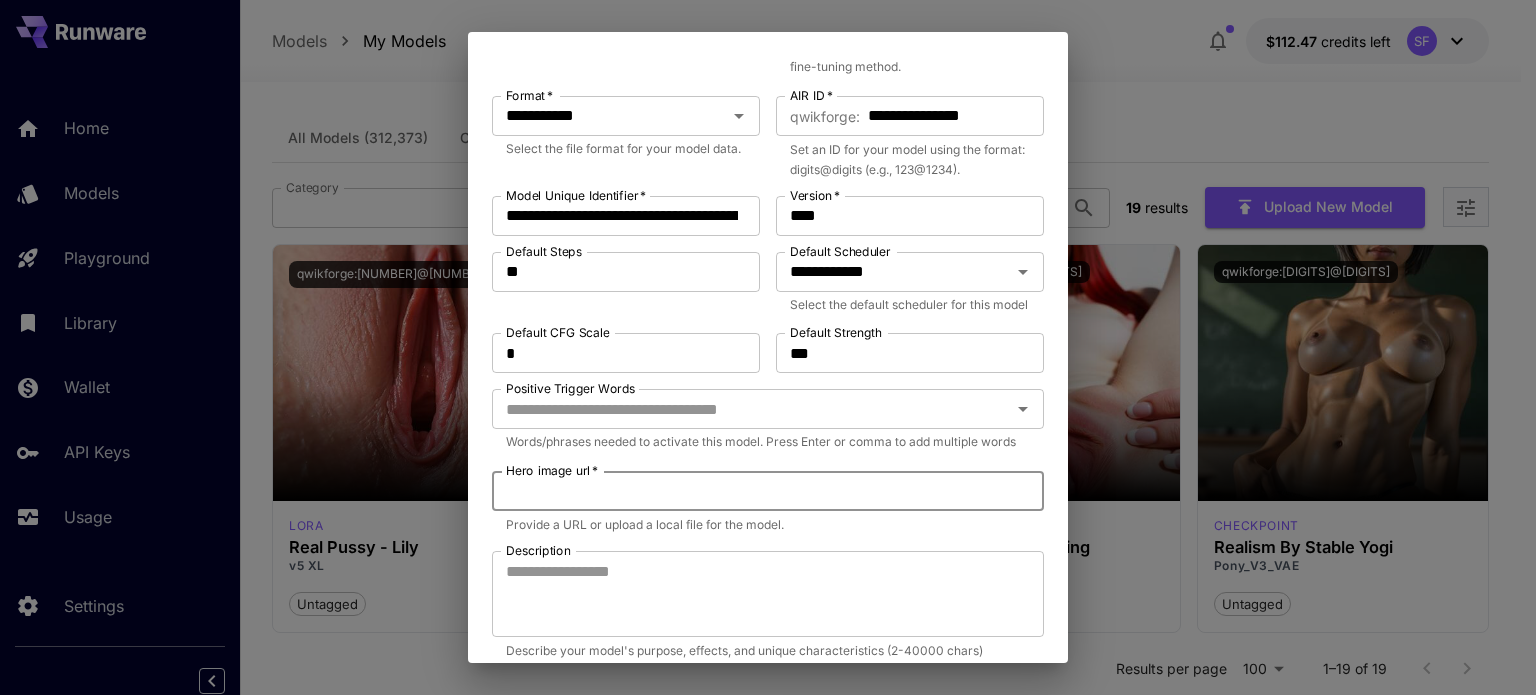 paste on "**********" 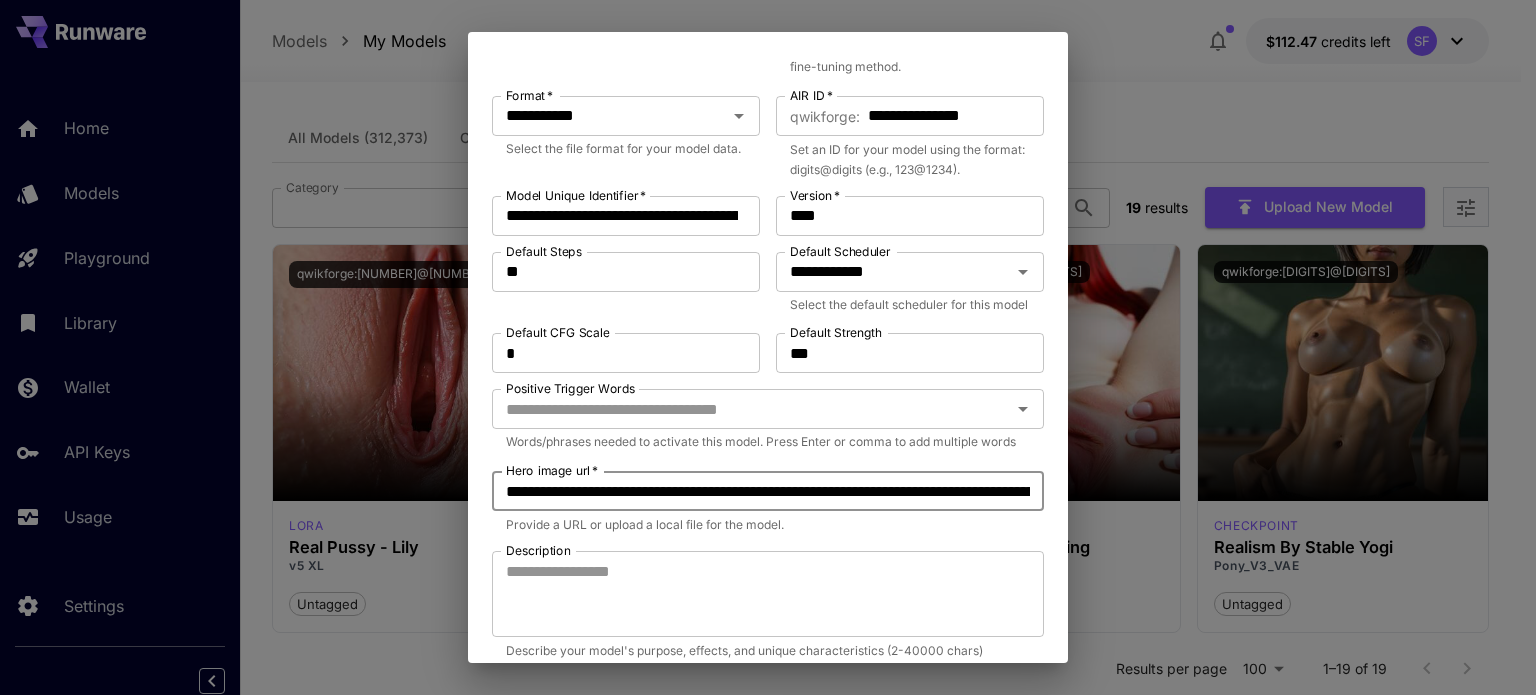 scroll, scrollTop: 0, scrollLeft: 603, axis: horizontal 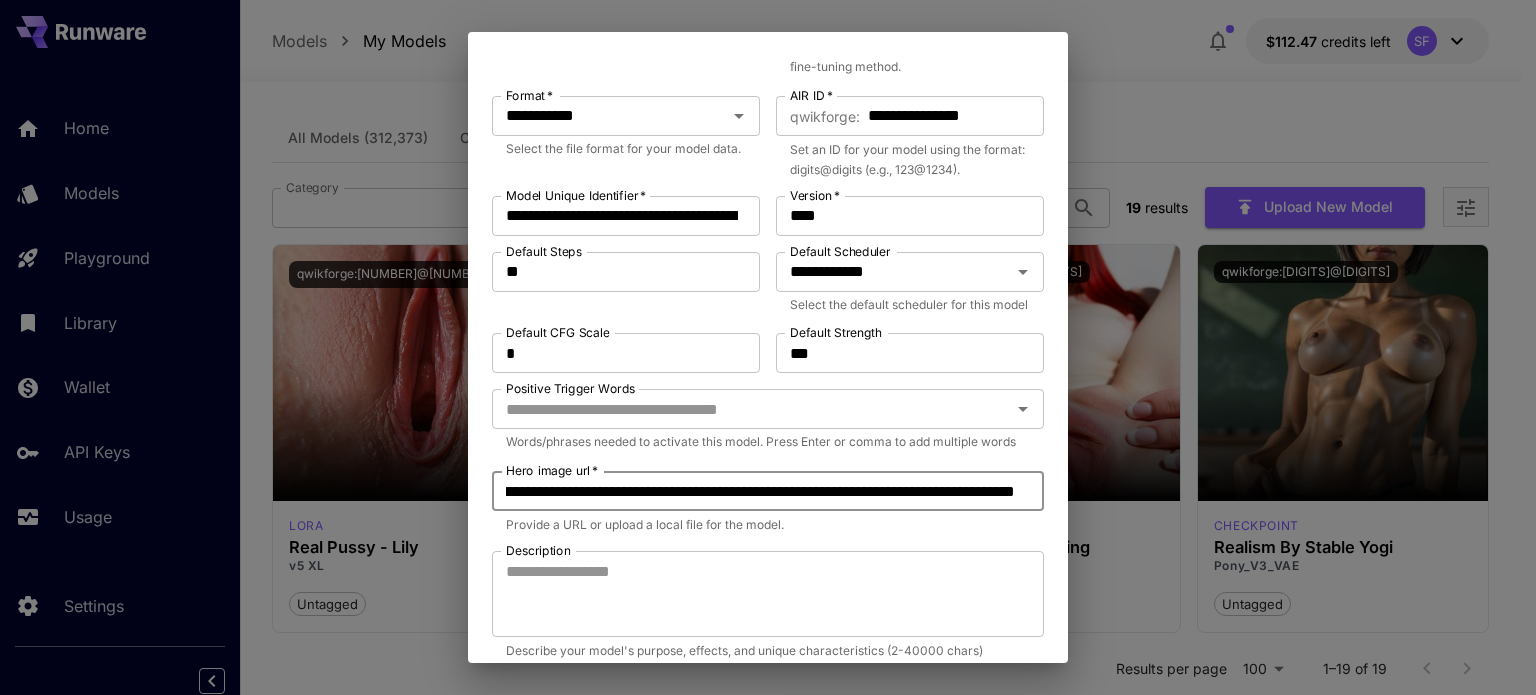 type on "**********" 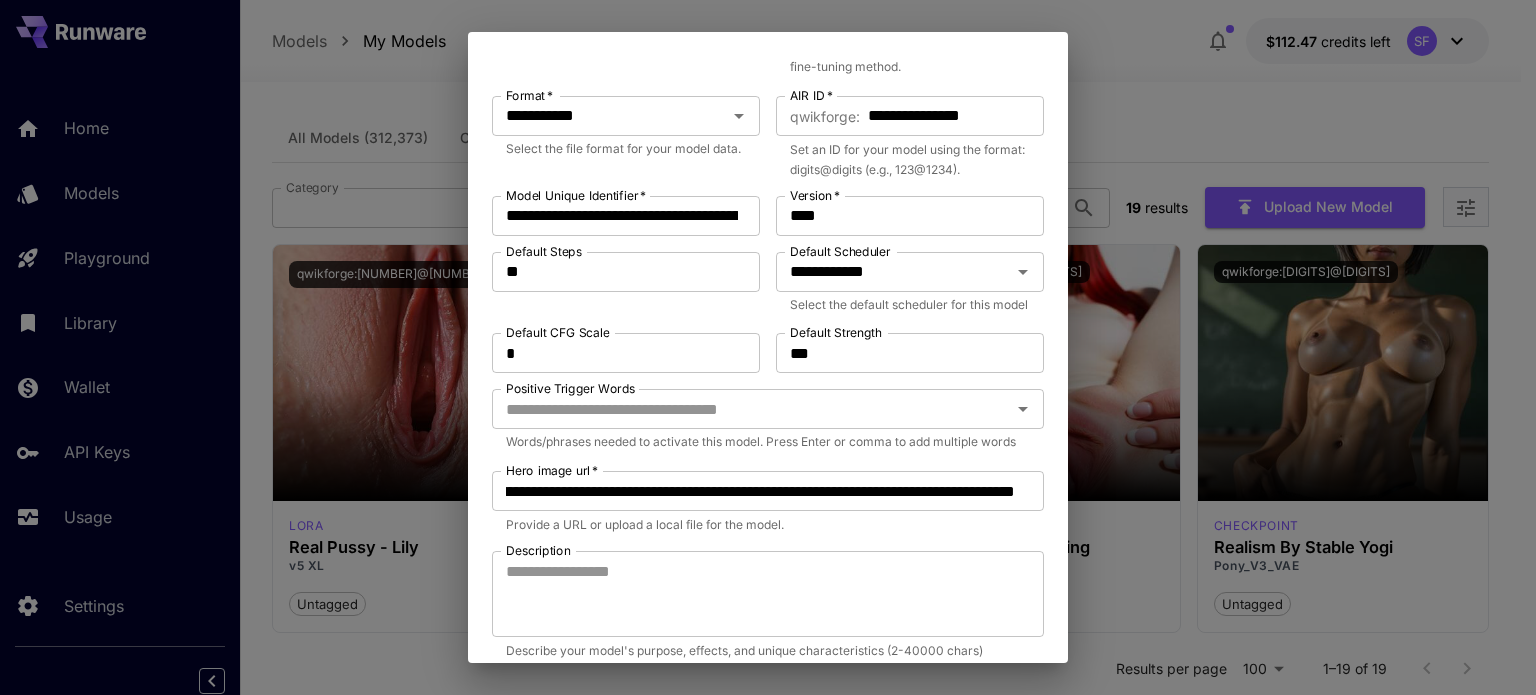 scroll, scrollTop: 0, scrollLeft: 0, axis: both 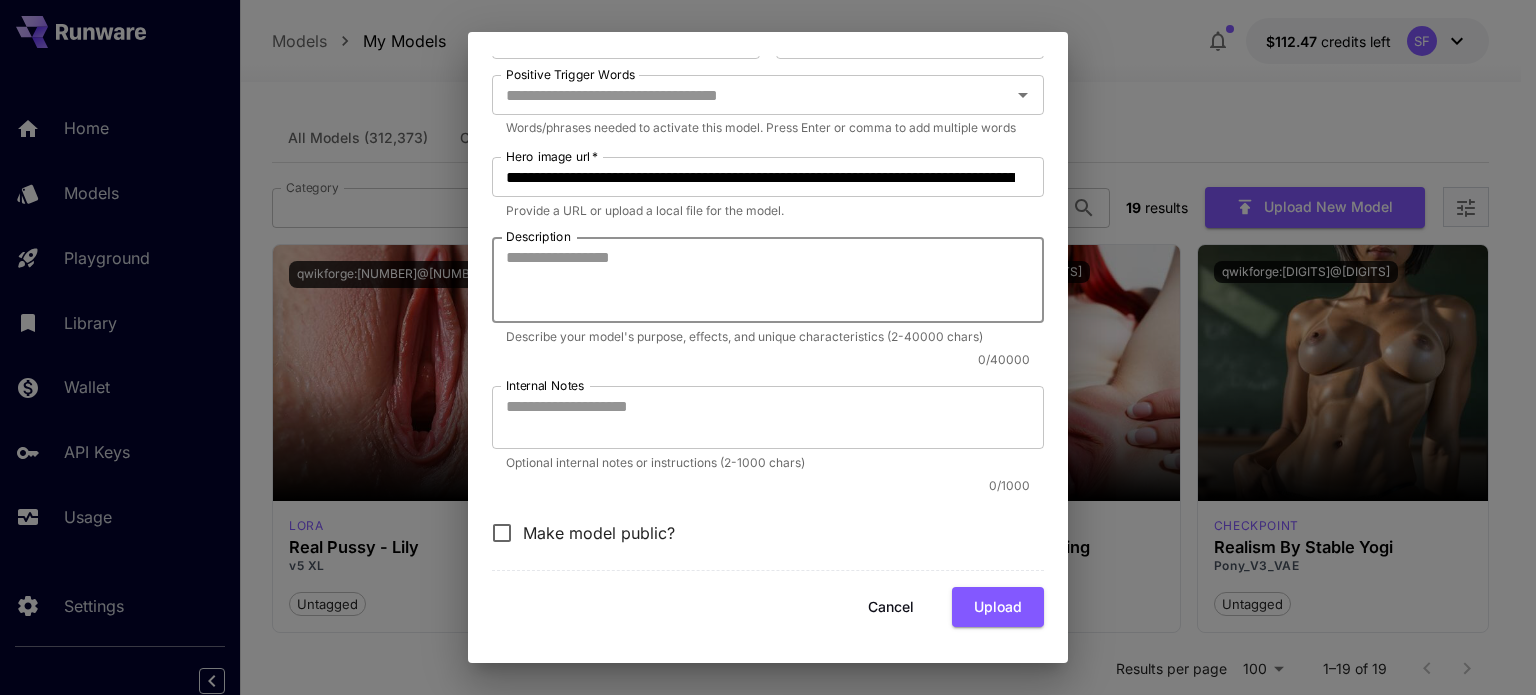click on "Description" at bounding box center [768, 280] 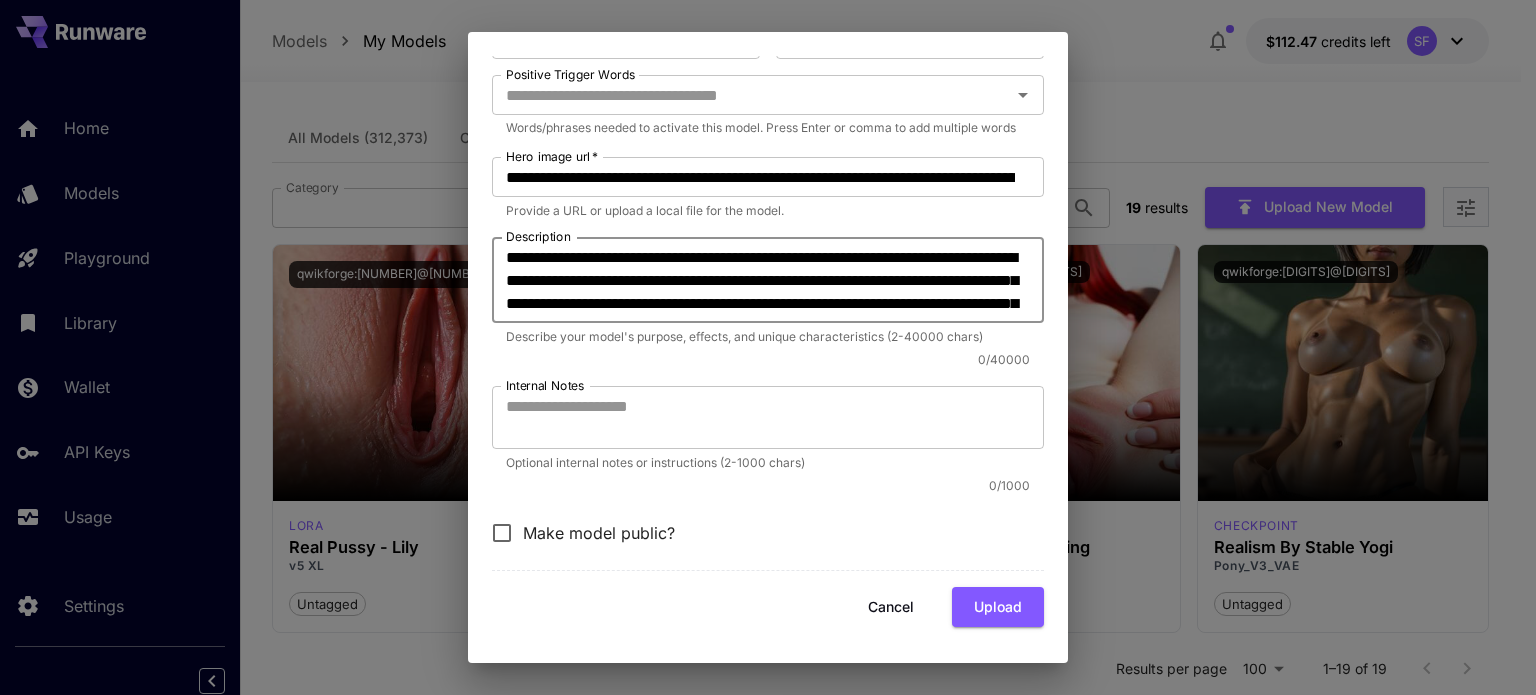 scroll, scrollTop: 803, scrollLeft: 0, axis: vertical 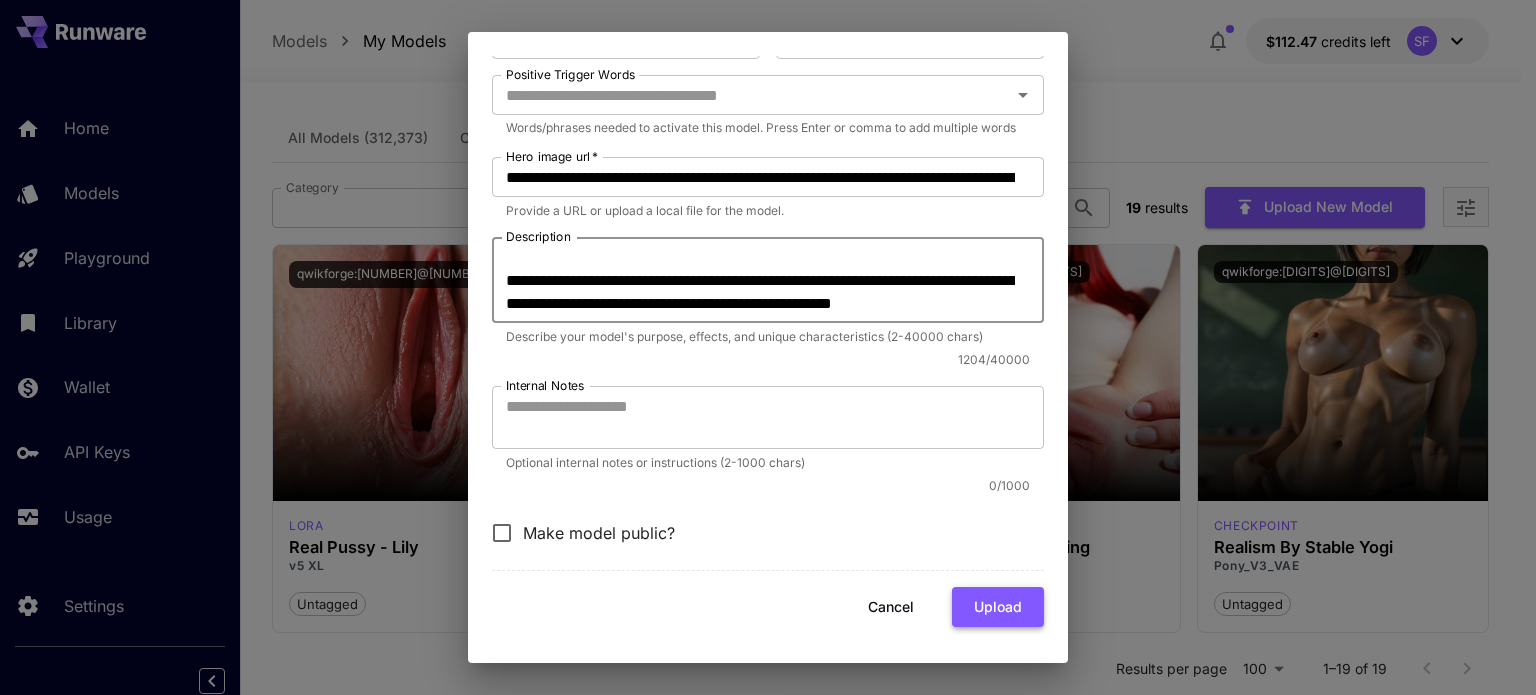 type on "**********" 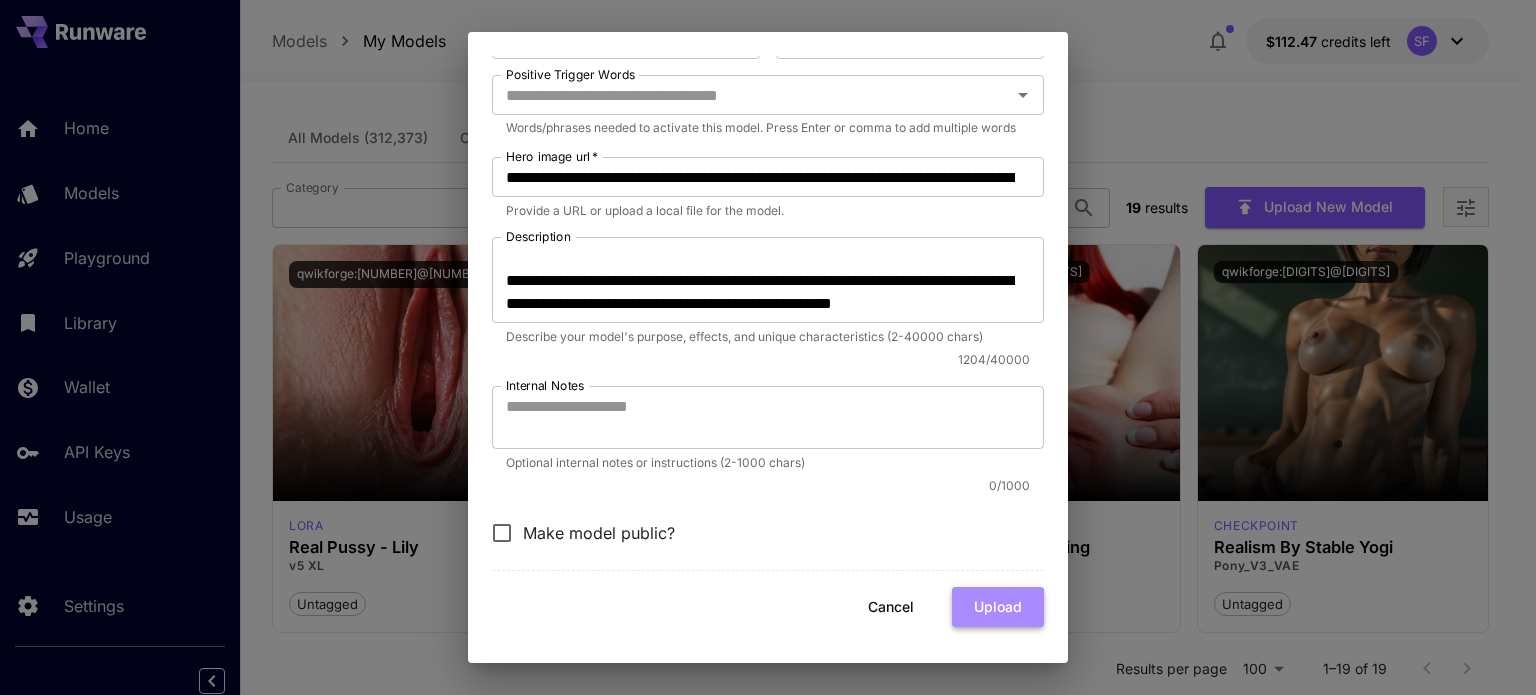click on "Upload" at bounding box center (998, 607) 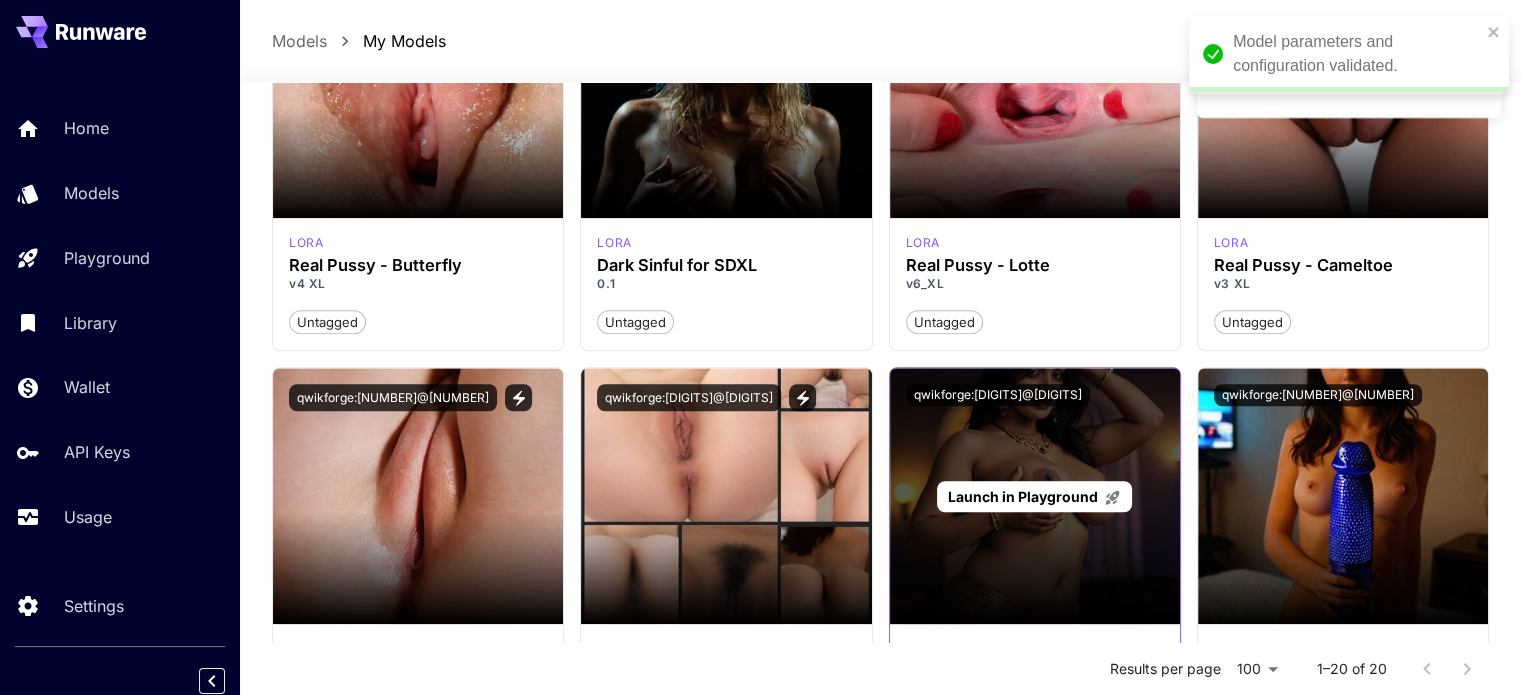 scroll, scrollTop: 1669, scrollLeft: 0, axis: vertical 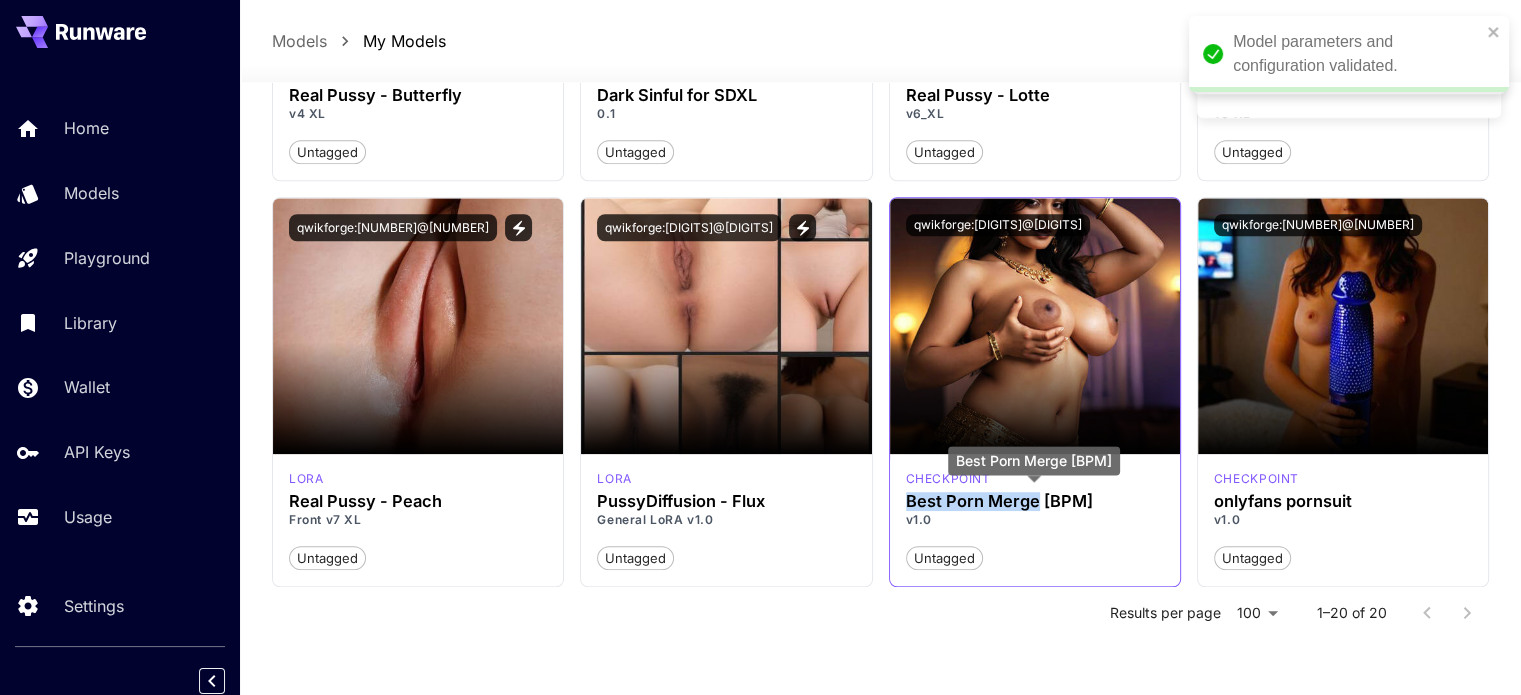 drag, startPoint x: 904, startPoint y: 499, endPoint x: 1036, endPoint y: 499, distance: 132 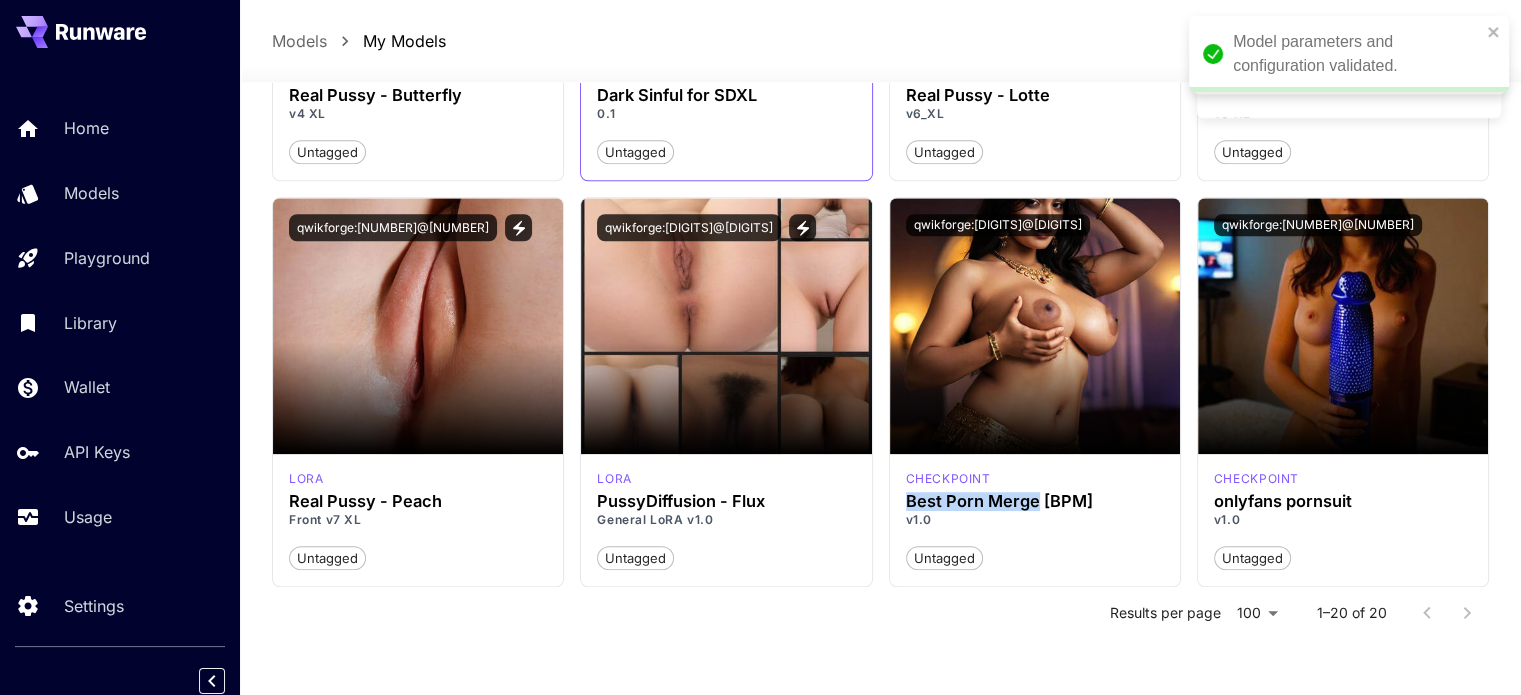 copy on "Best Porn Merge" 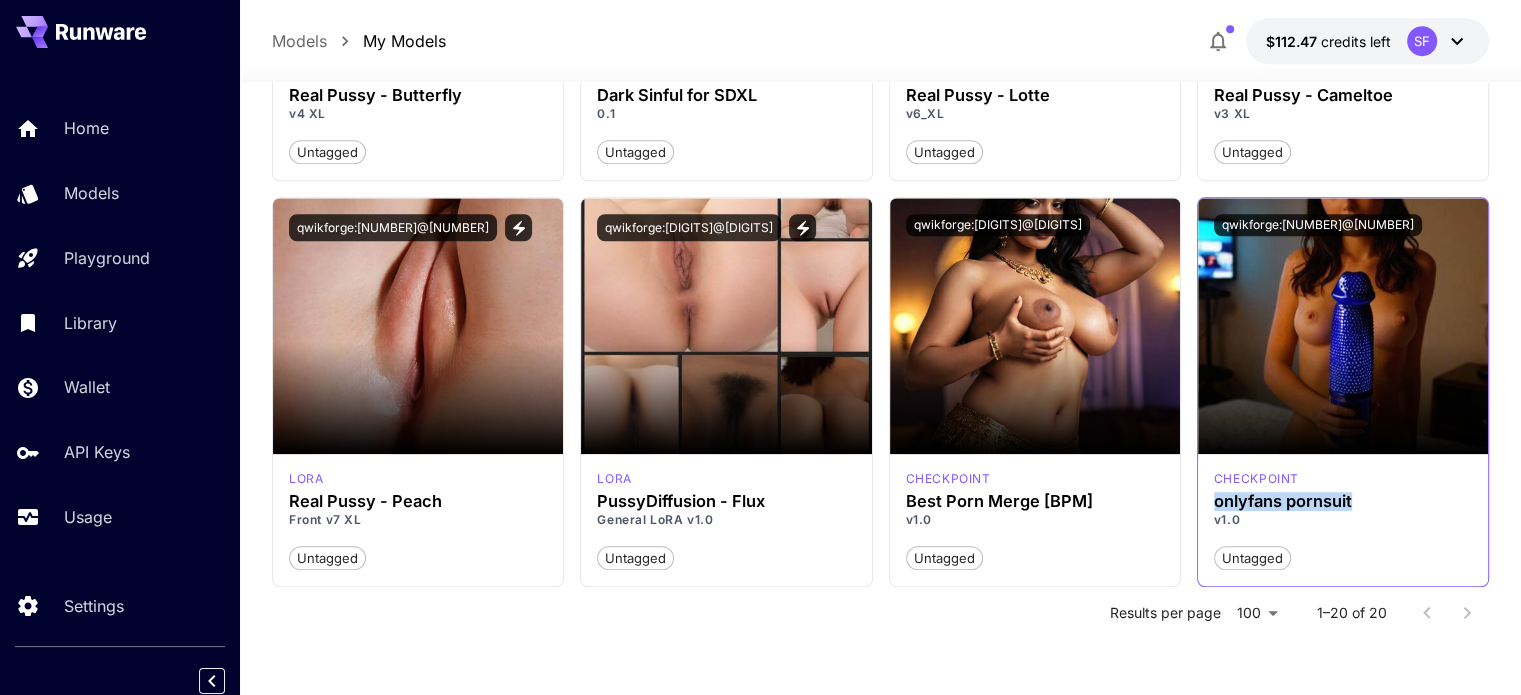 drag, startPoint x: 1370, startPoint y: 499, endPoint x: 1210, endPoint y: 494, distance: 160.07811 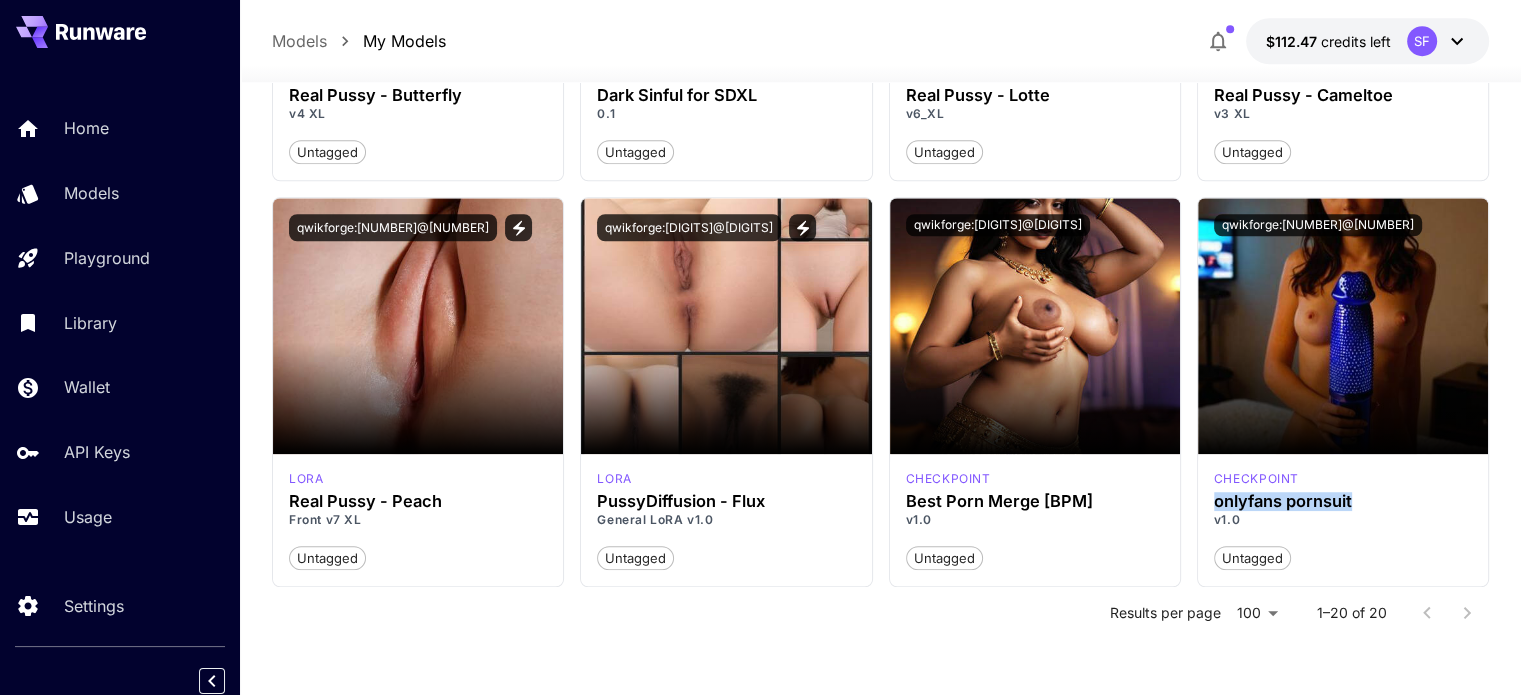 copy on "onlyfans pornsuit" 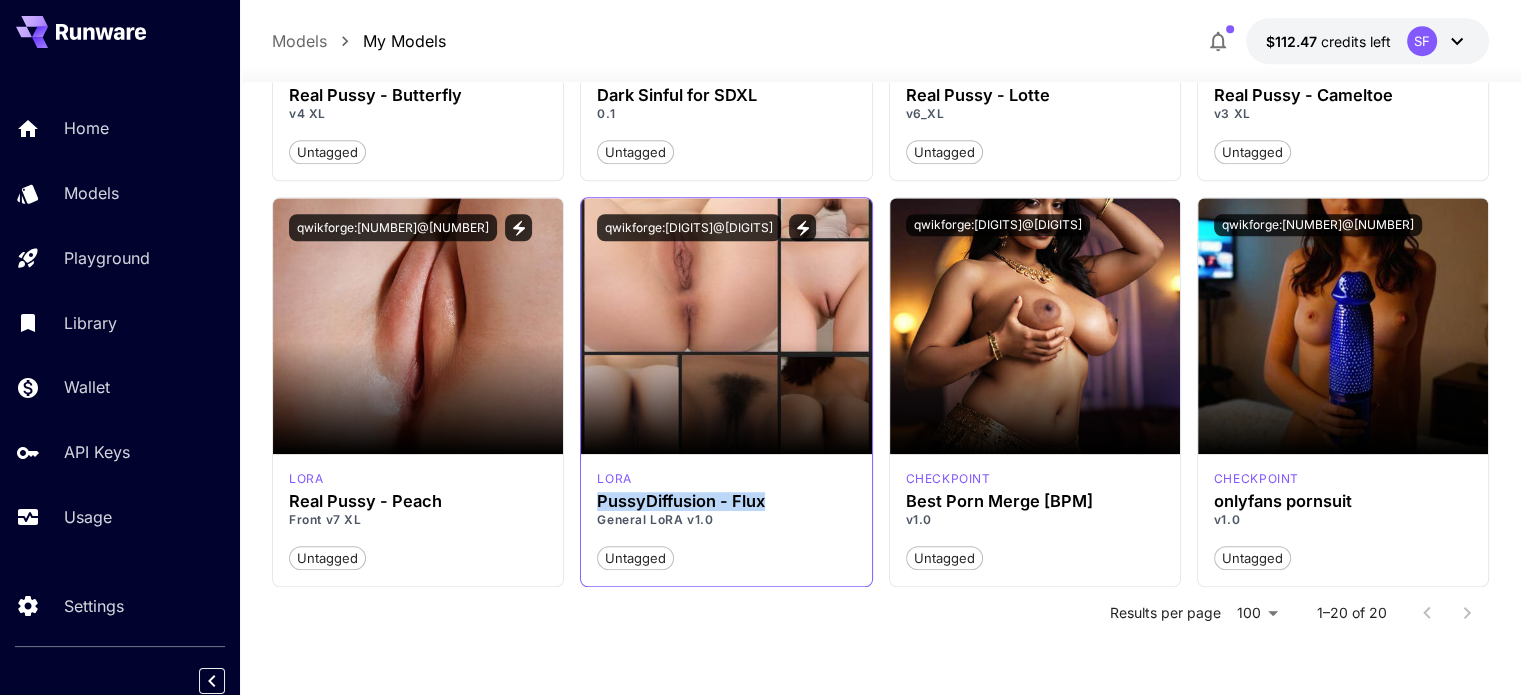 drag, startPoint x: 774, startPoint y: 499, endPoint x: 600, endPoint y: 499, distance: 174 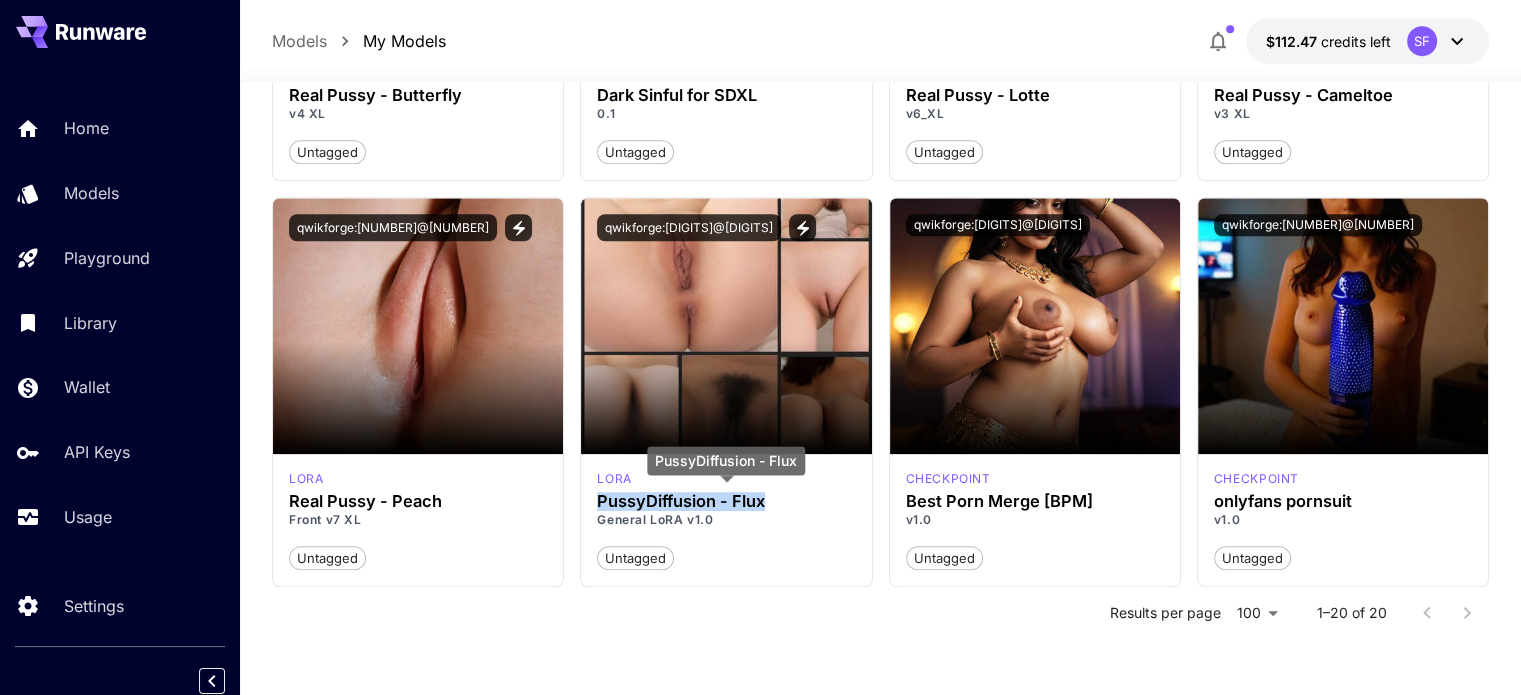 copy on "PussyDiffusion - Flux" 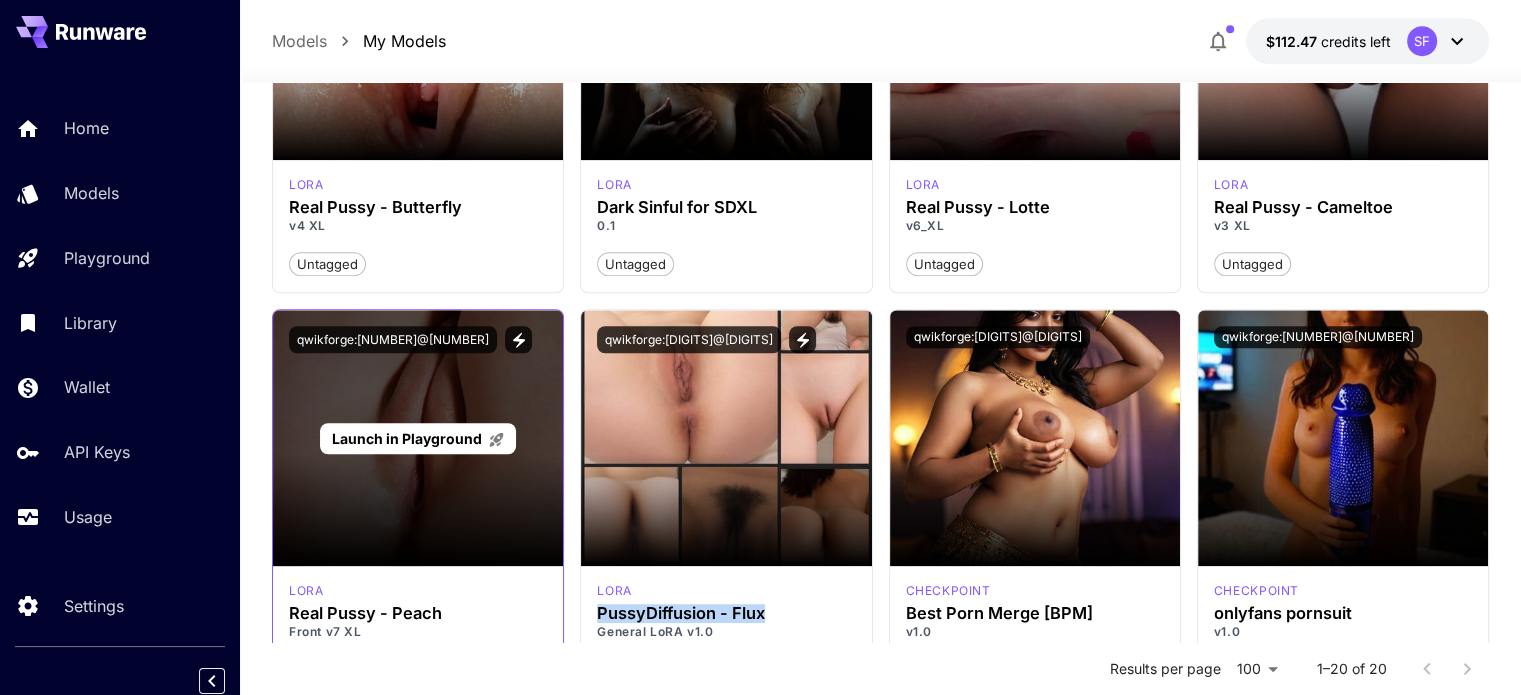 scroll, scrollTop: 1669, scrollLeft: 0, axis: vertical 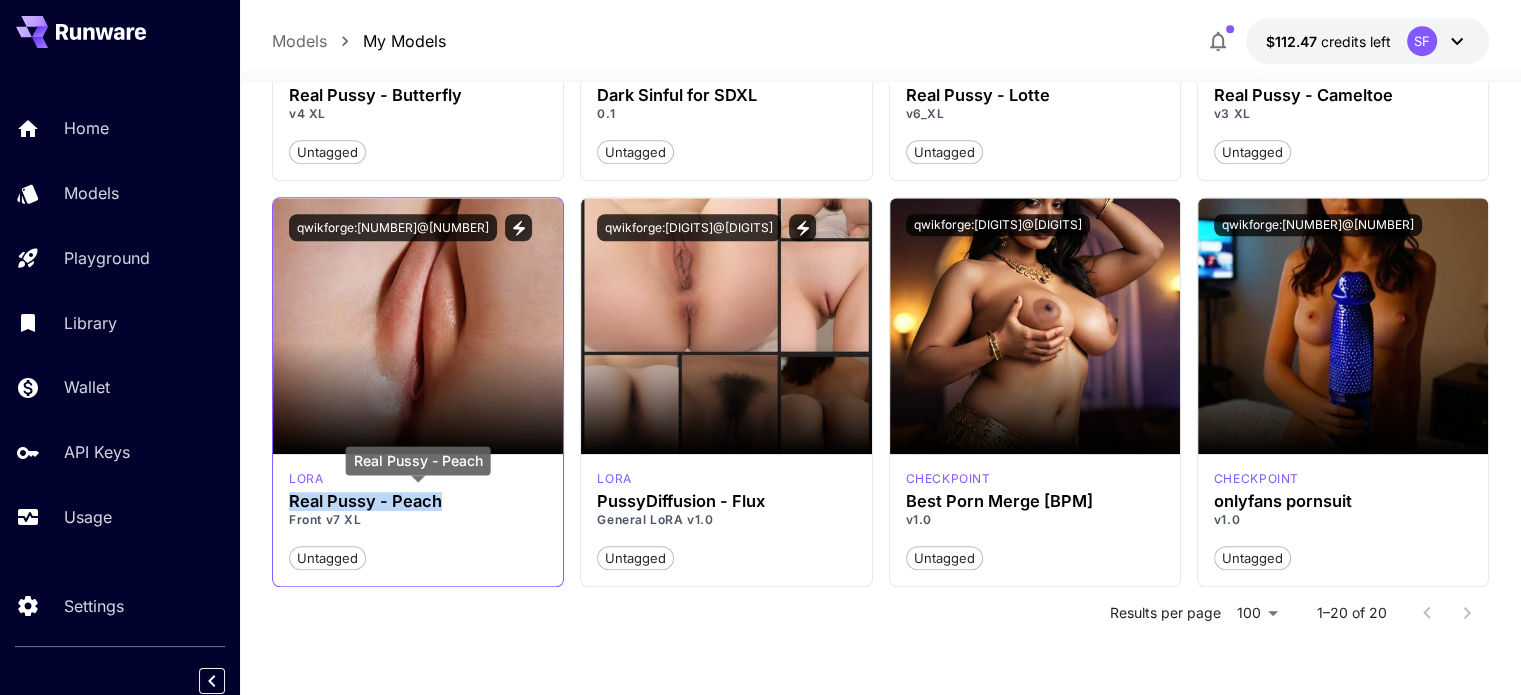 drag, startPoint x: 473, startPoint y: 499, endPoint x: 290, endPoint y: 501, distance: 183.01093 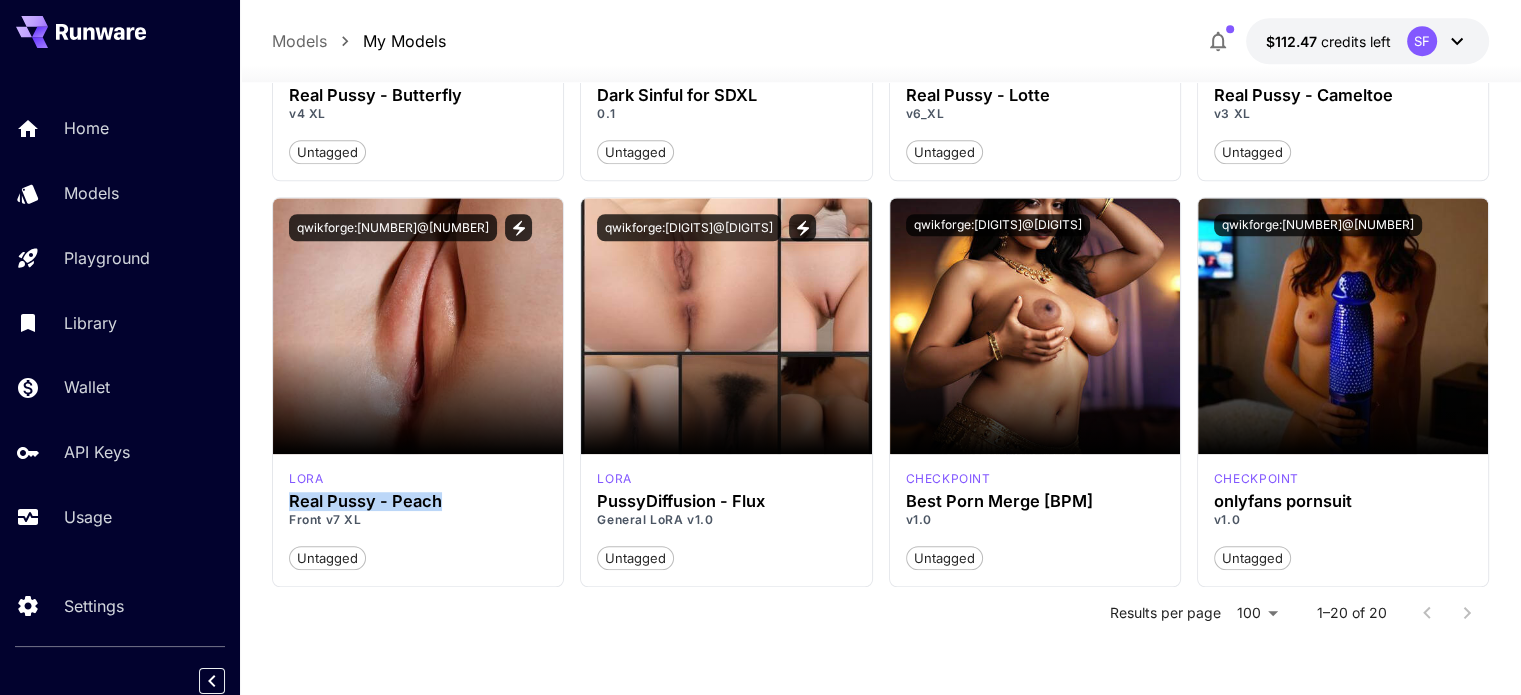 copy on "Real Pussy - Peach" 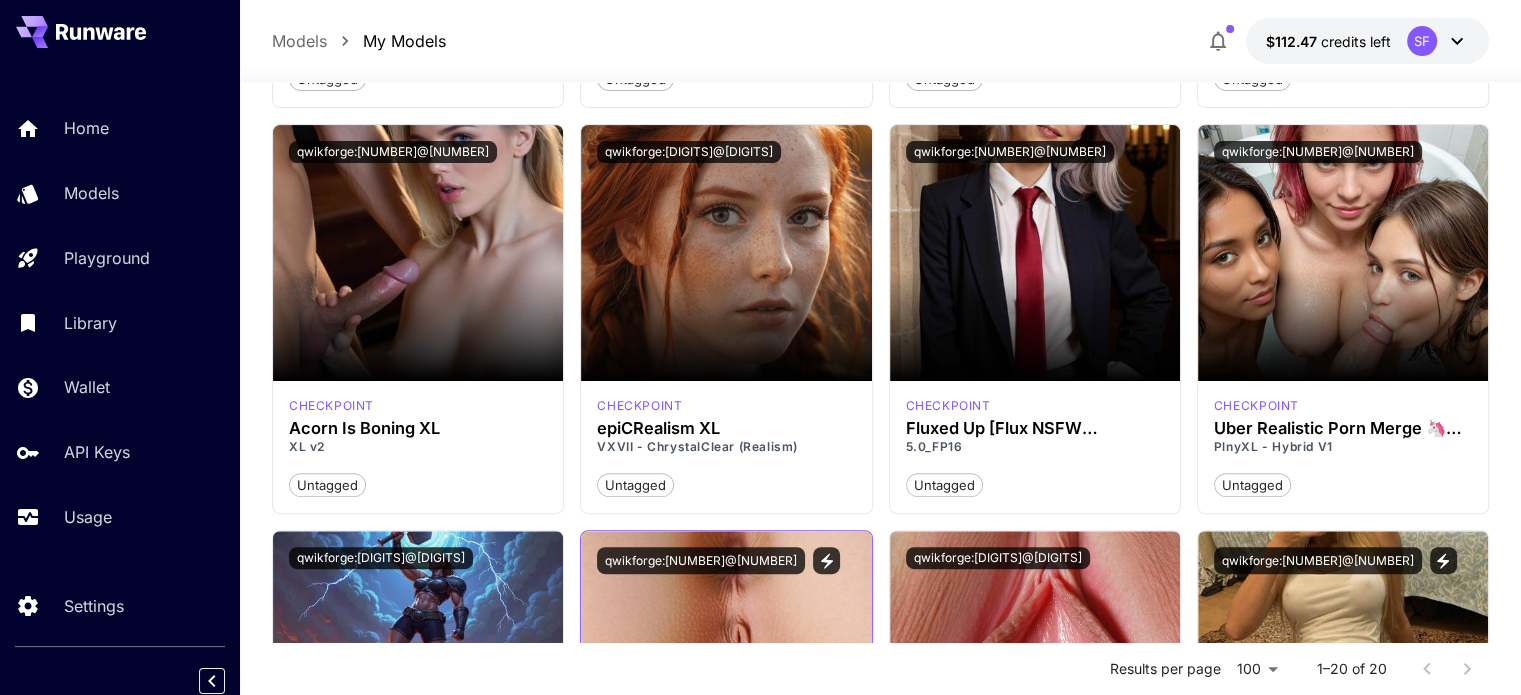 scroll, scrollTop: 503, scrollLeft: 0, axis: vertical 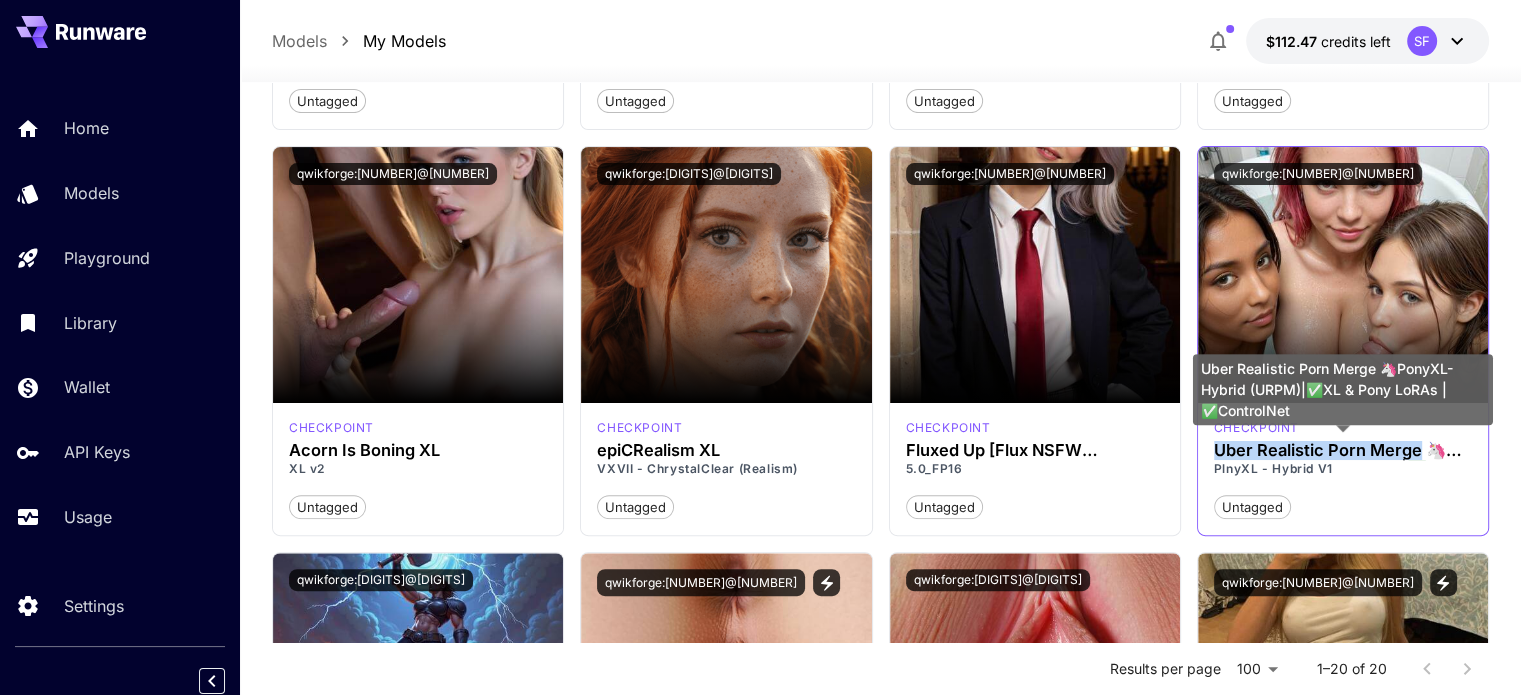 drag, startPoint x: 1416, startPoint y: 449, endPoint x: 1212, endPoint y: 454, distance: 204.06126 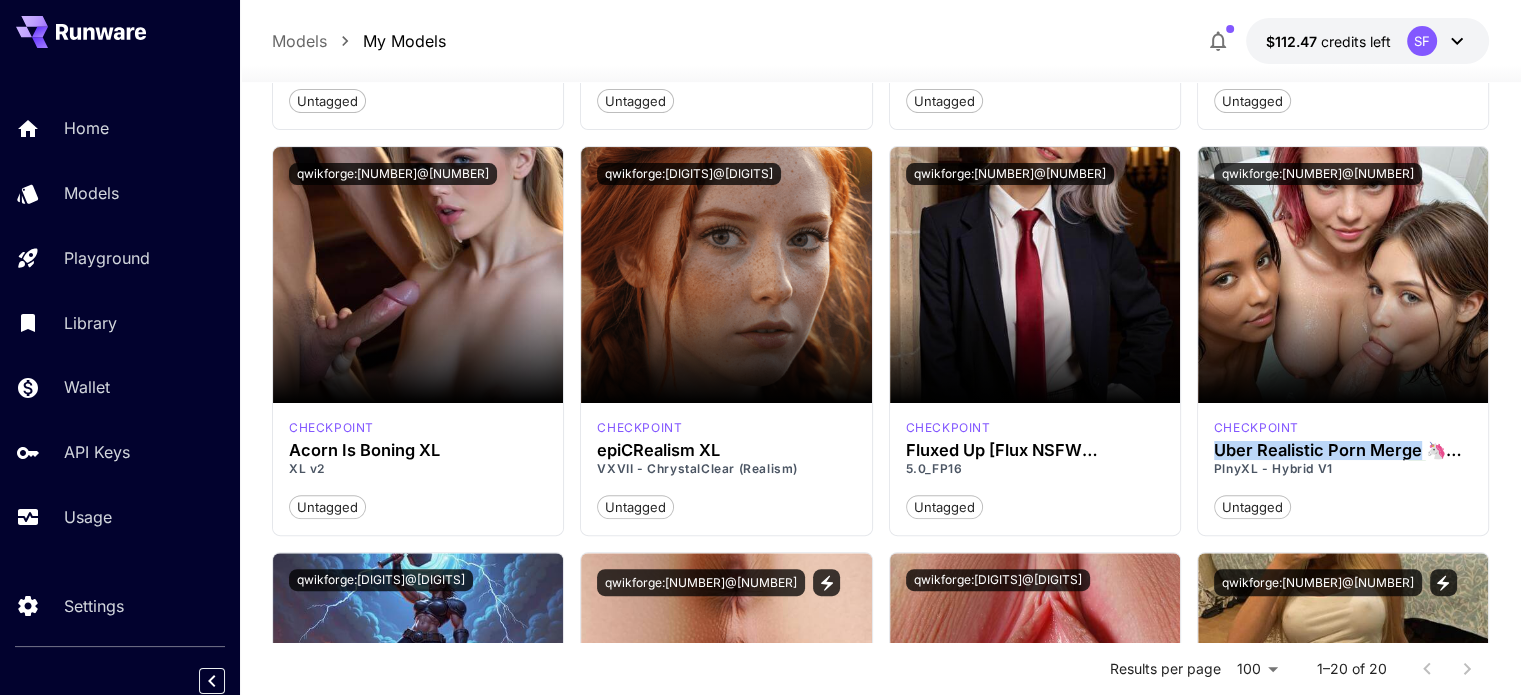 copy on "Uber Realistic Porn Merge" 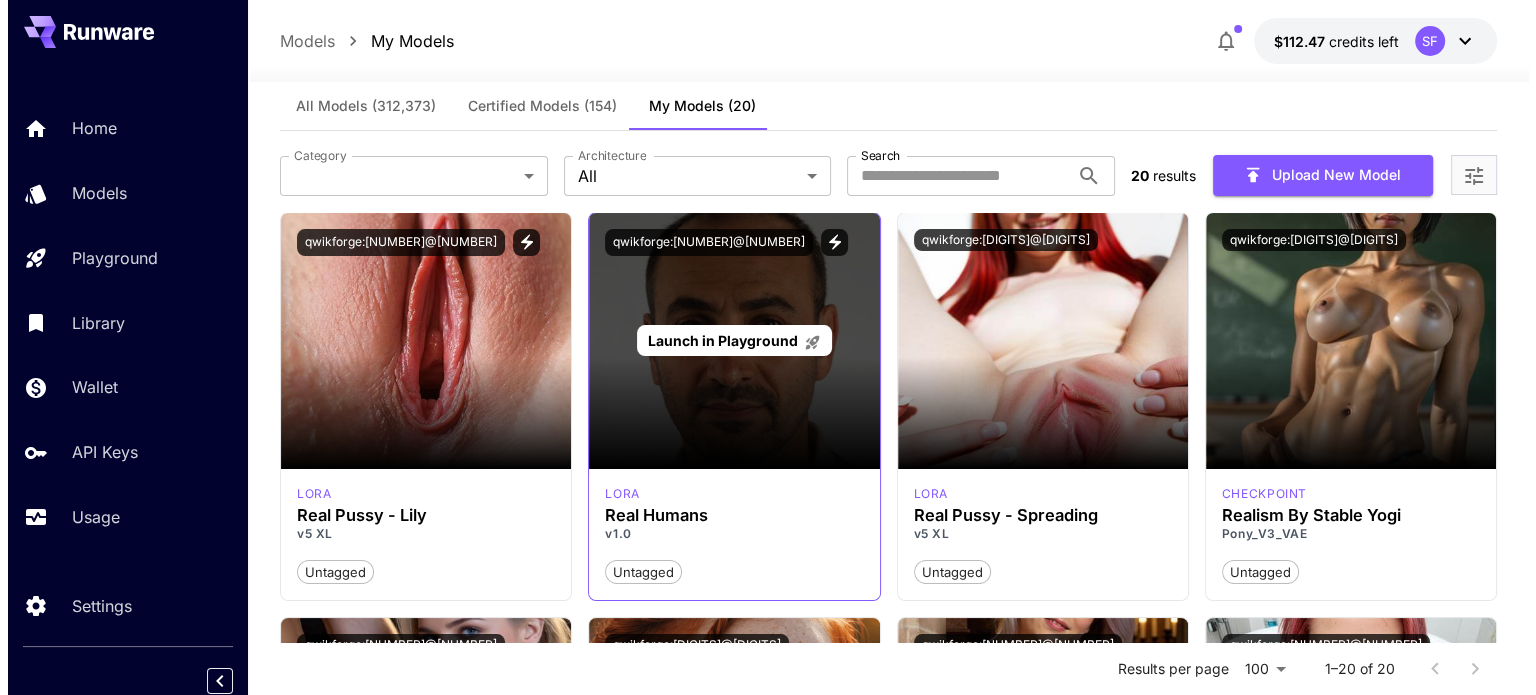 scroll, scrollTop: 3, scrollLeft: 0, axis: vertical 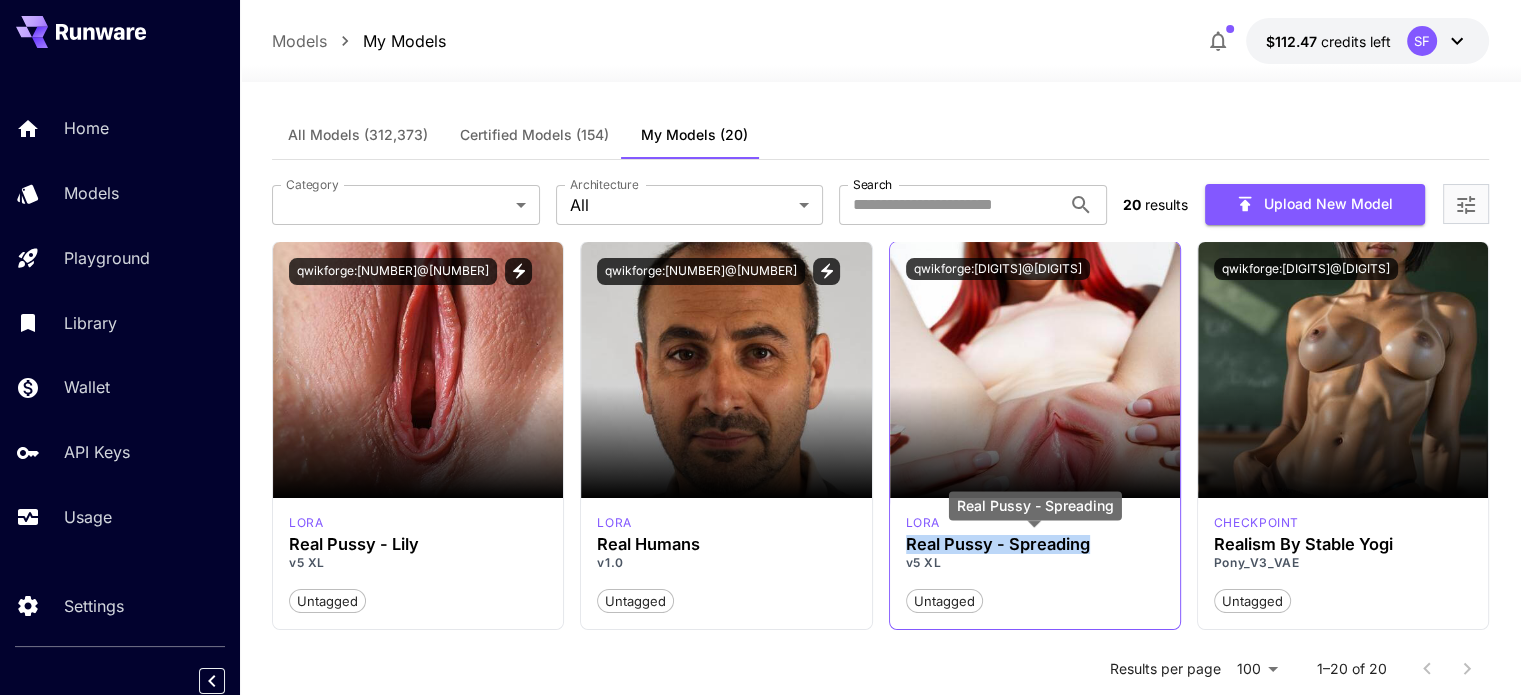 drag, startPoint x: 1100, startPoint y: 543, endPoint x: 904, endPoint y: 544, distance: 196.00255 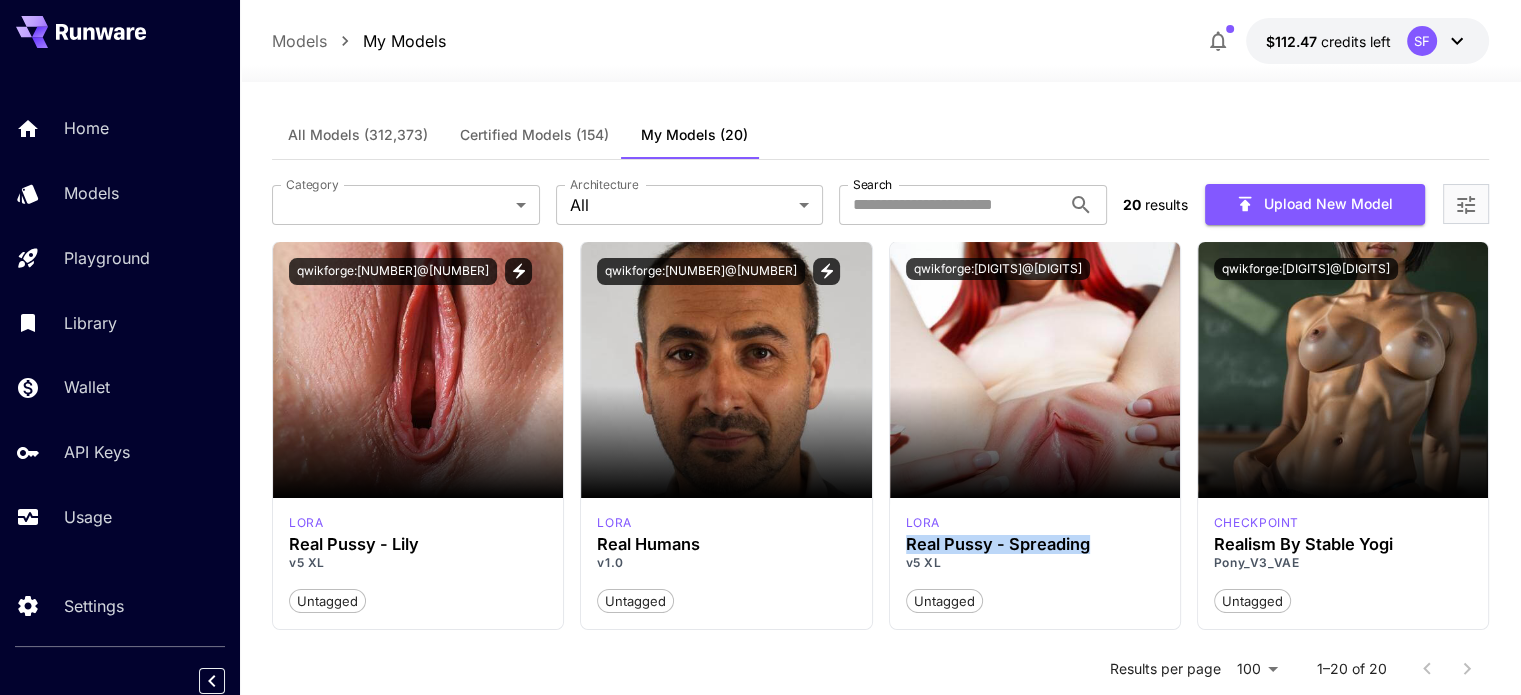 copy on "Real Pussy - Spreading" 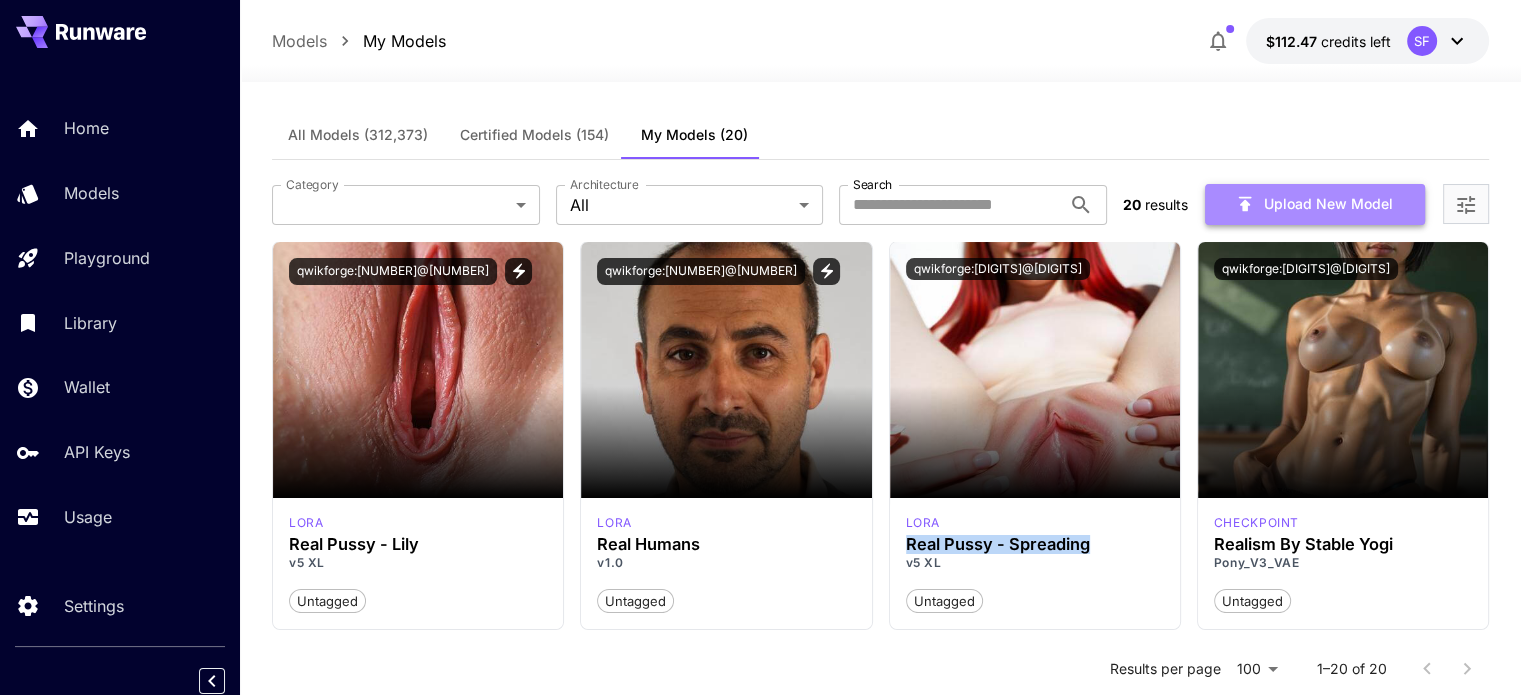 click on "Upload New Model" at bounding box center (1315, 204) 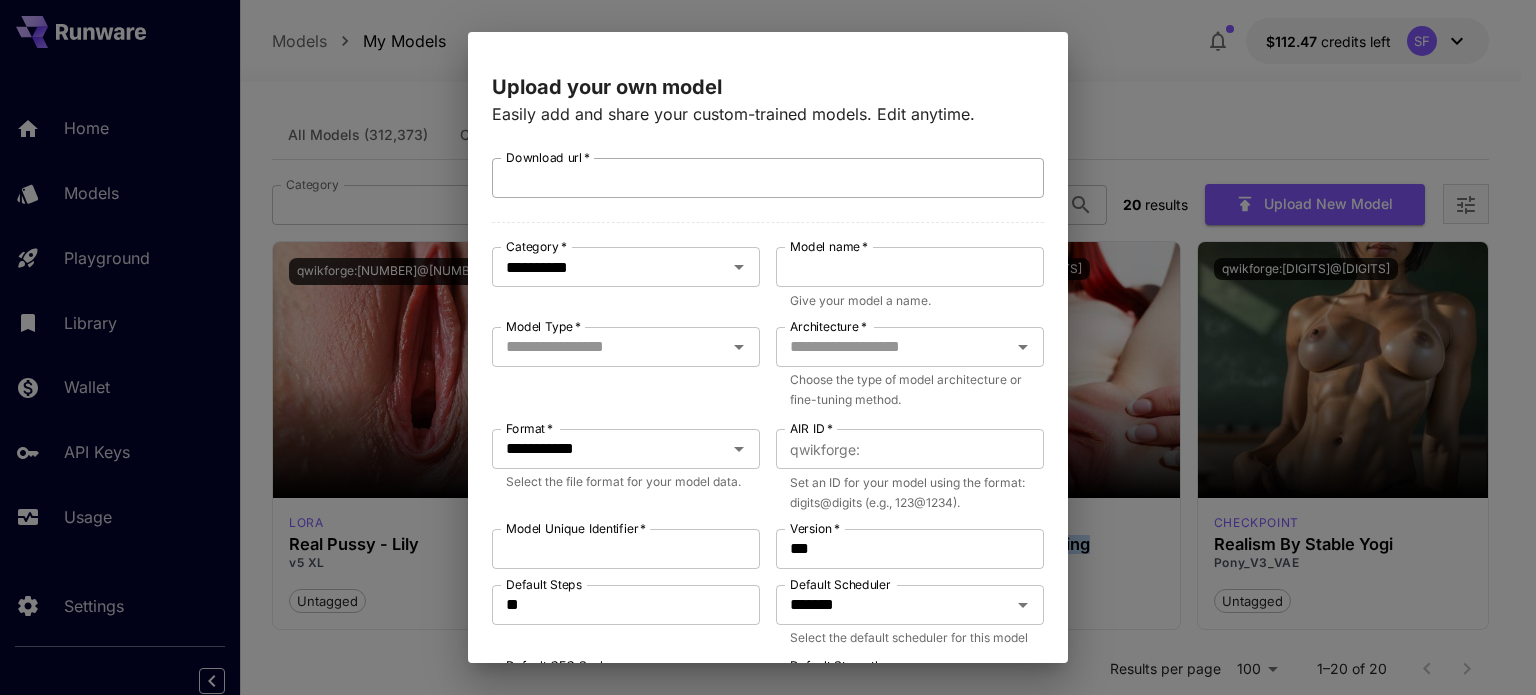 click on "Download url   * Download url   *" at bounding box center (768, 178) 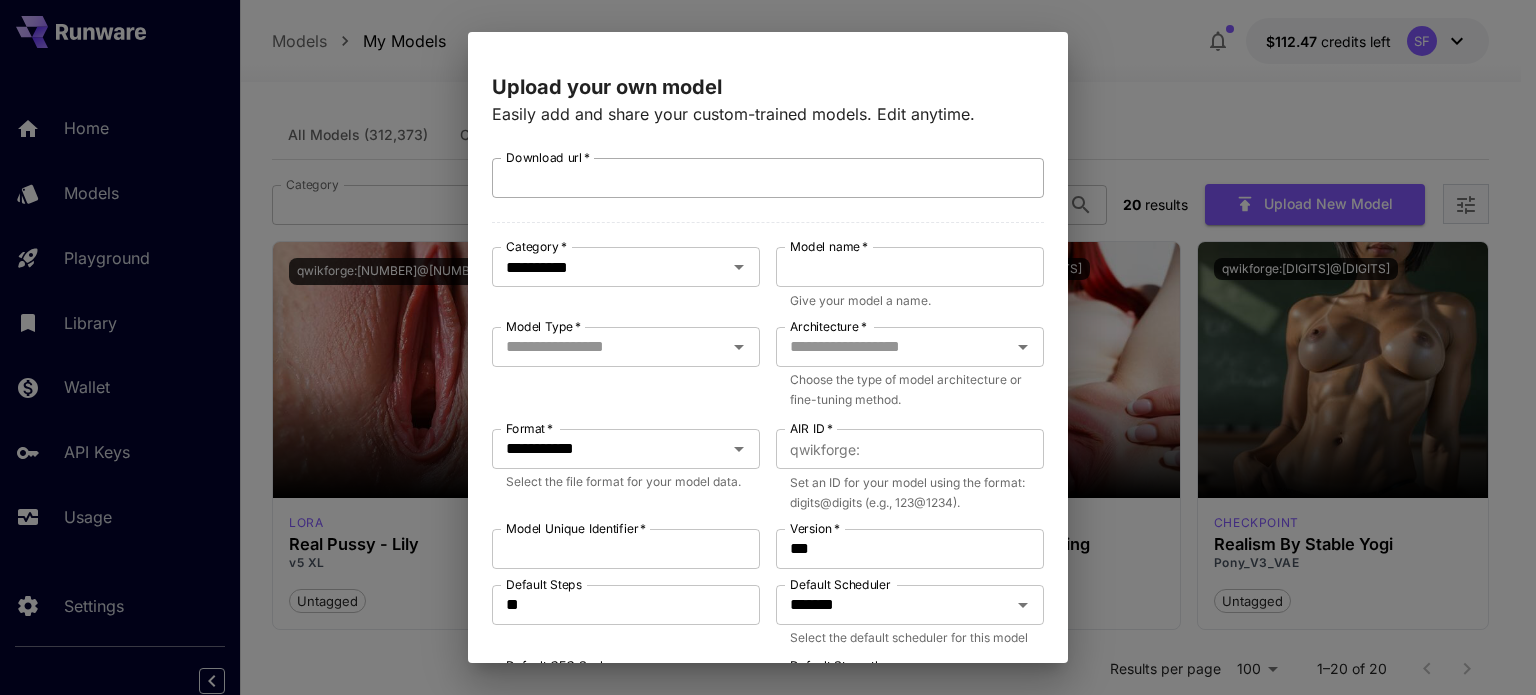 click on "Download url   *" at bounding box center (768, 178) 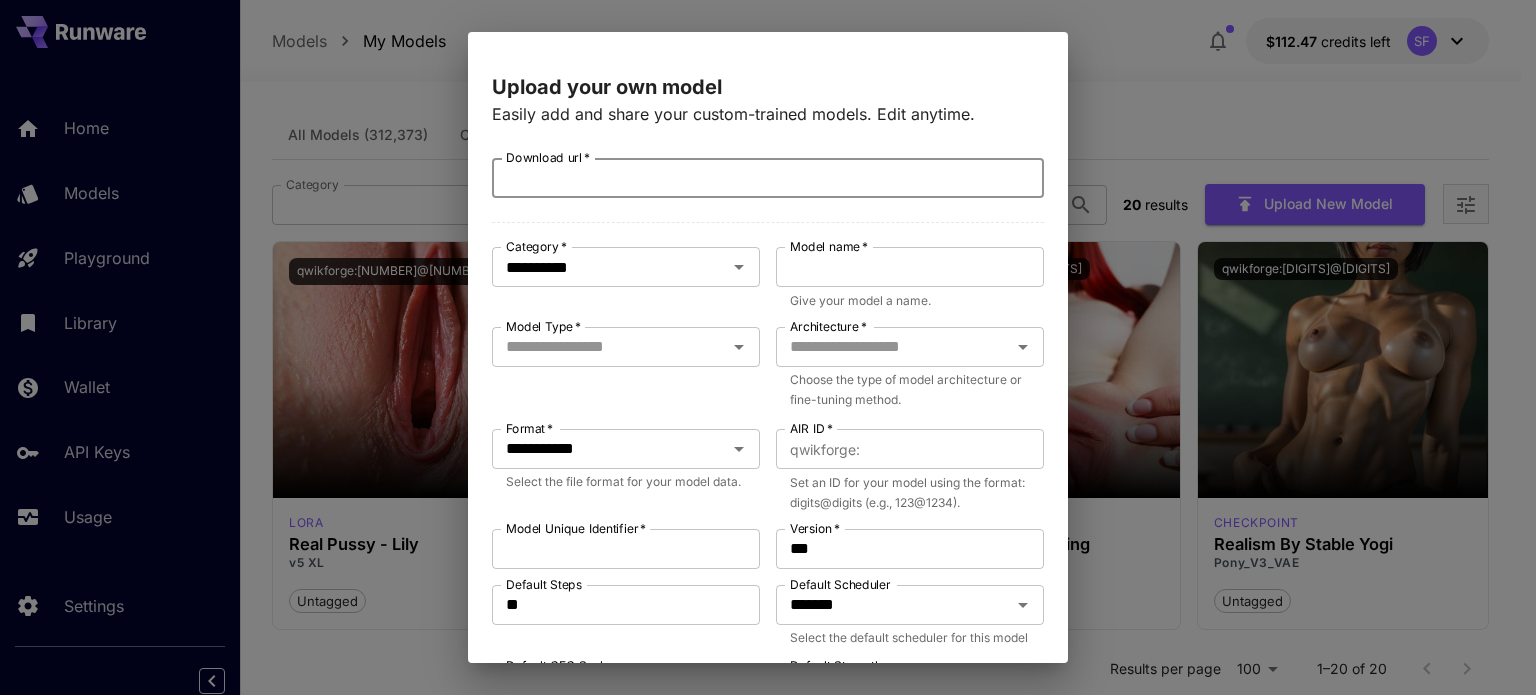 paste on "**********" 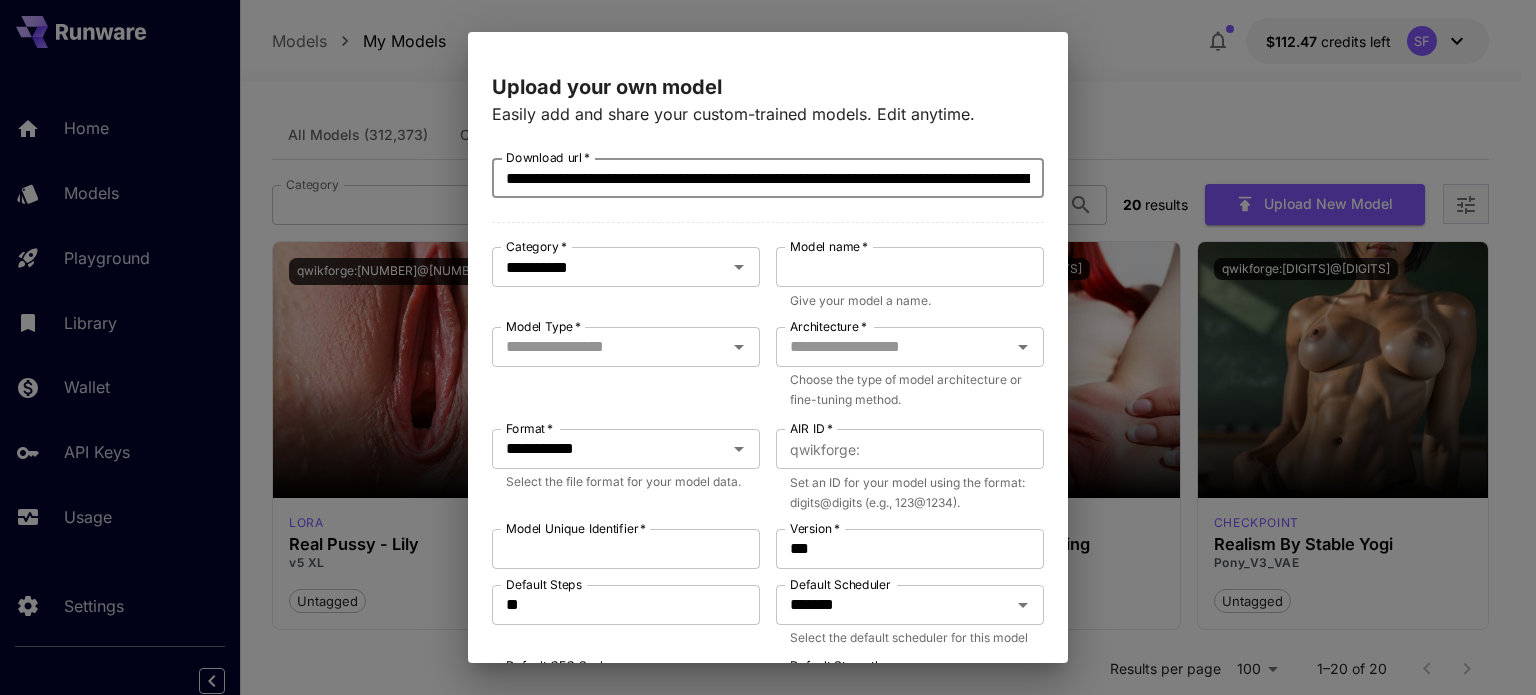 scroll, scrollTop: 0, scrollLeft: 256, axis: horizontal 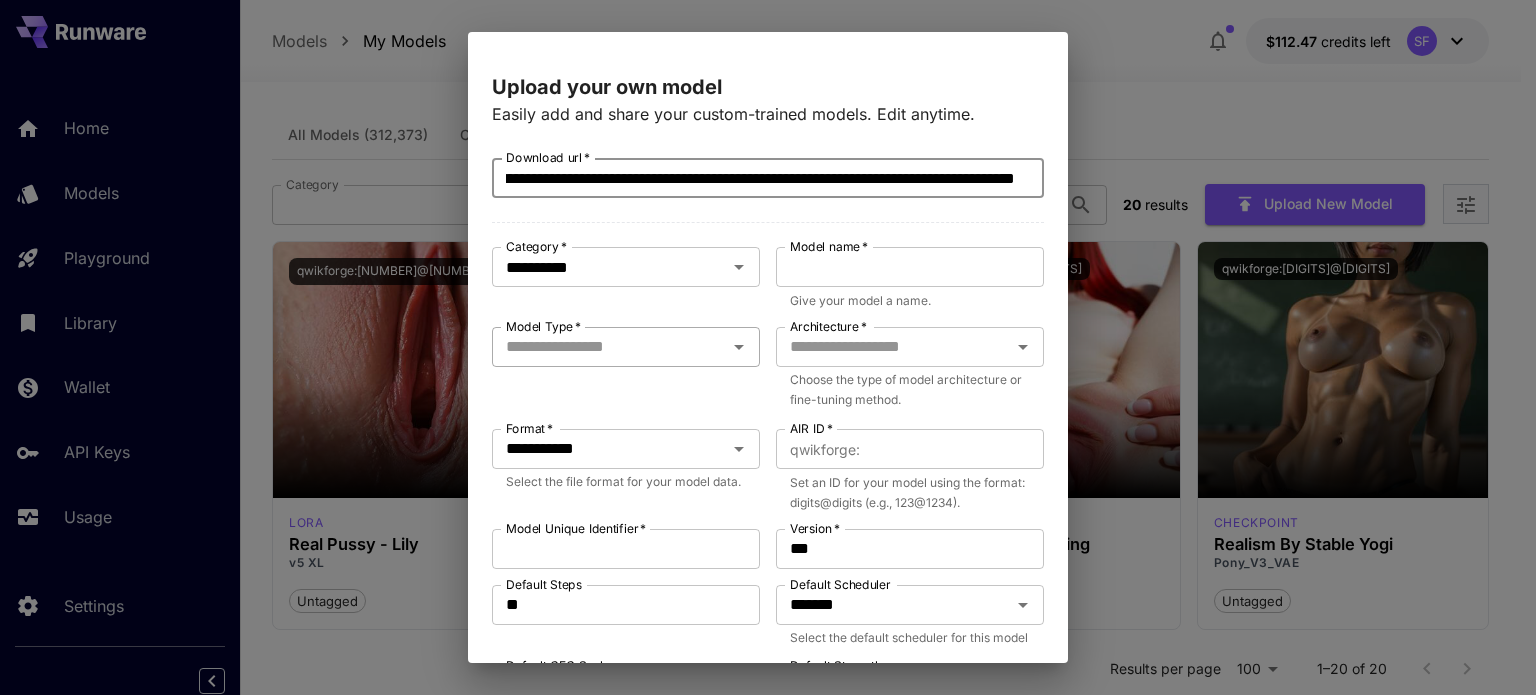 type on "**********" 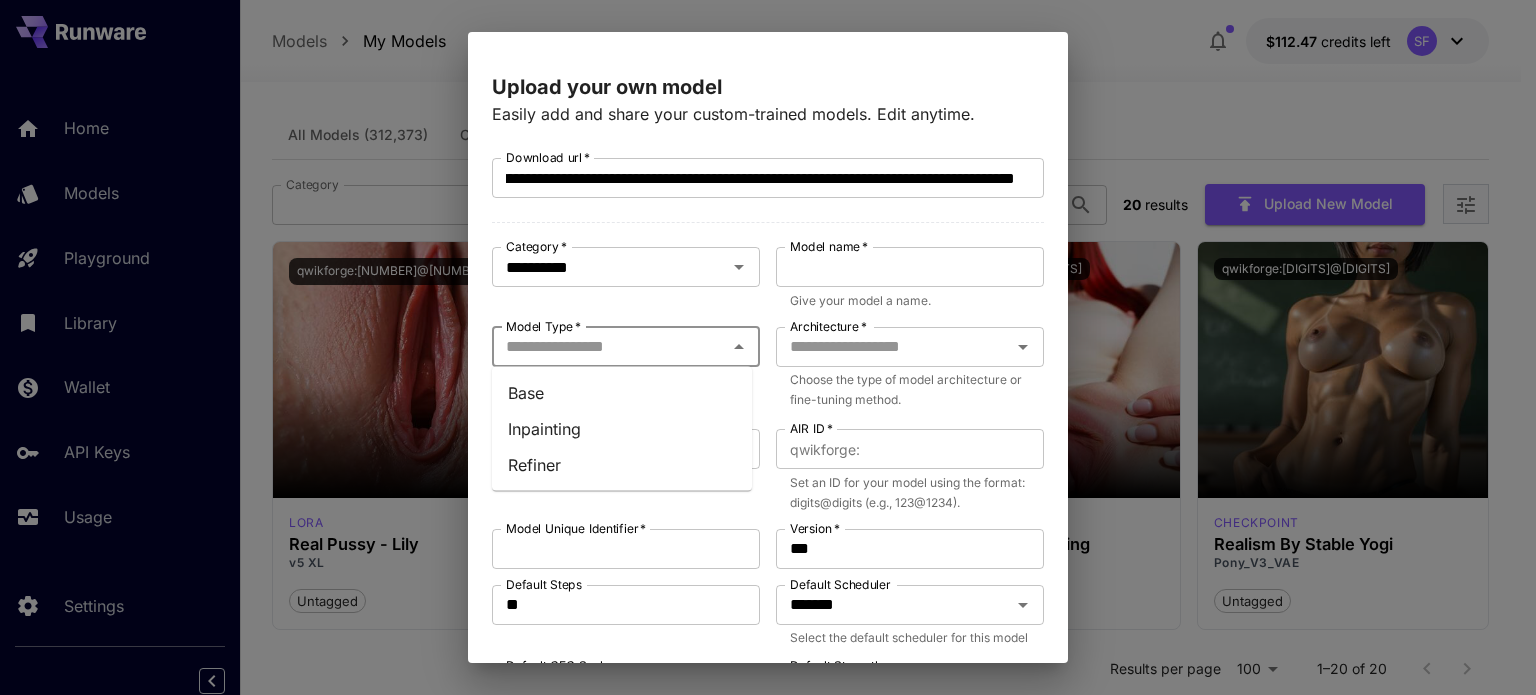 click on "Model Type   *" at bounding box center (609, 347) 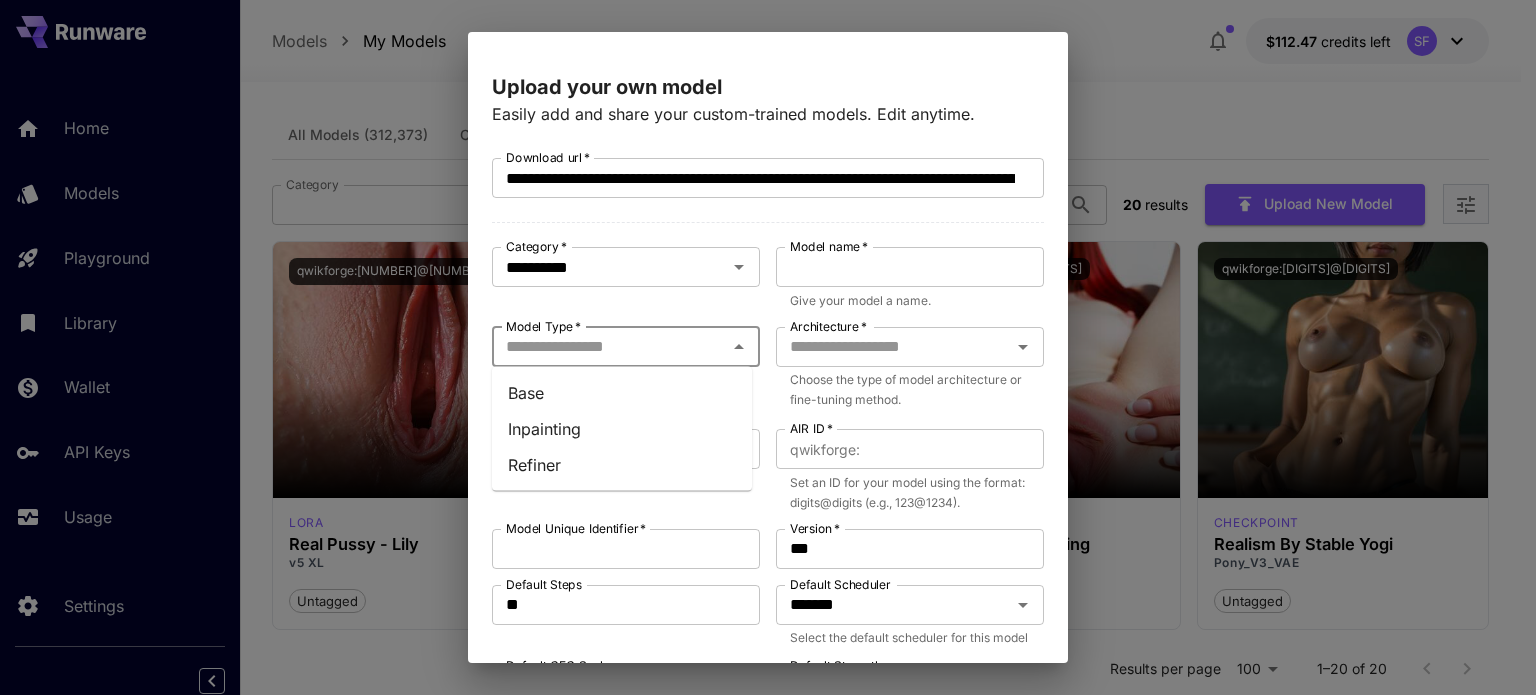 click on "Base" at bounding box center [622, 393] 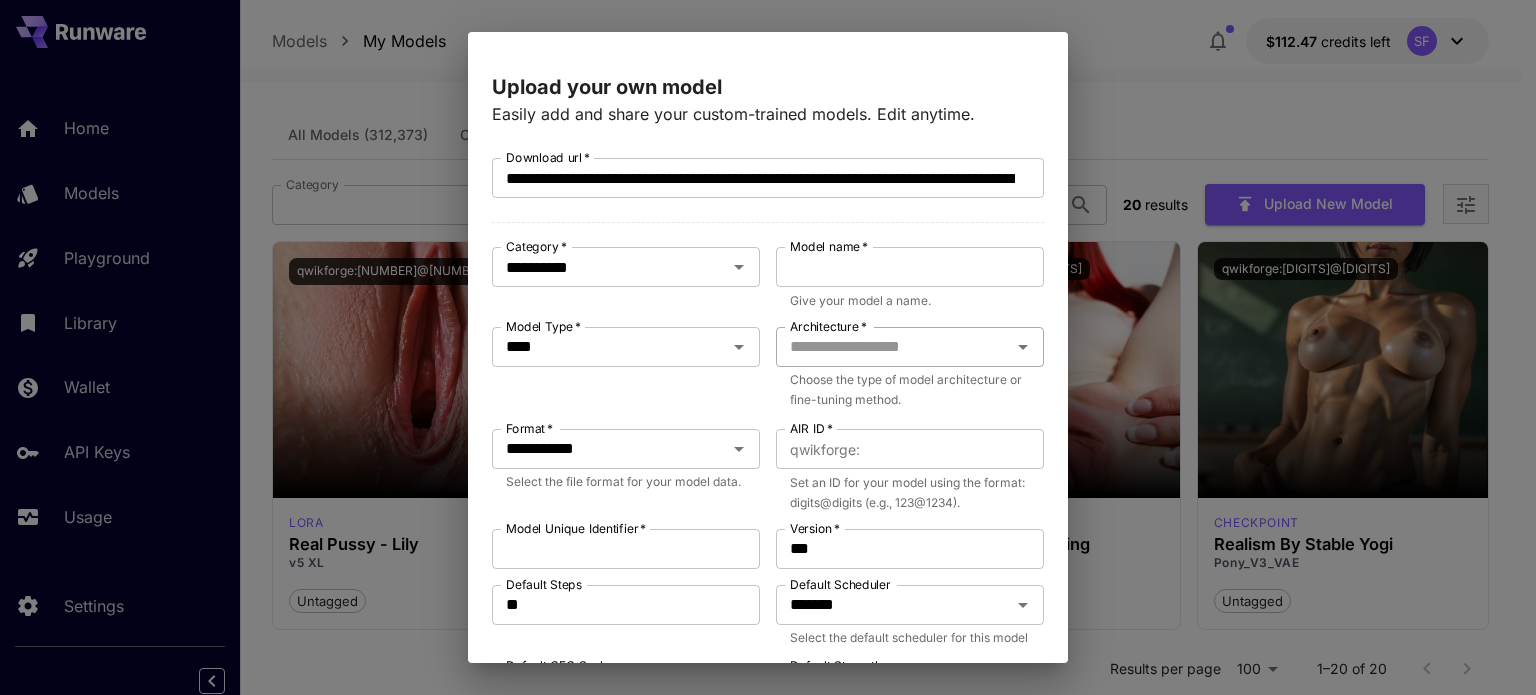 click on "Architecture   *" at bounding box center (893, 347) 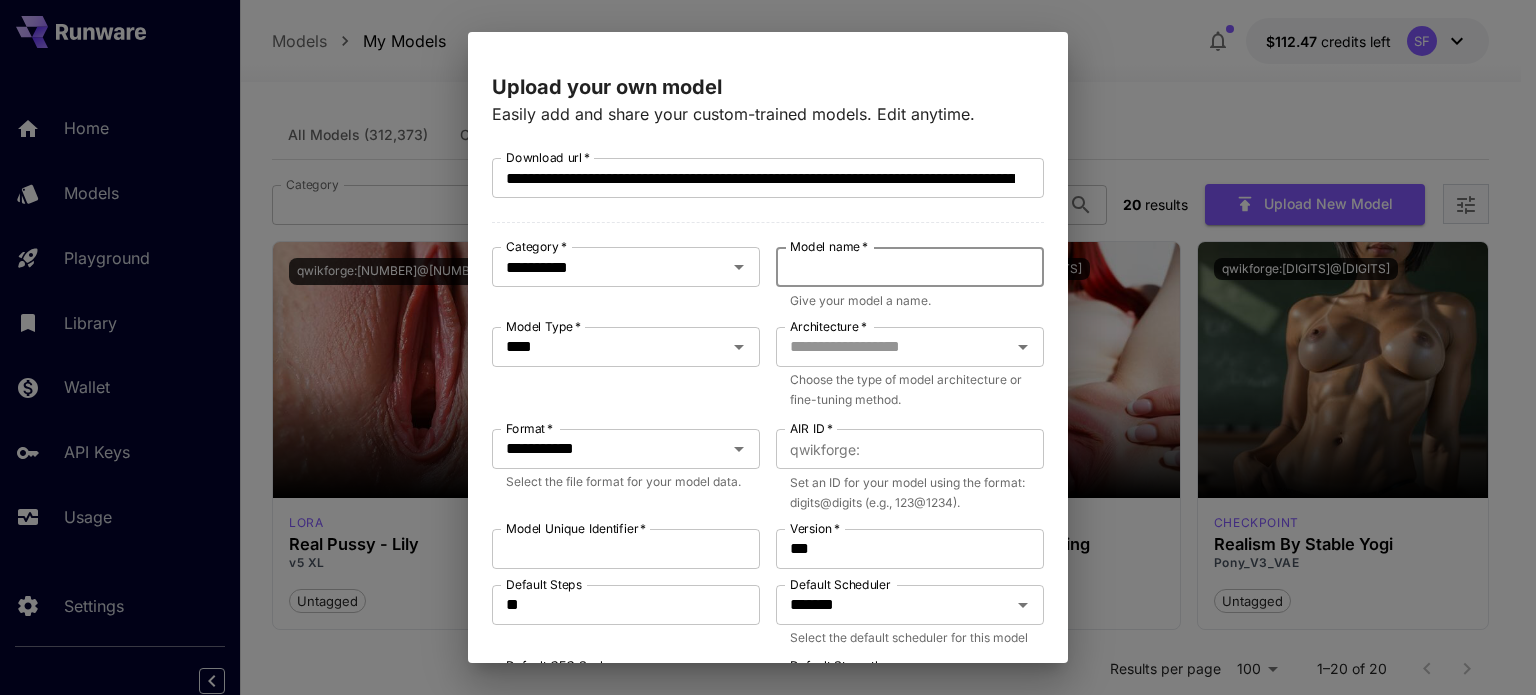 click on "Model name   *" at bounding box center (910, 267) 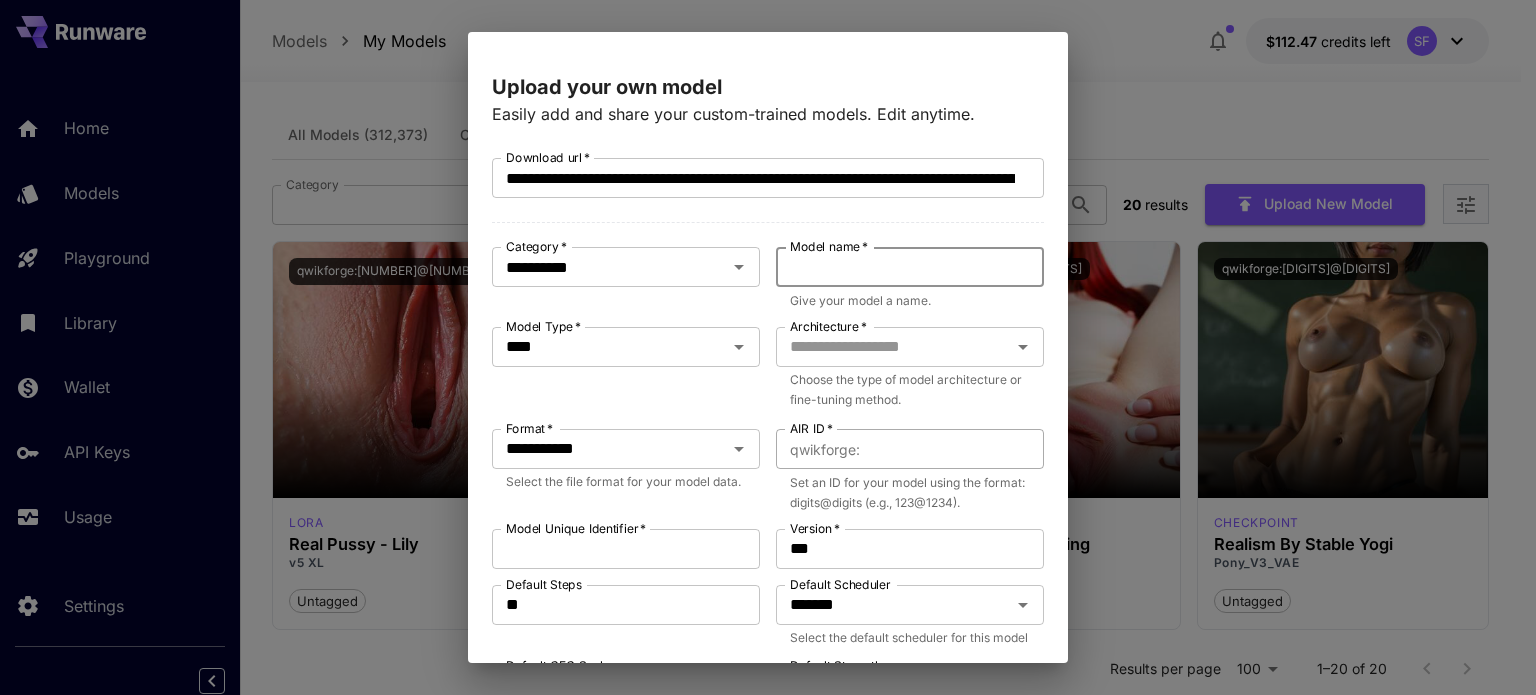 paste on "**********" 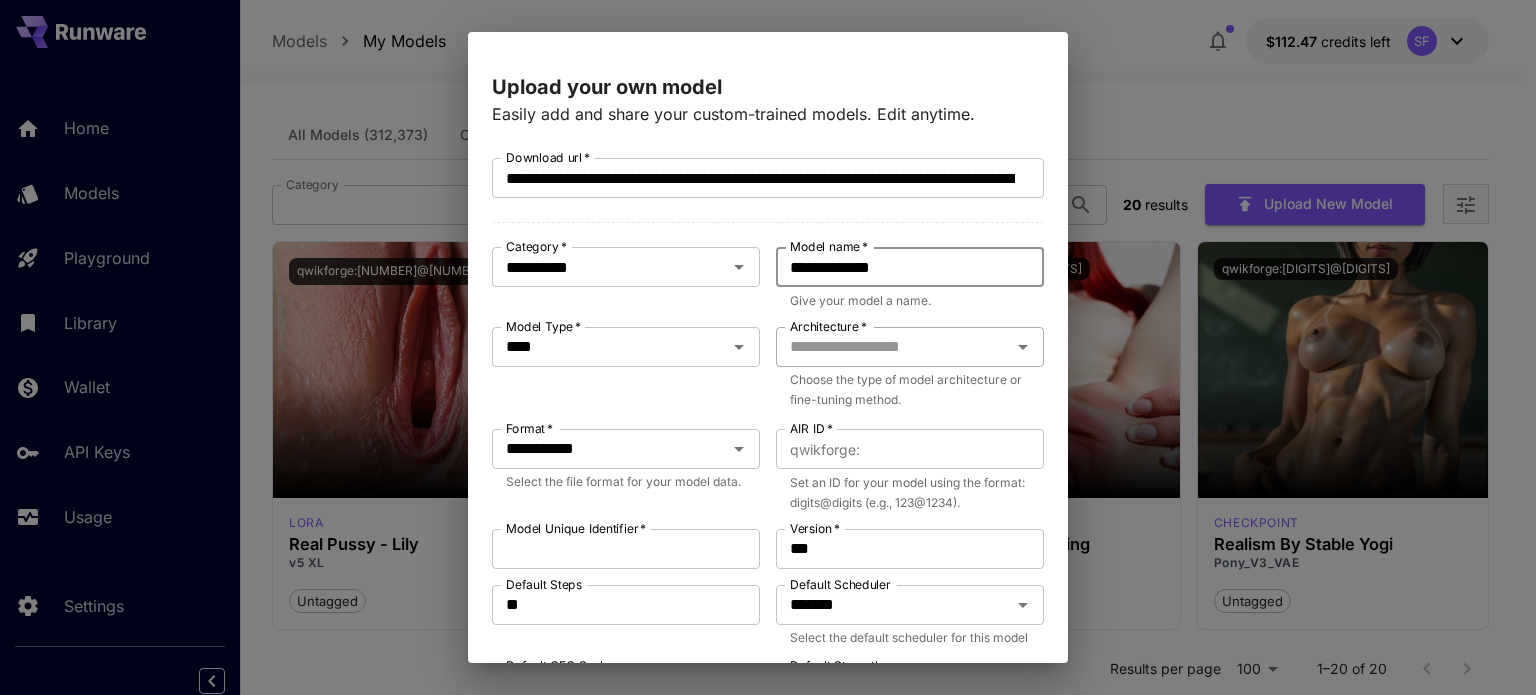 type on "**********" 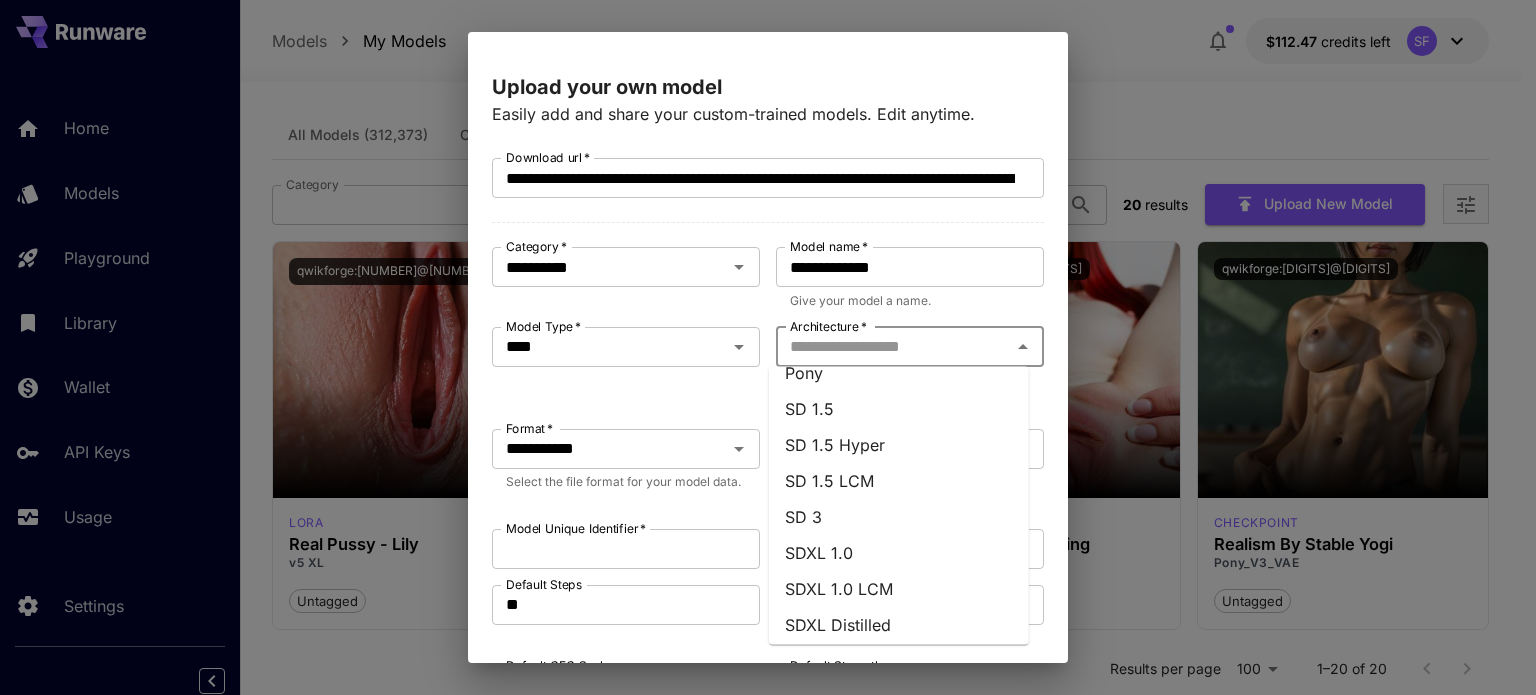 scroll, scrollTop: 333, scrollLeft: 0, axis: vertical 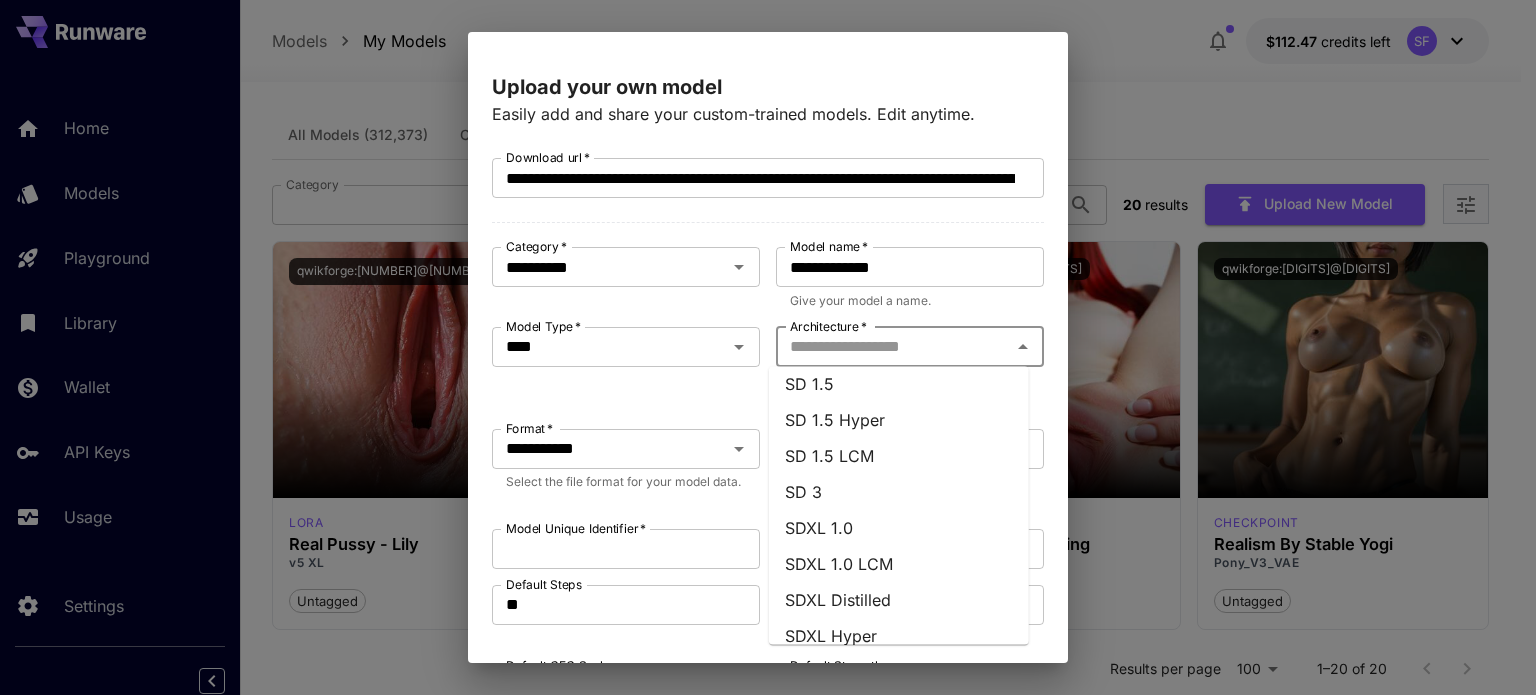 click on "SDXL 1.0" at bounding box center [899, 528] 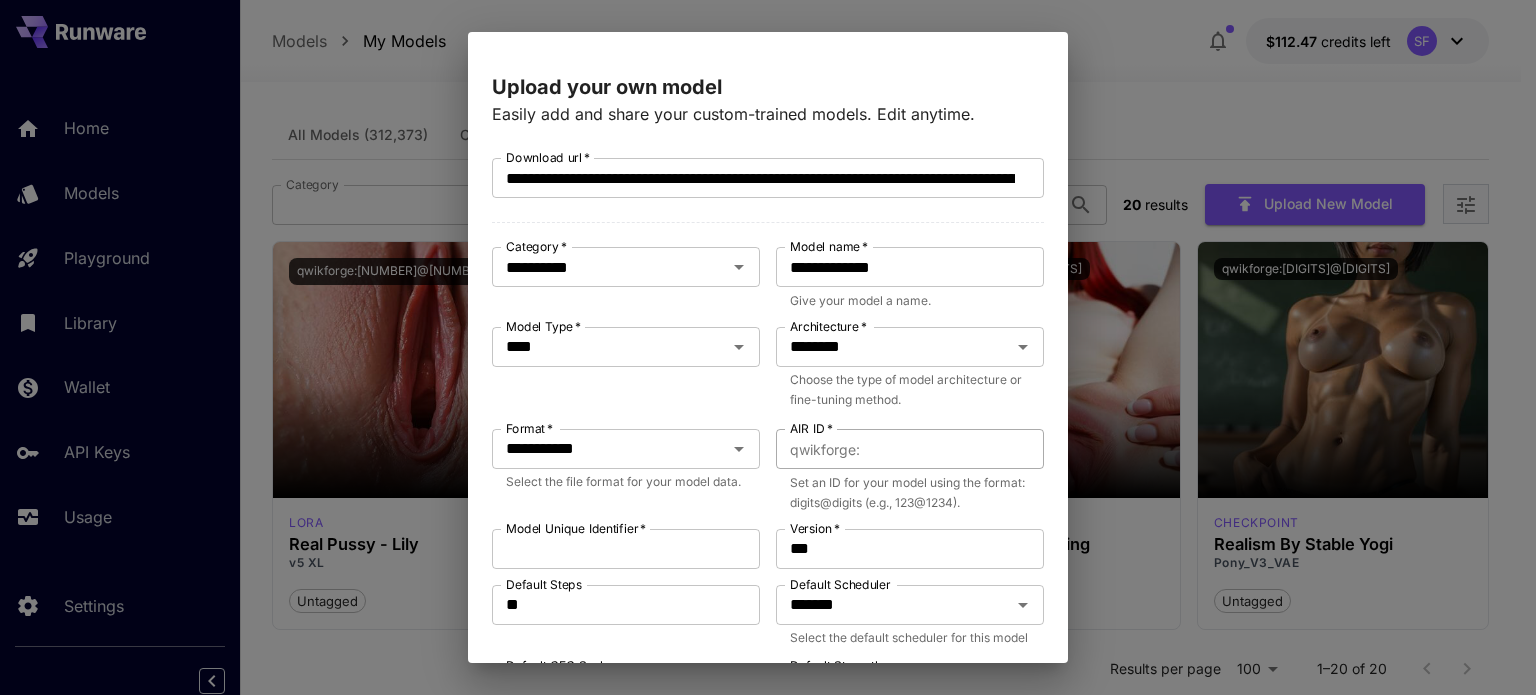 click on "AIR ID   *" at bounding box center (956, 449) 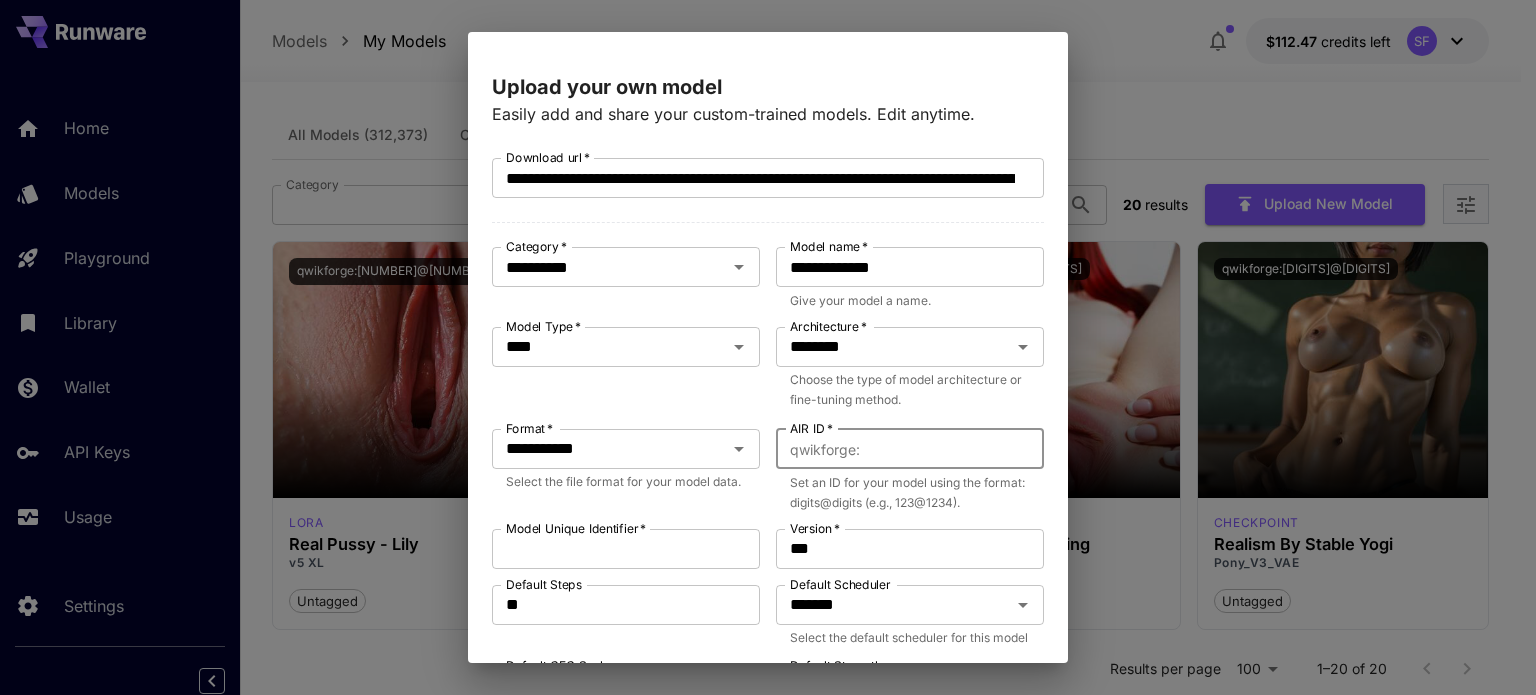 paste on "**********" 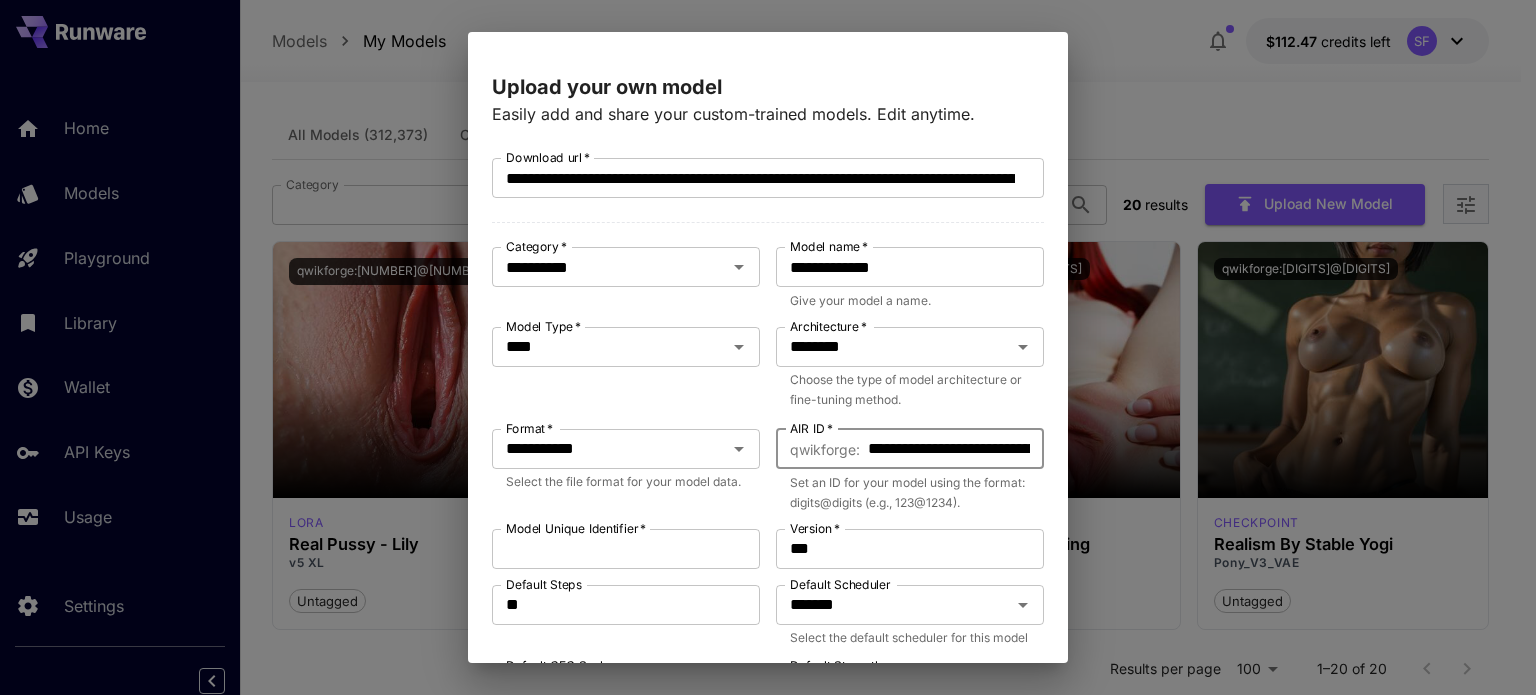 scroll, scrollTop: 0, scrollLeft: 200, axis: horizontal 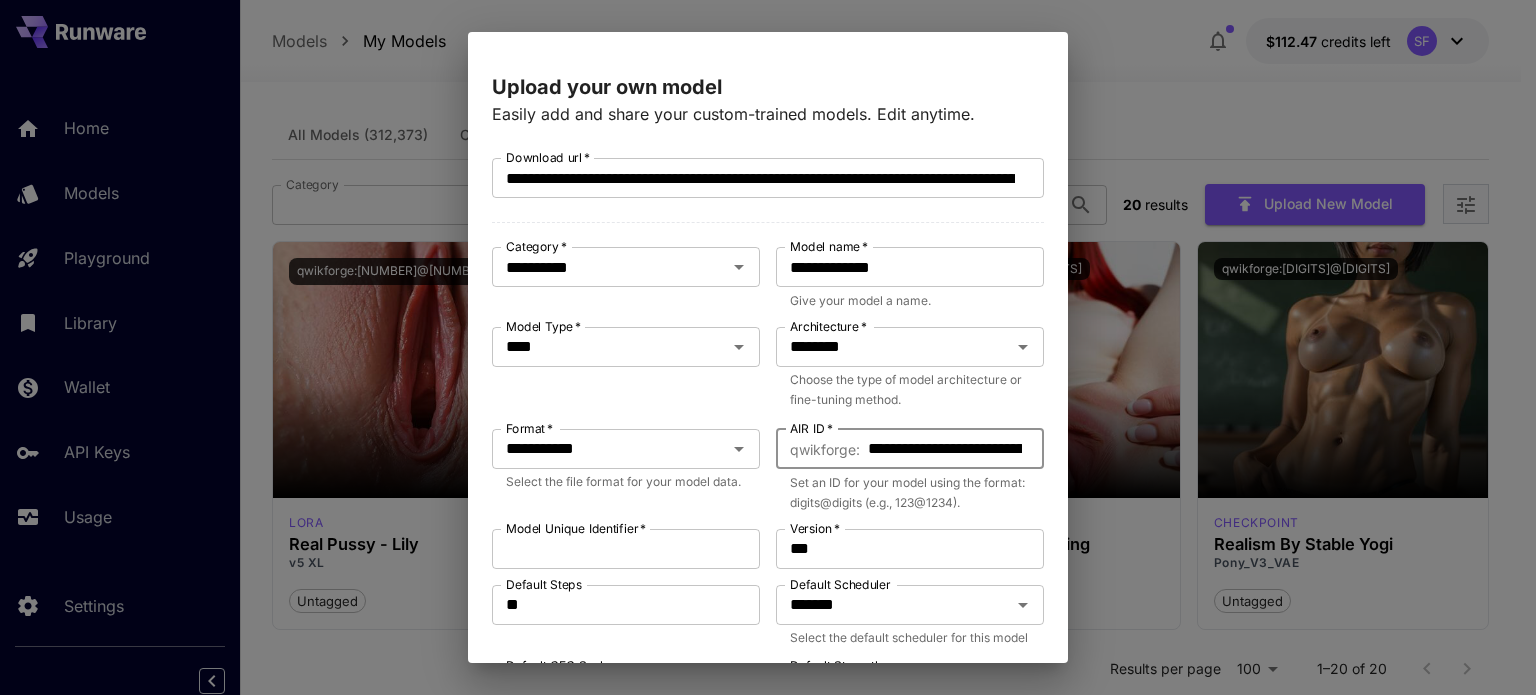 drag, startPoint x: 886, startPoint y: 447, endPoint x: 798, endPoint y: 440, distance: 88.27797 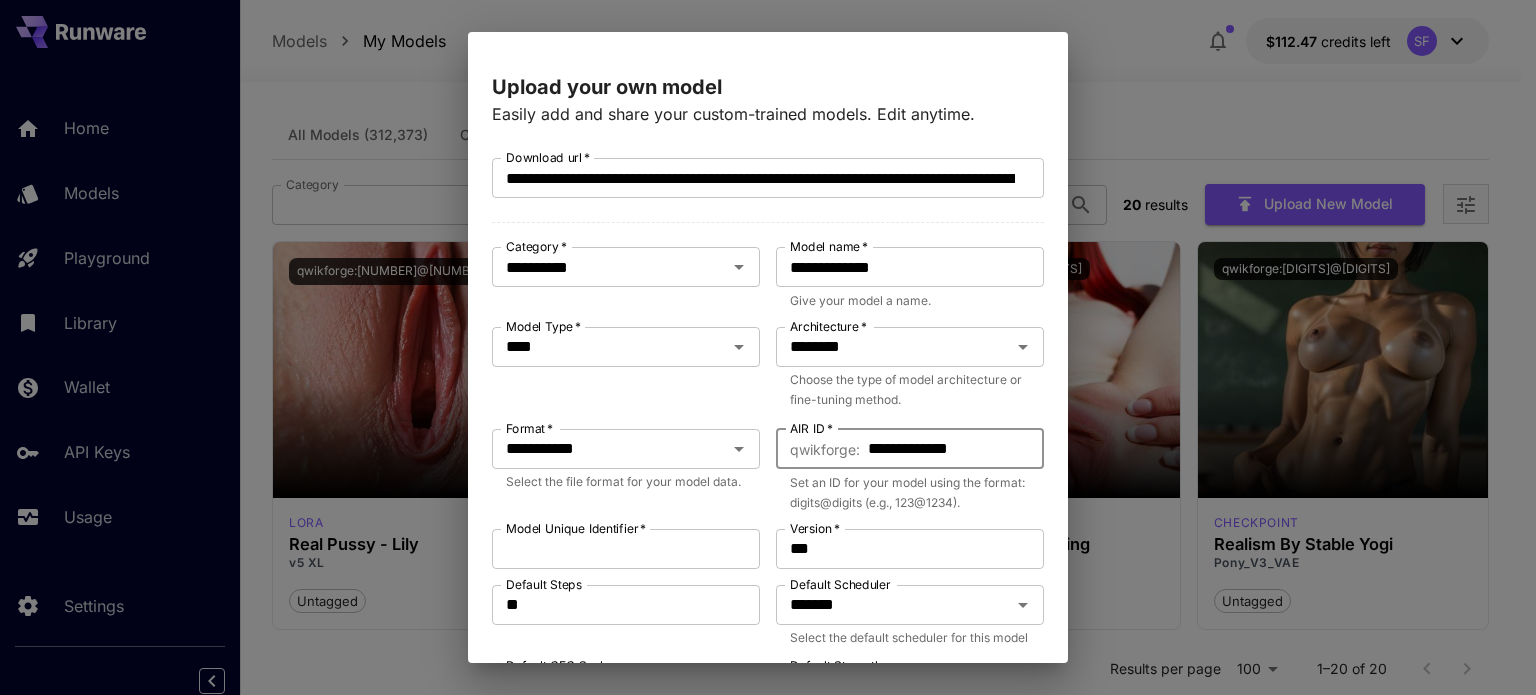 type on "**********" 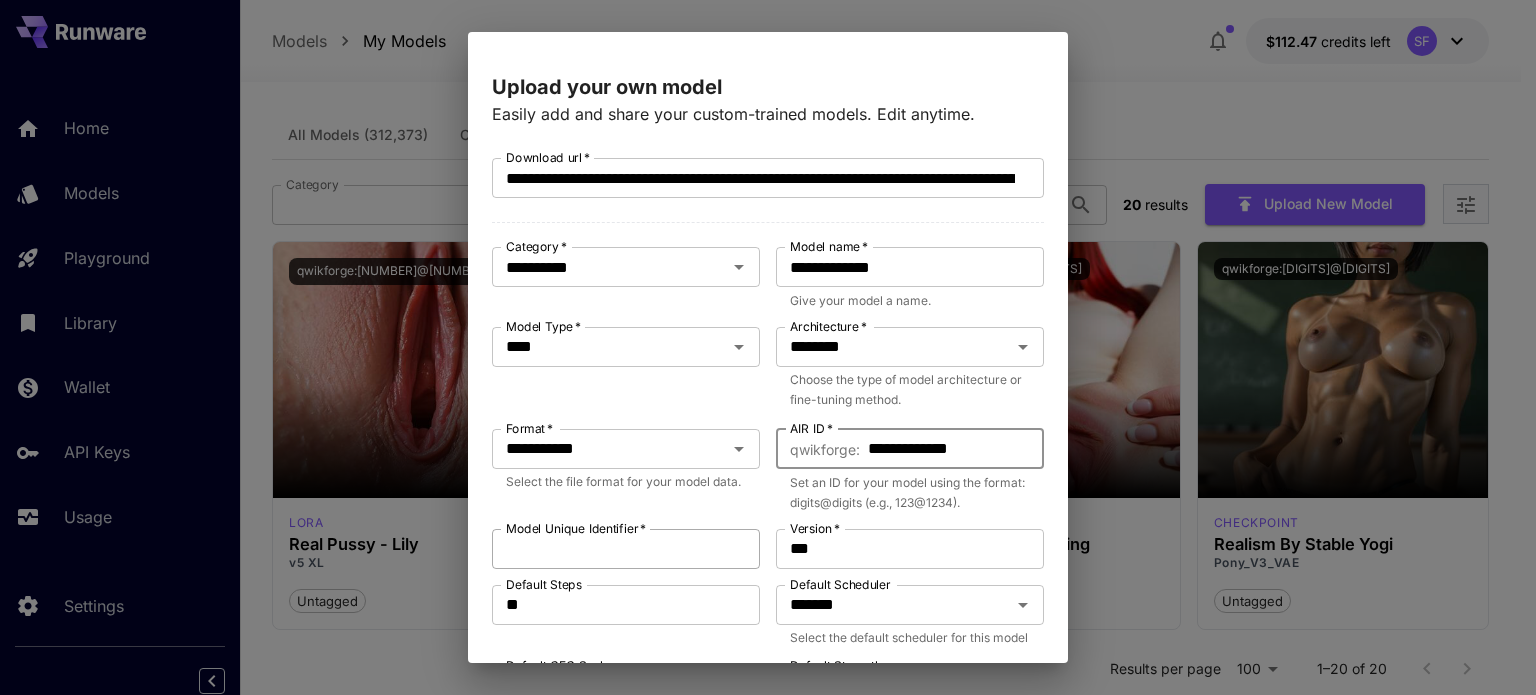 click on "Model Unique Identifier   *" at bounding box center (626, 549) 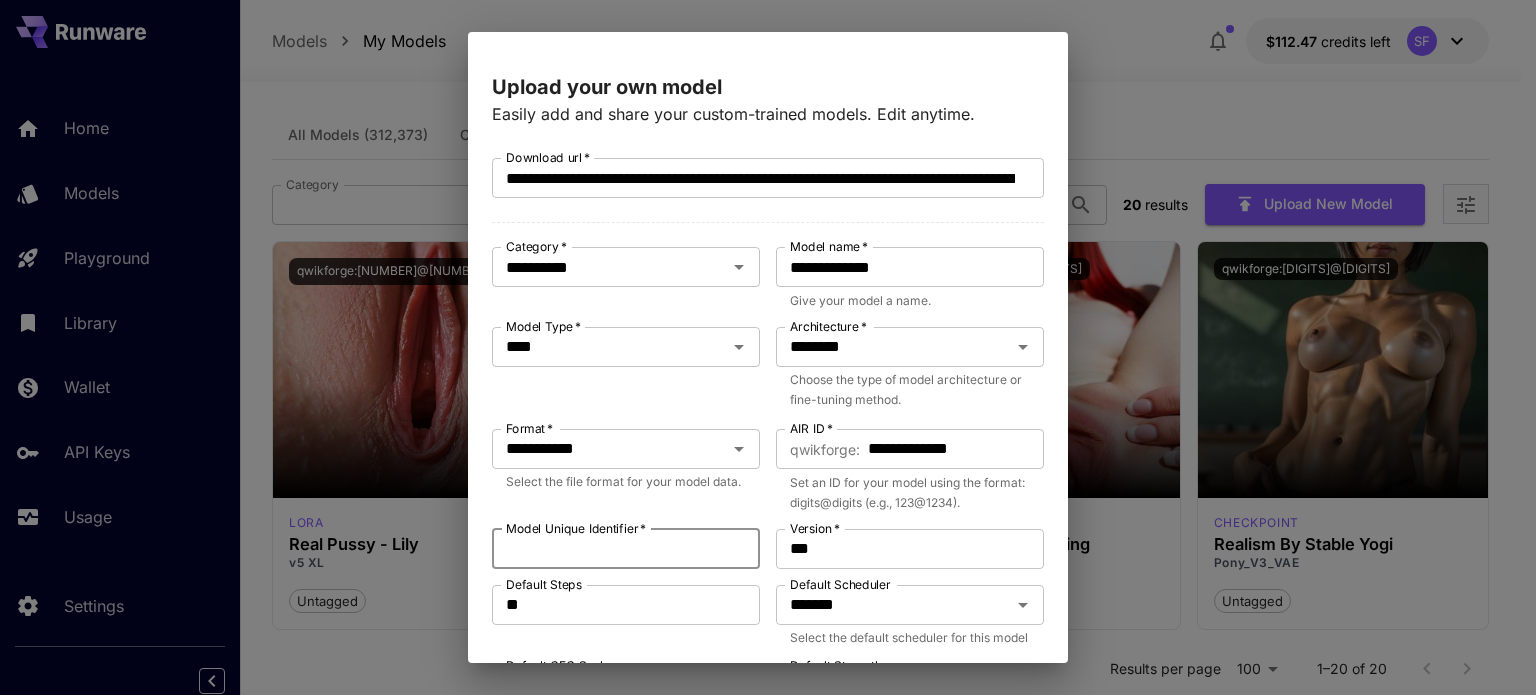 paste on "**********" 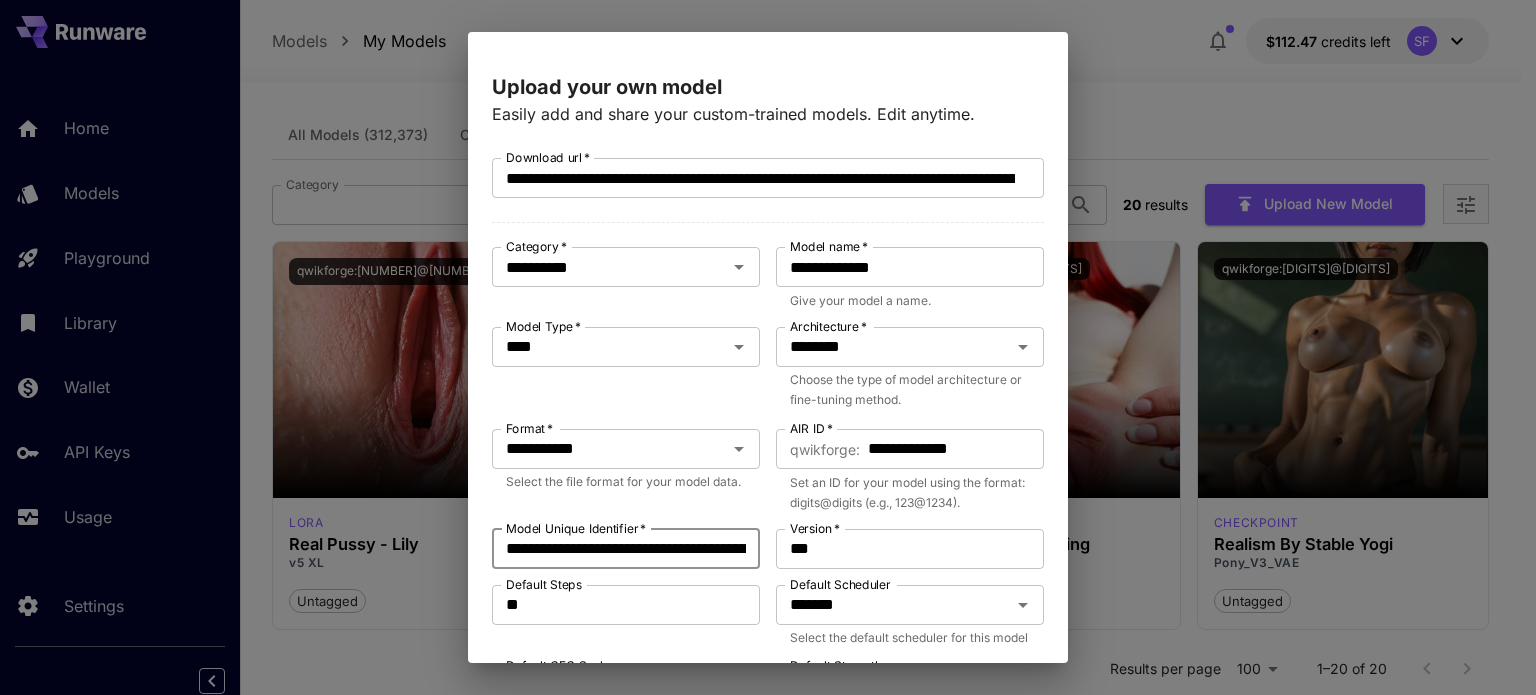 scroll, scrollTop: 0, scrollLeft: 396, axis: horizontal 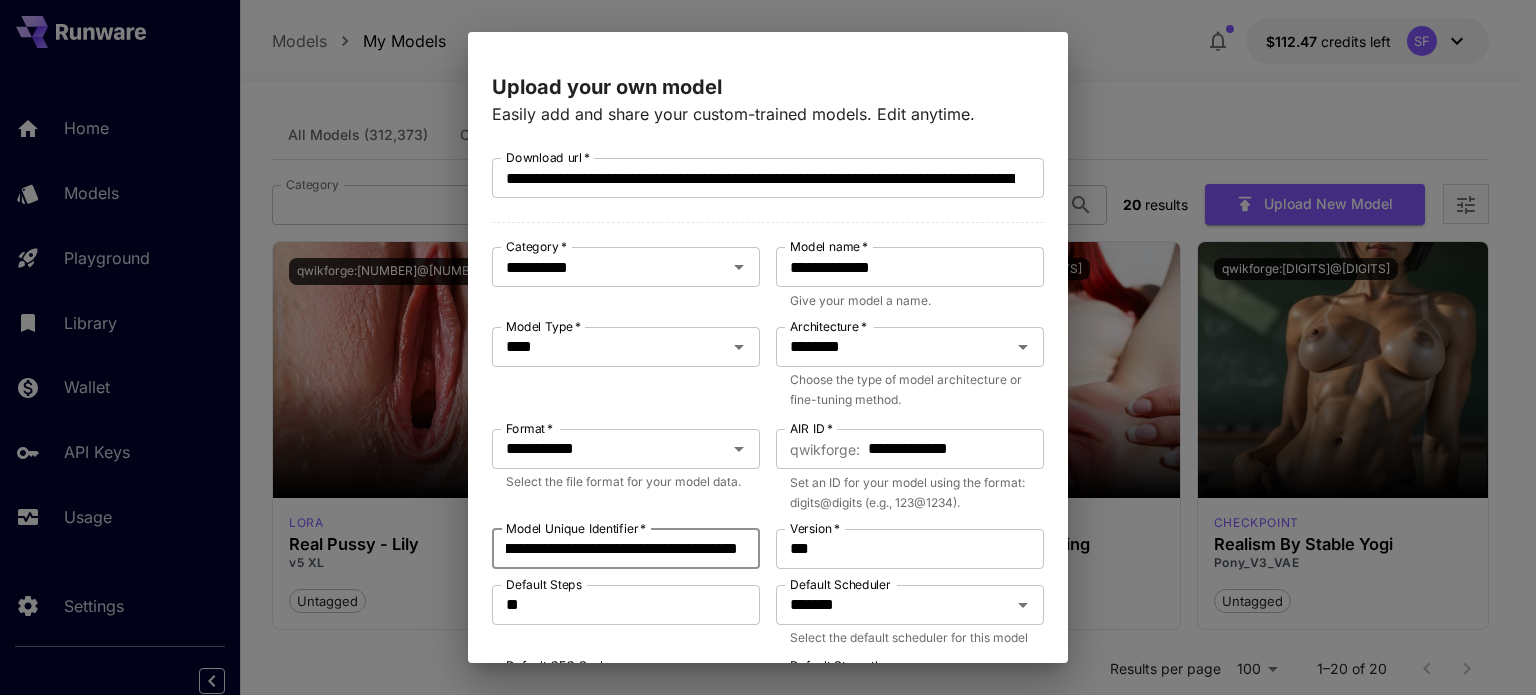 type on "**********" 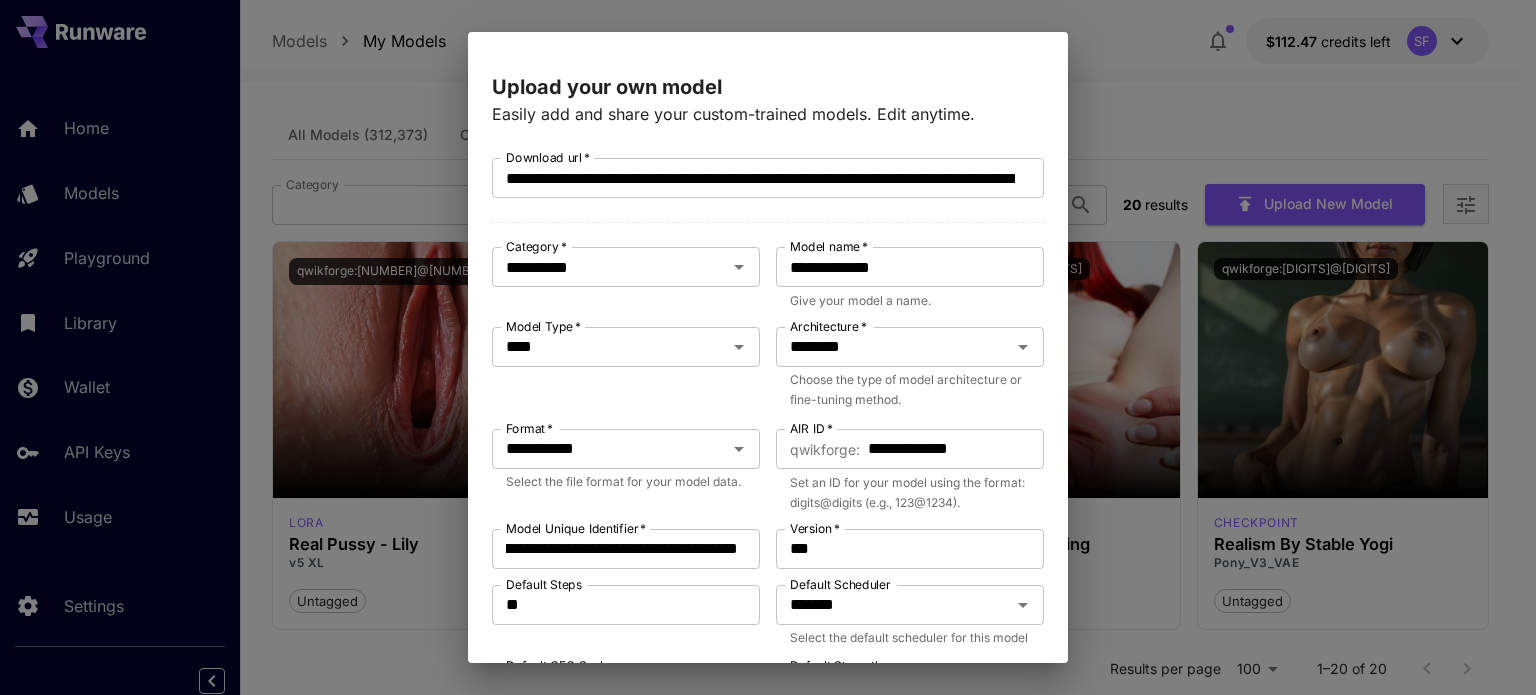 scroll, scrollTop: 0, scrollLeft: 0, axis: both 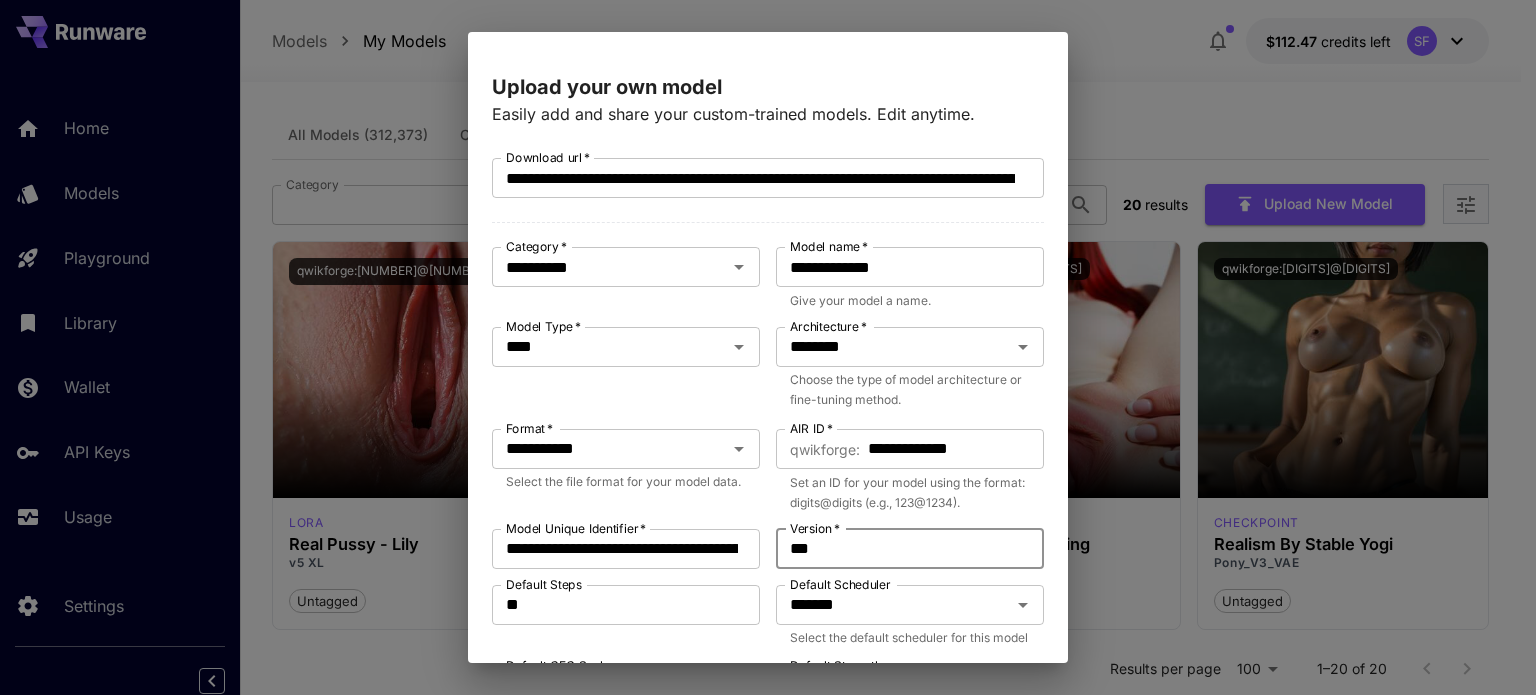 drag, startPoint x: 792, startPoint y: 558, endPoint x: 758, endPoint y: 556, distance: 34.058773 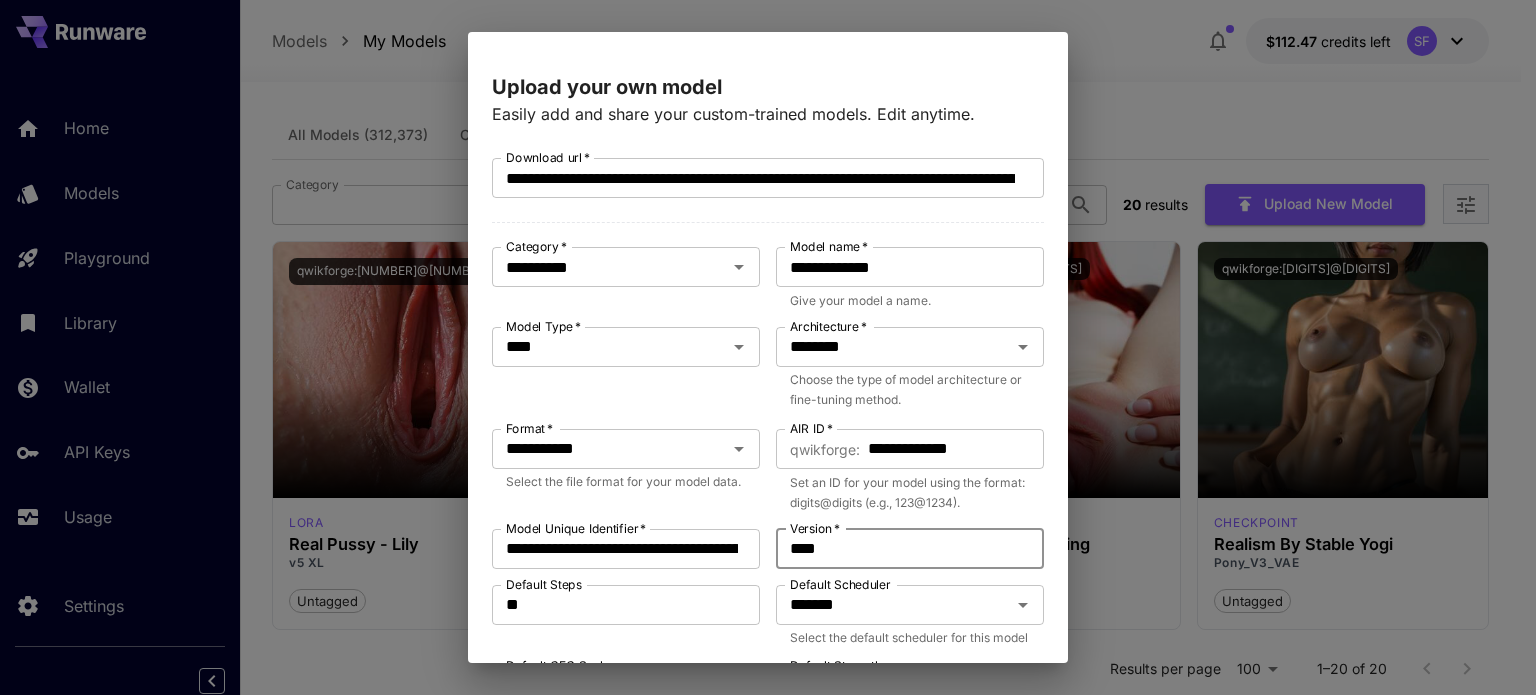 scroll, scrollTop: 166, scrollLeft: 0, axis: vertical 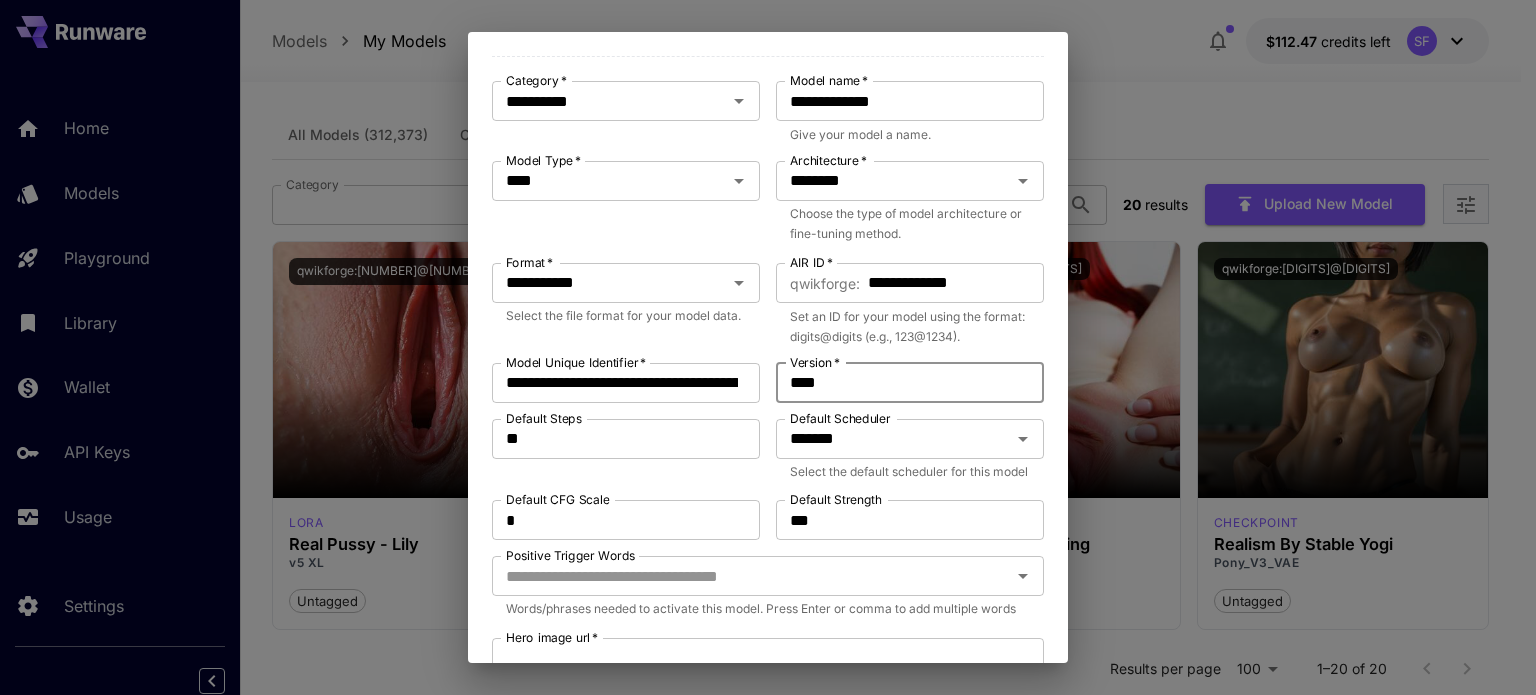 type on "****" 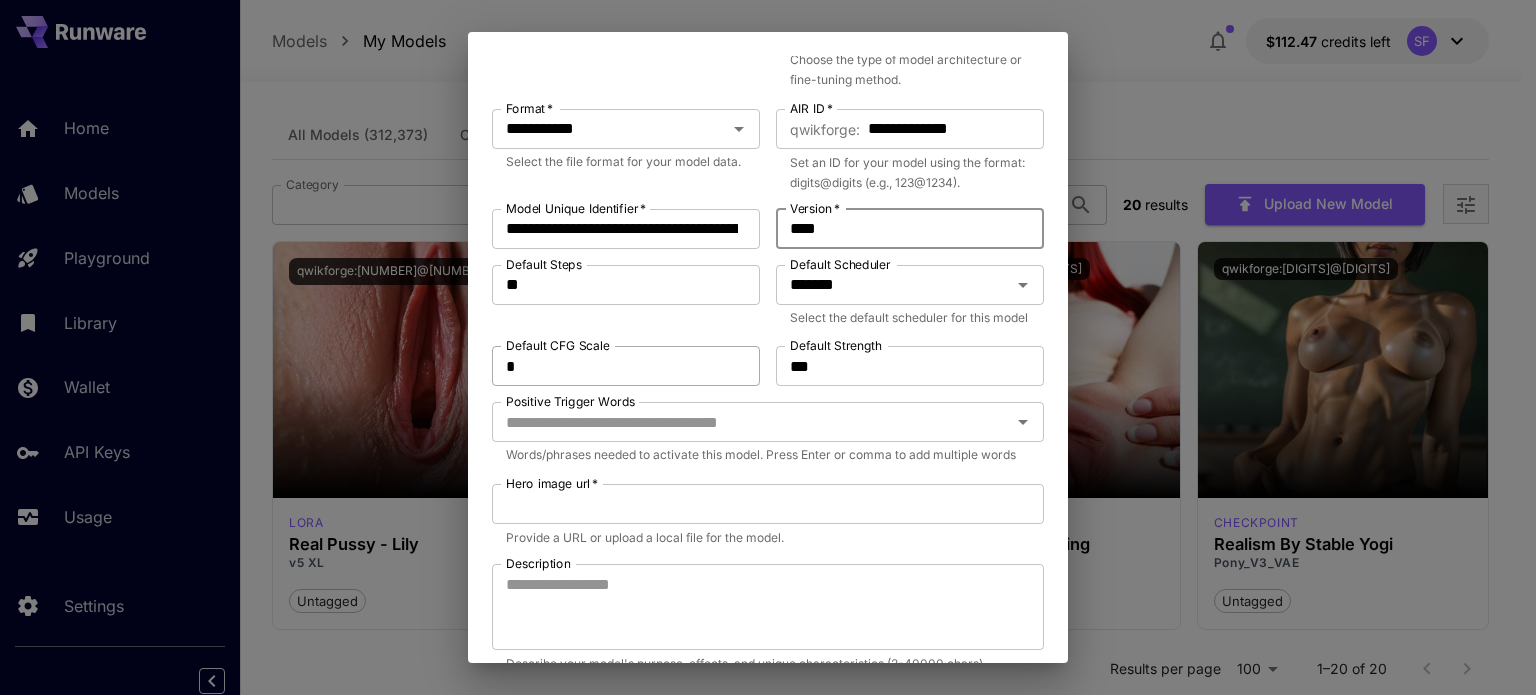 scroll, scrollTop: 333, scrollLeft: 0, axis: vertical 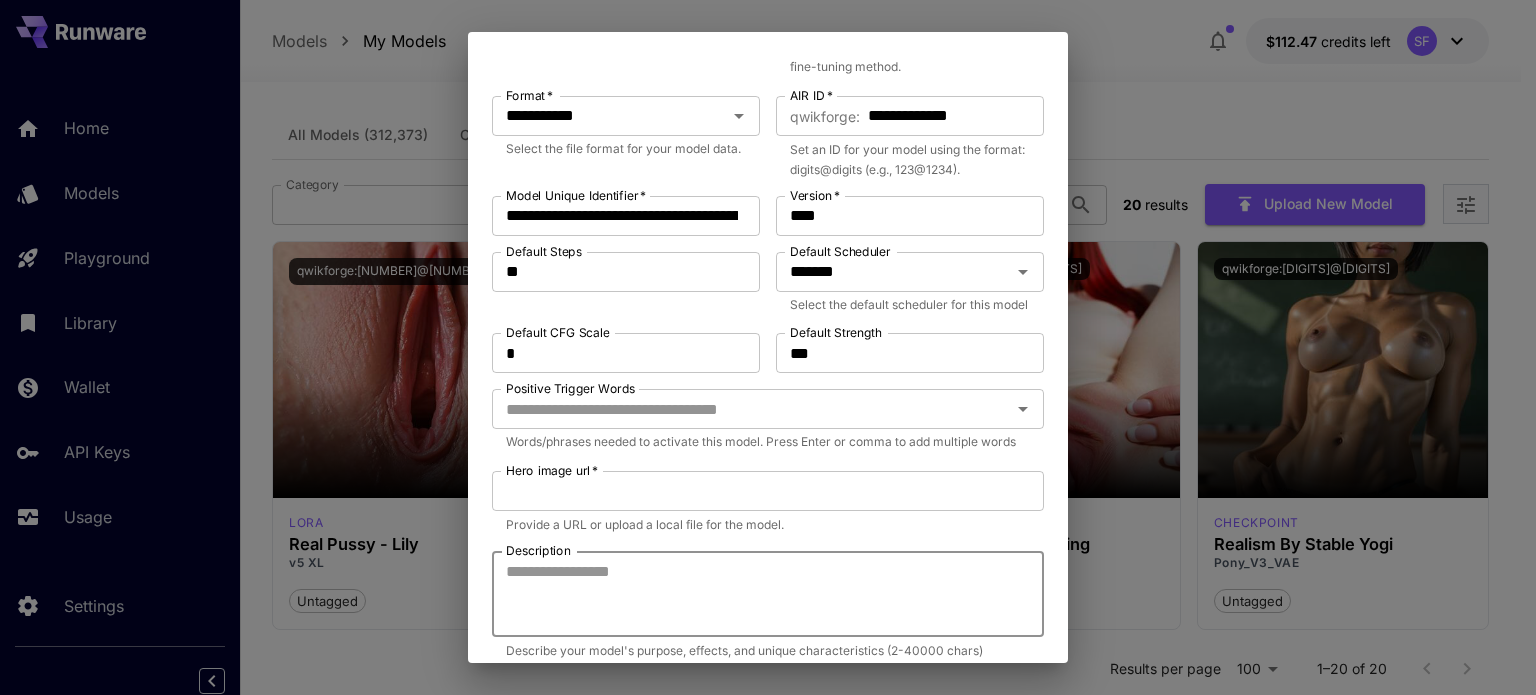 click on "Description" at bounding box center (768, 594) 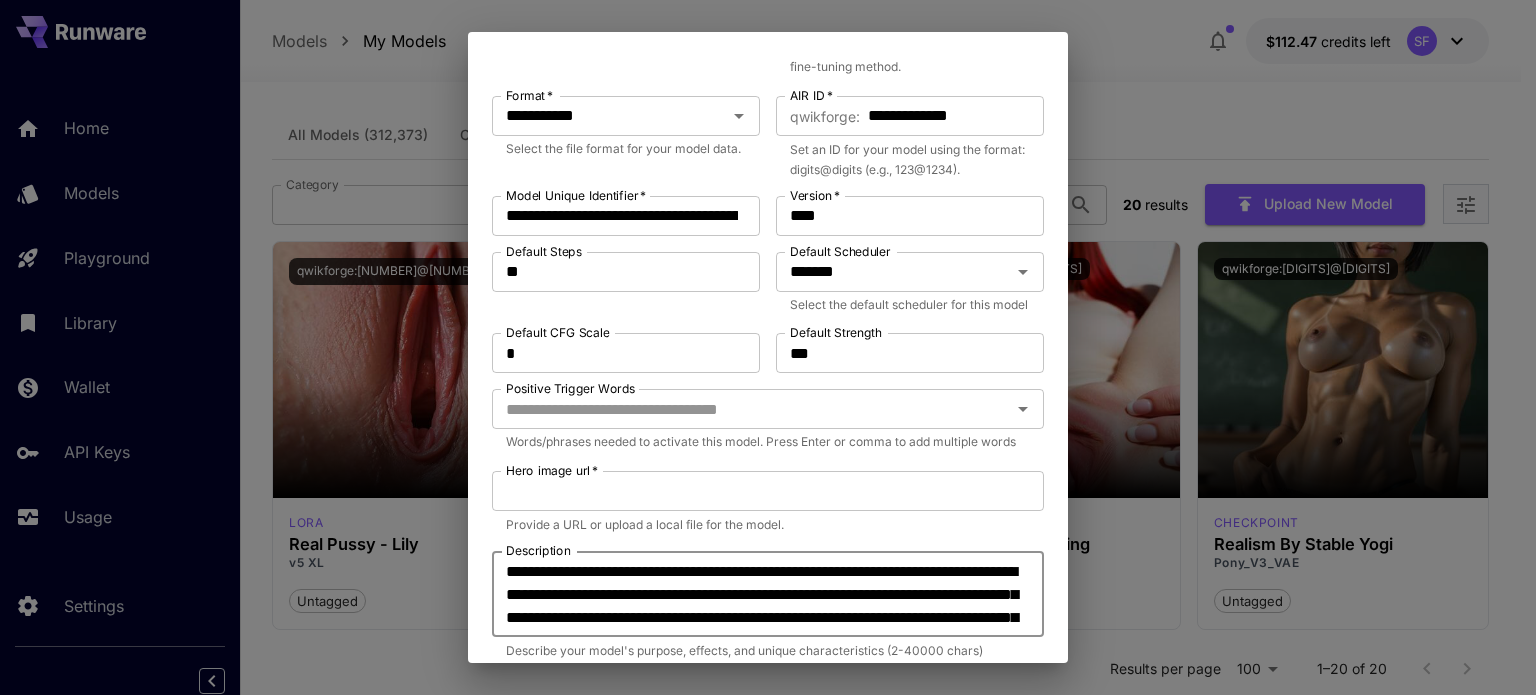 scroll, scrollTop: 1079, scrollLeft: 0, axis: vertical 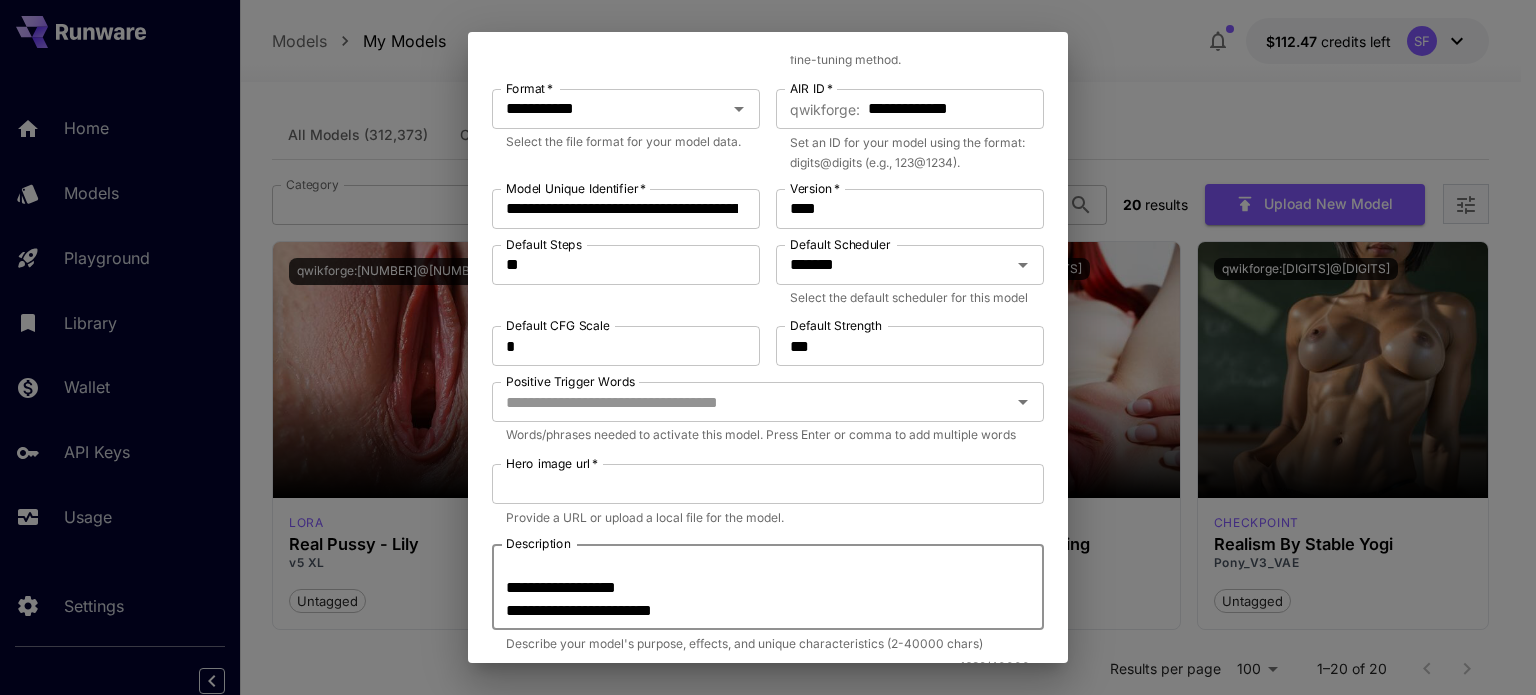 type on "**********" 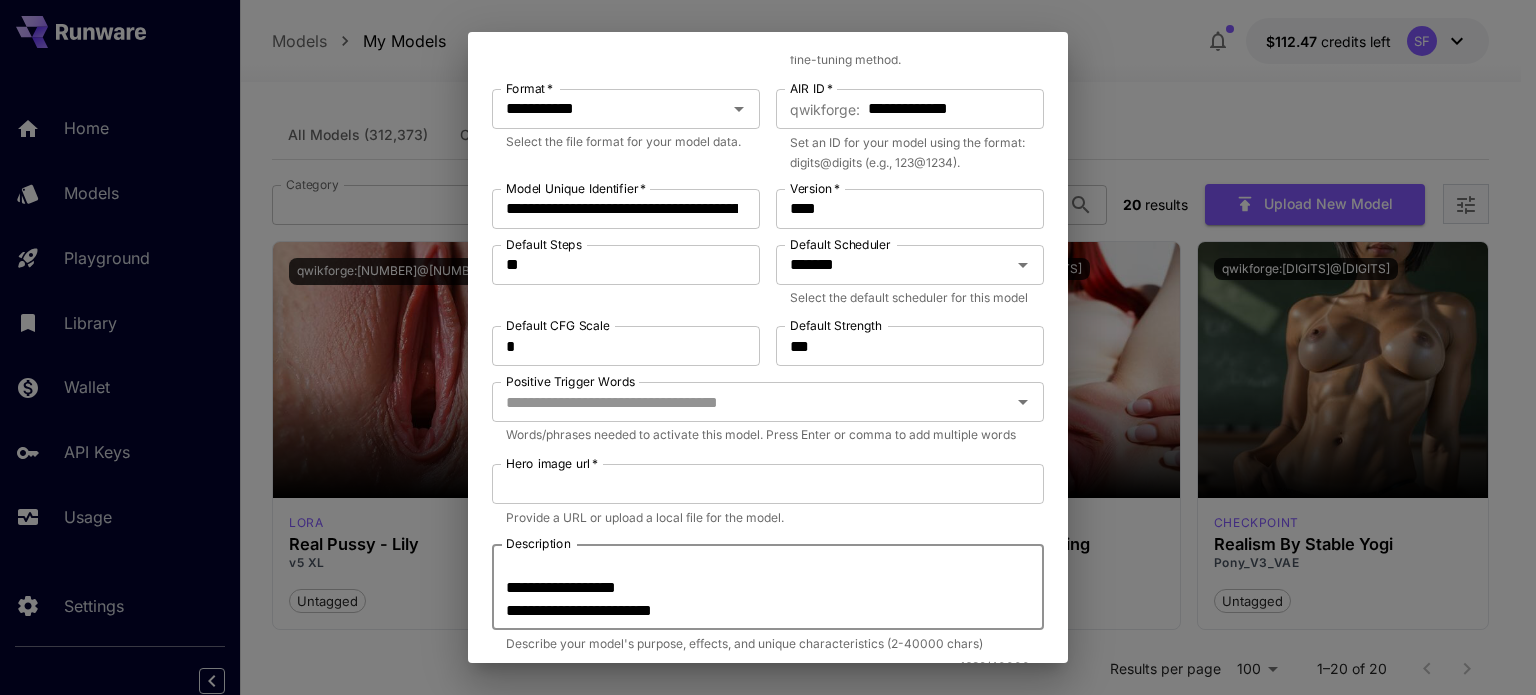 scroll, scrollTop: 506, scrollLeft: 0, axis: vertical 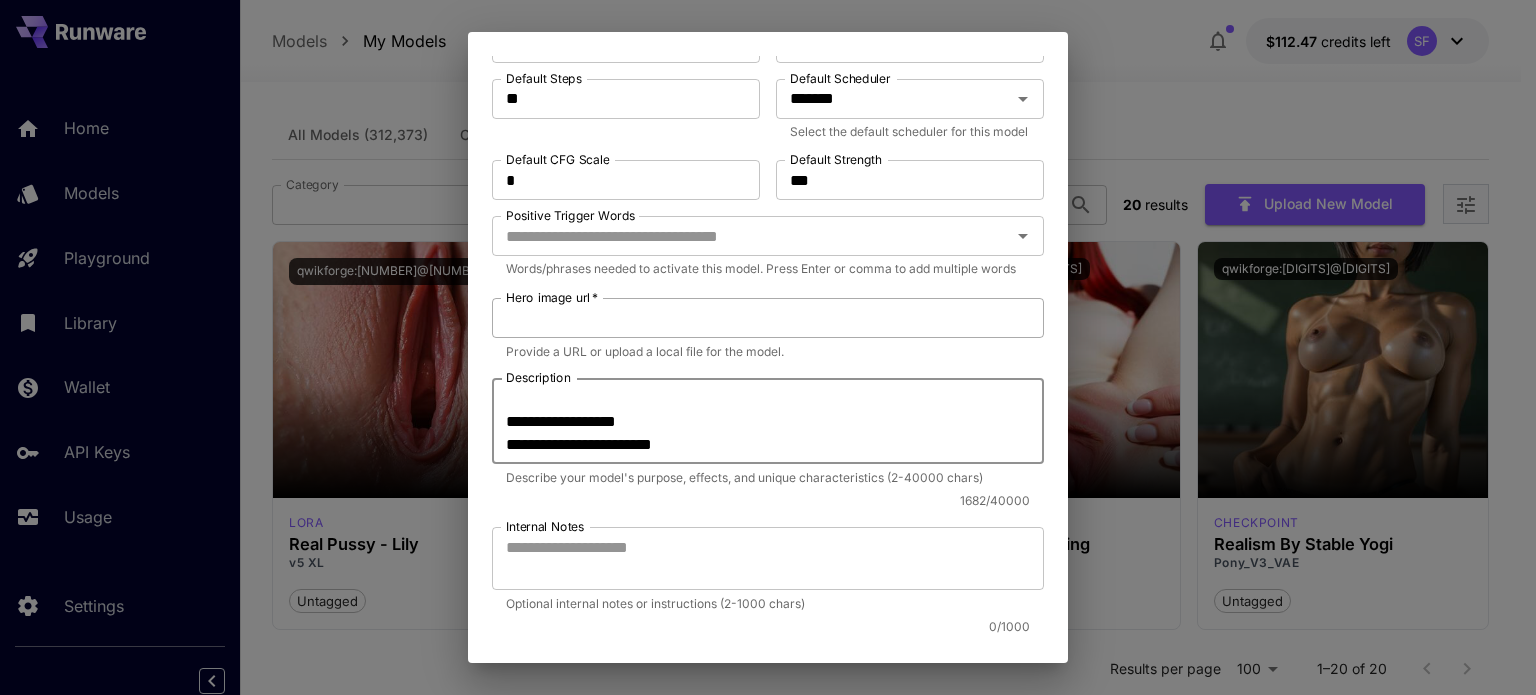 click on "Hero image url   *" at bounding box center [768, 318] 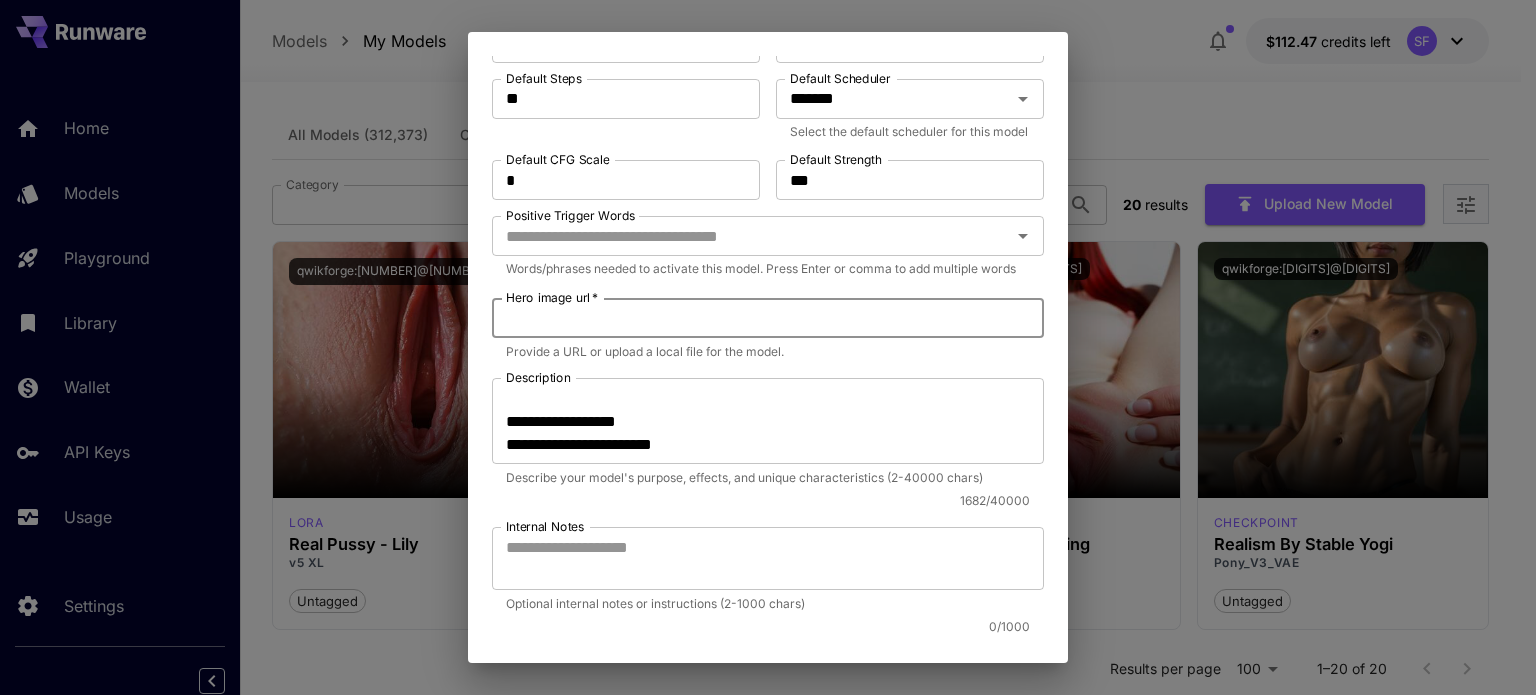 paste on "**********" 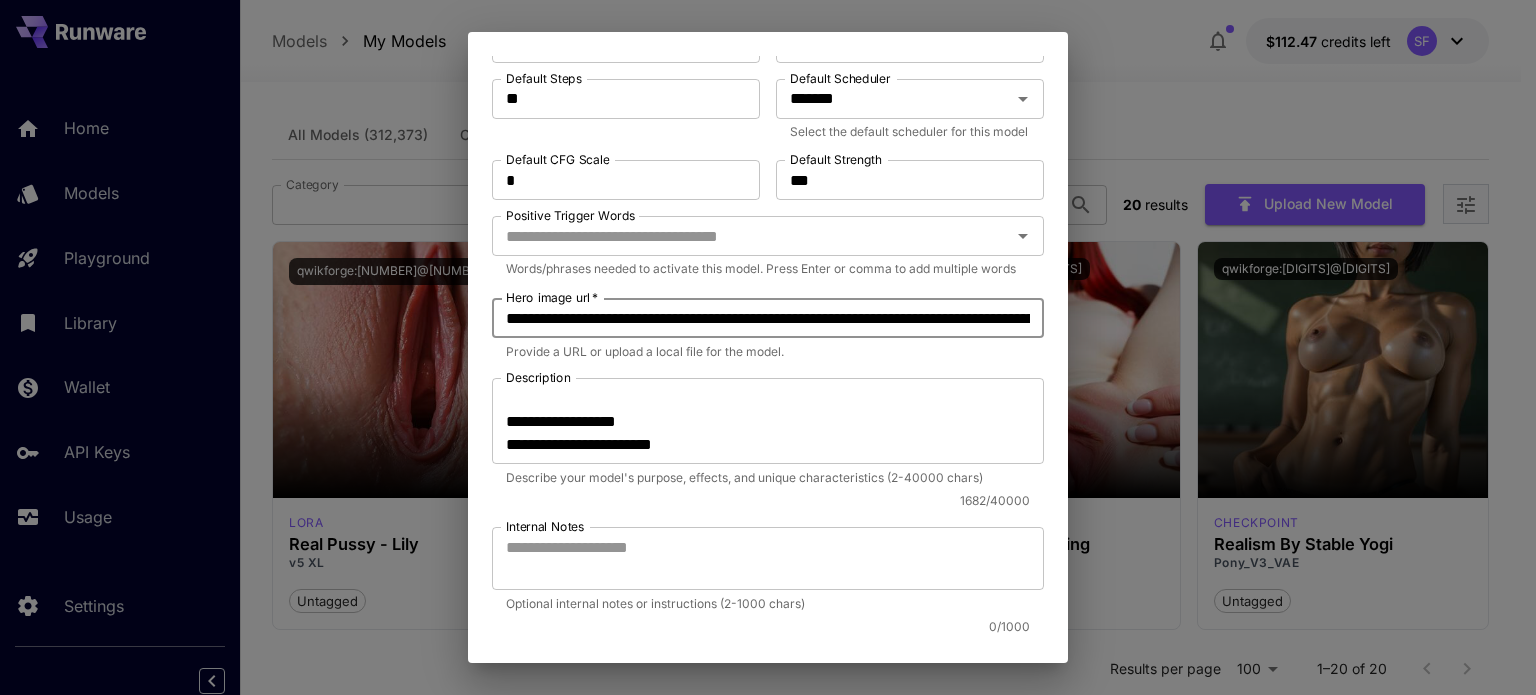 scroll, scrollTop: 0, scrollLeft: 1575, axis: horizontal 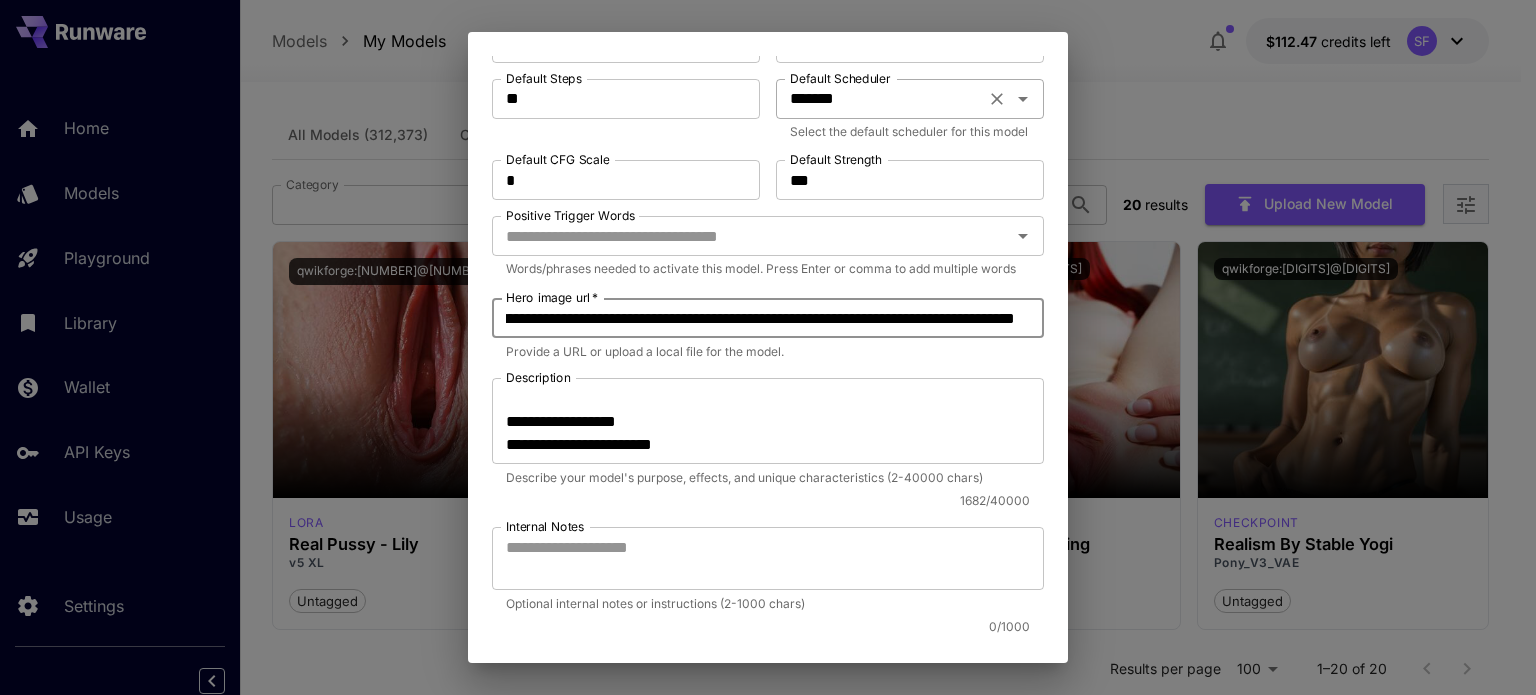 click 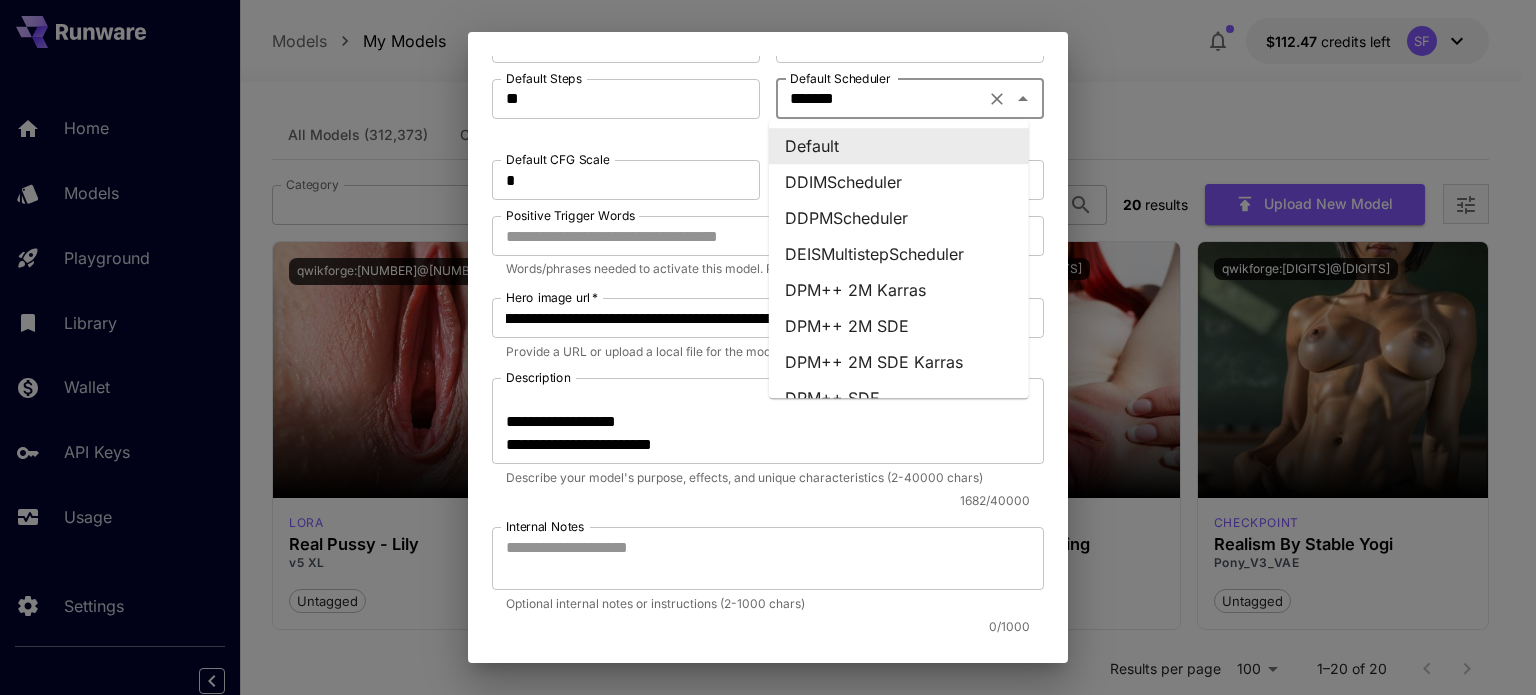 scroll, scrollTop: 0, scrollLeft: 0, axis: both 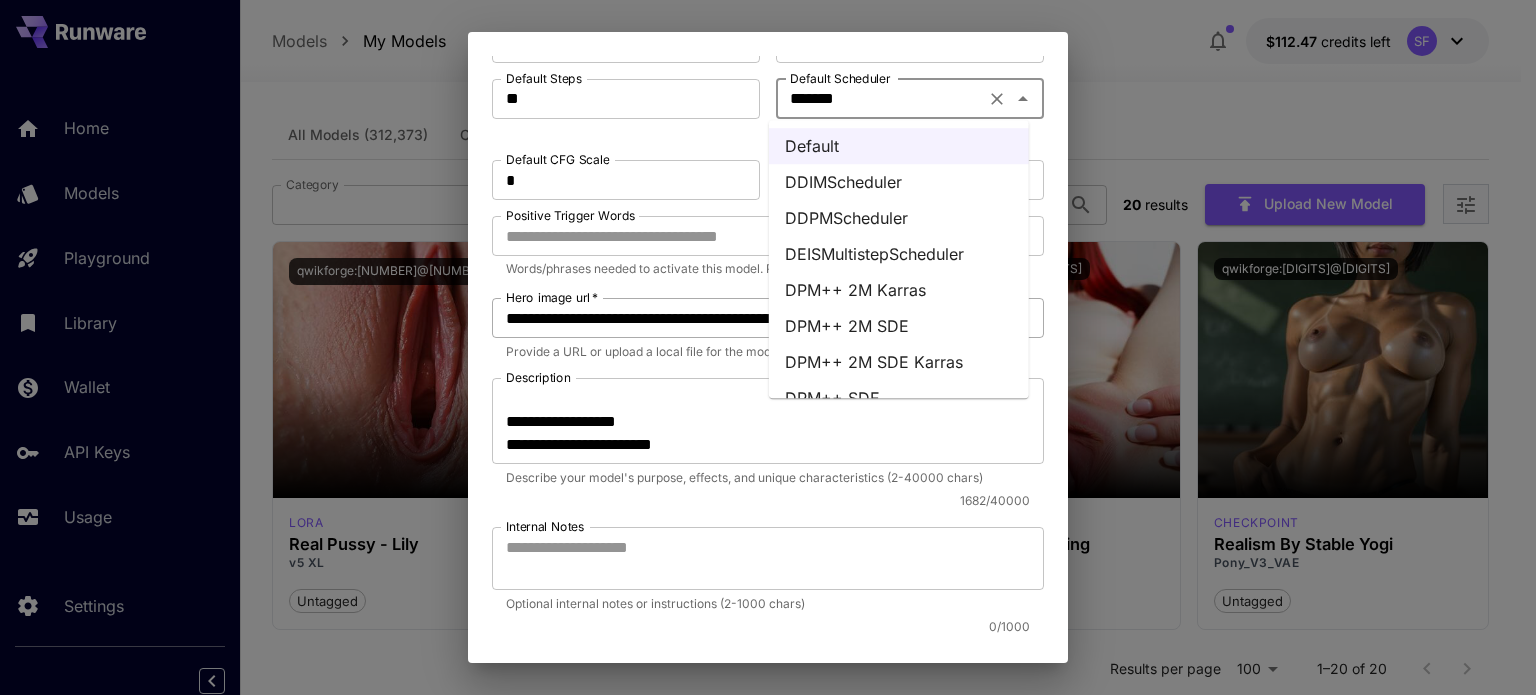drag, startPoint x: 944, startPoint y: 357, endPoint x: 895, endPoint y: 339, distance: 52.201534 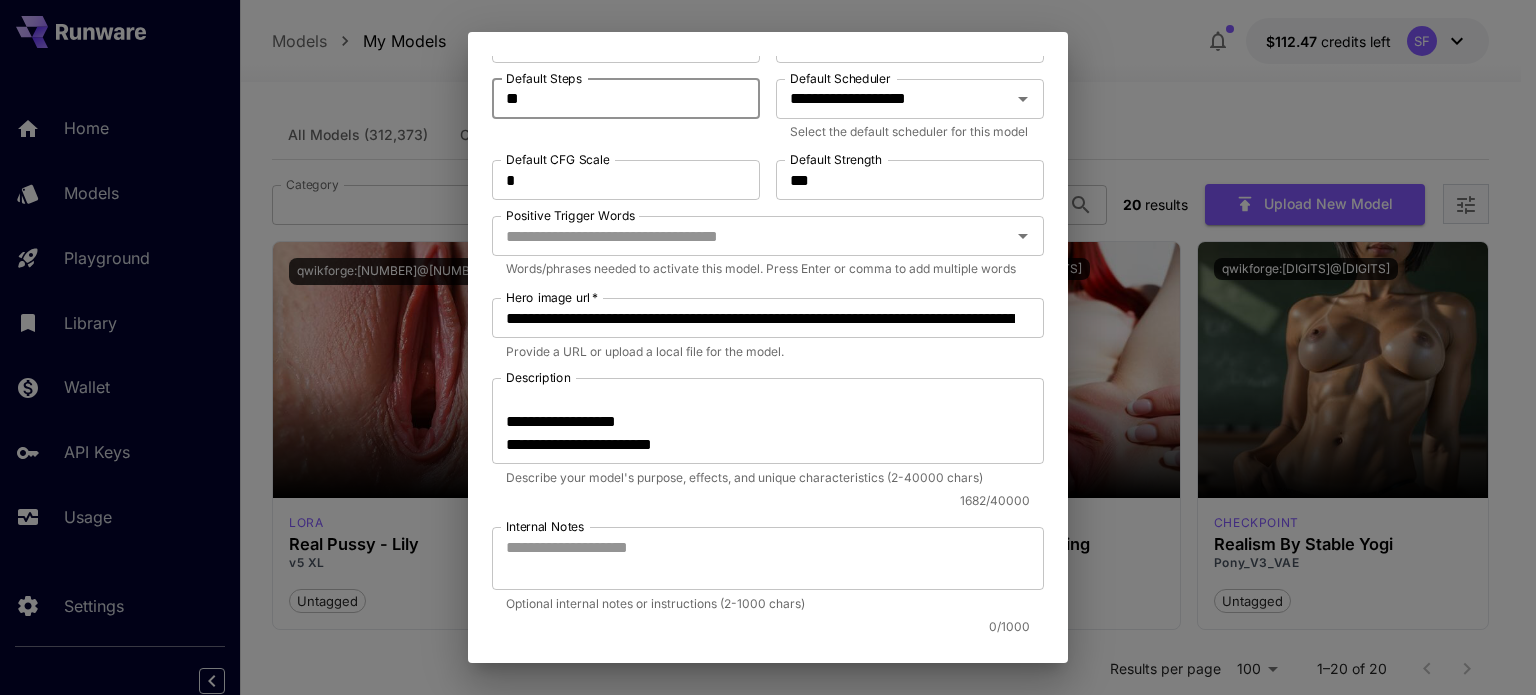 drag, startPoint x: 517, startPoint y: 99, endPoint x: 495, endPoint y: 100, distance: 22.022715 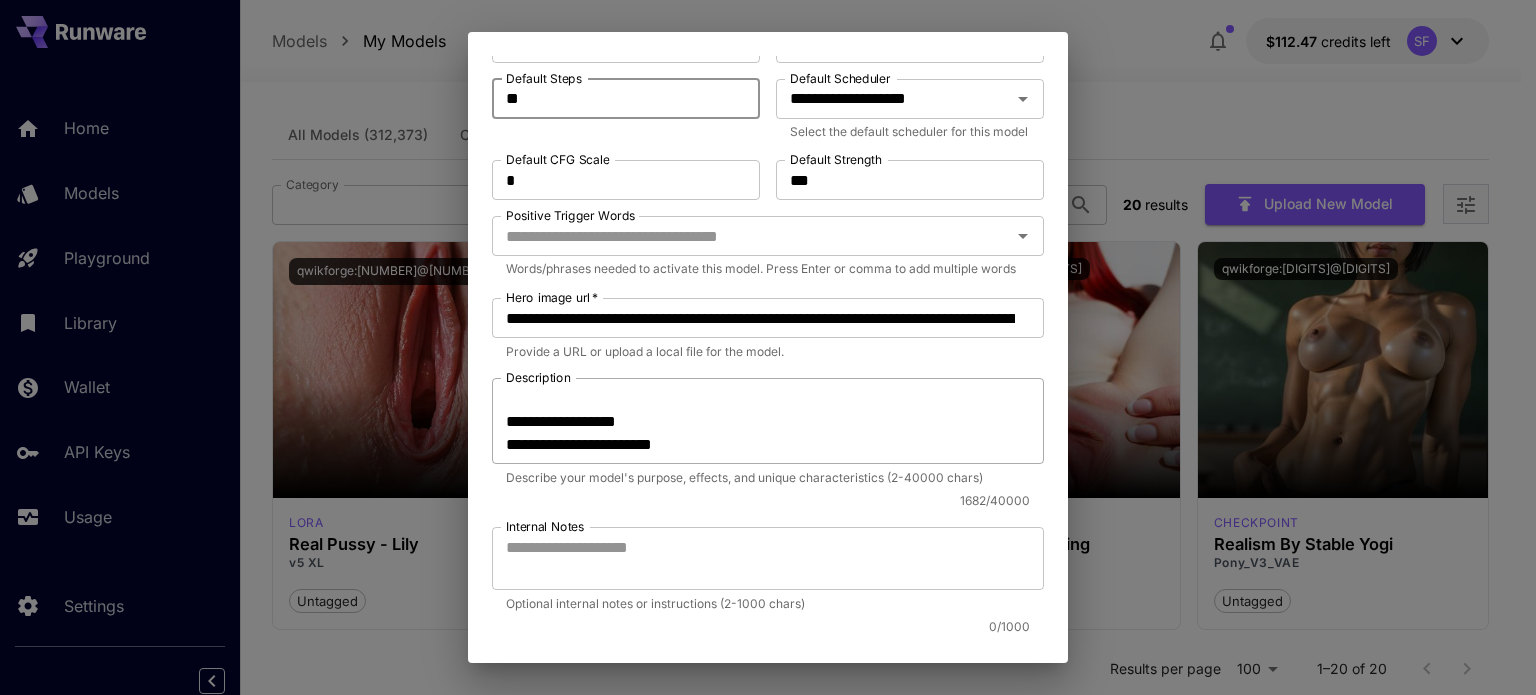 scroll, scrollTop: 1081, scrollLeft: 0, axis: vertical 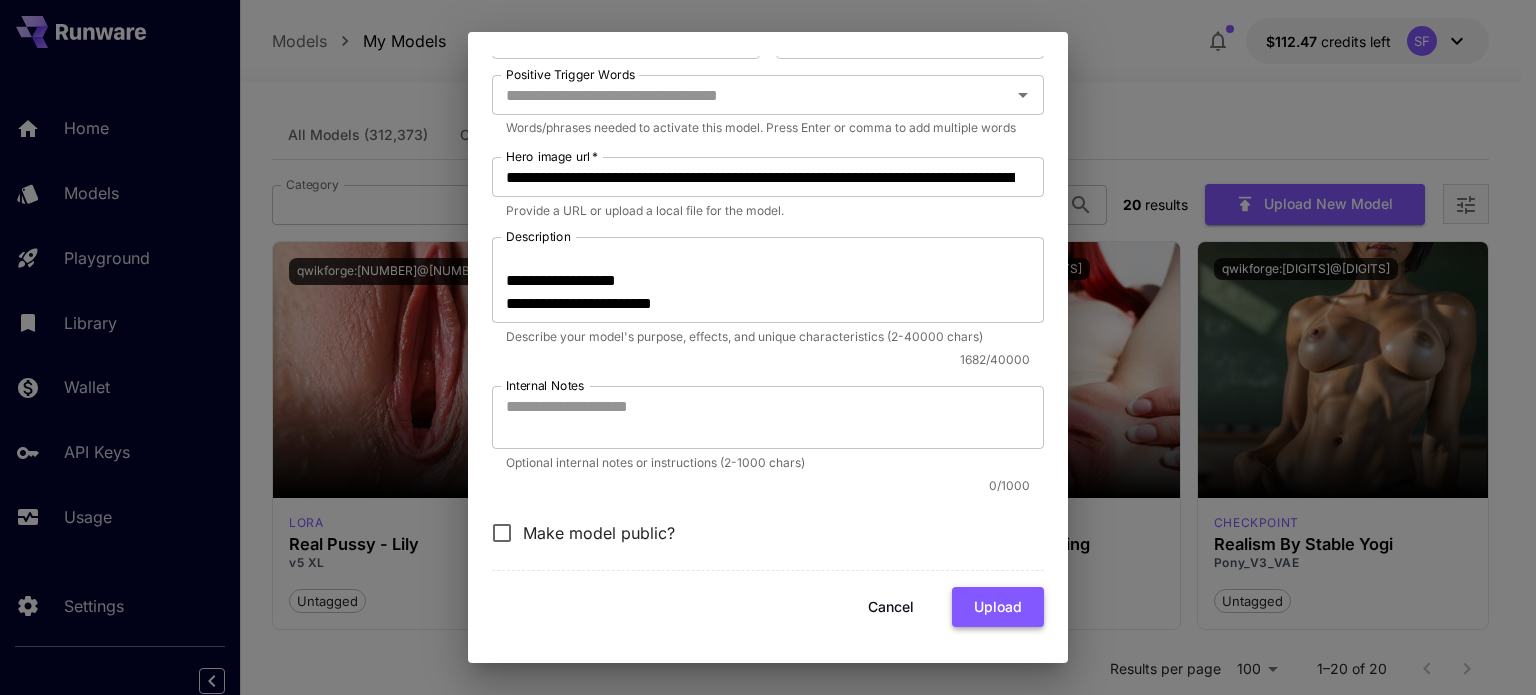 type on "**" 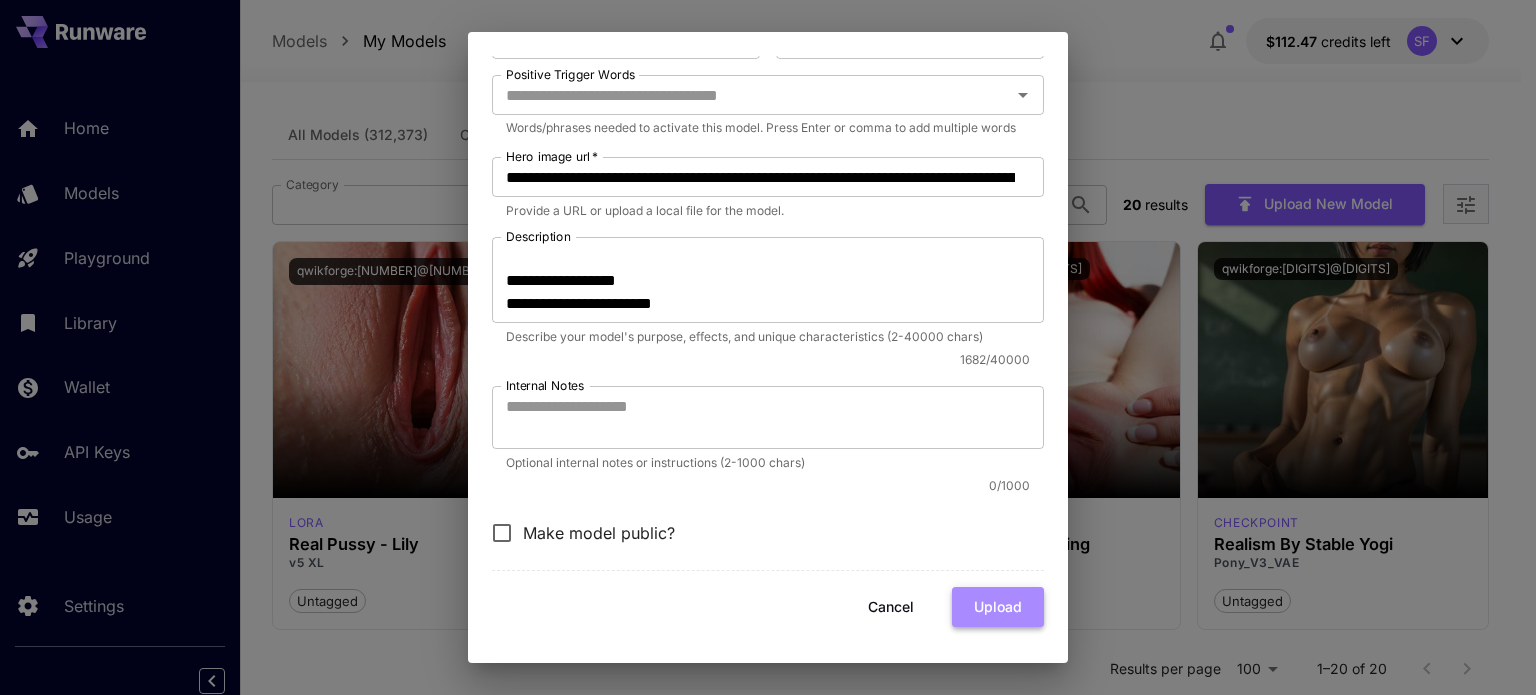 click on "Upload" at bounding box center [998, 607] 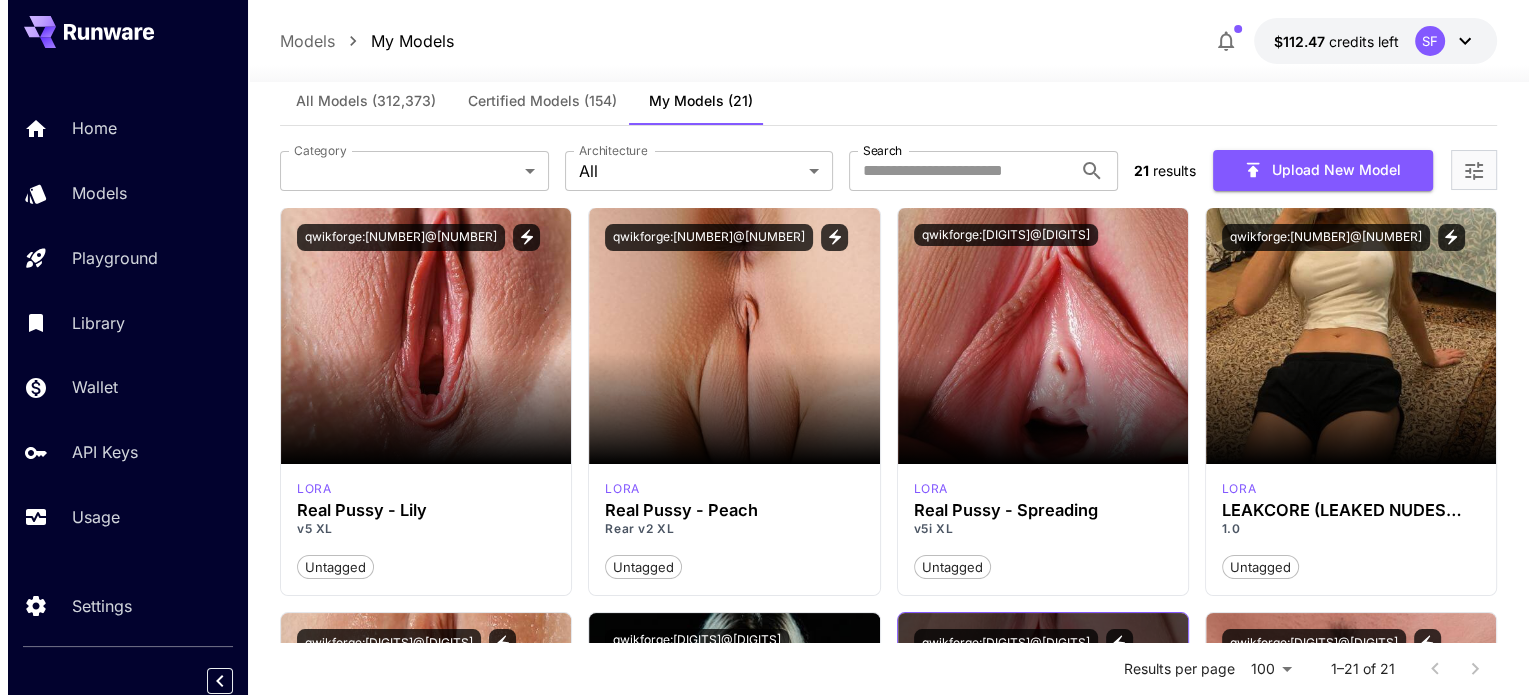 scroll, scrollTop: 0, scrollLeft: 0, axis: both 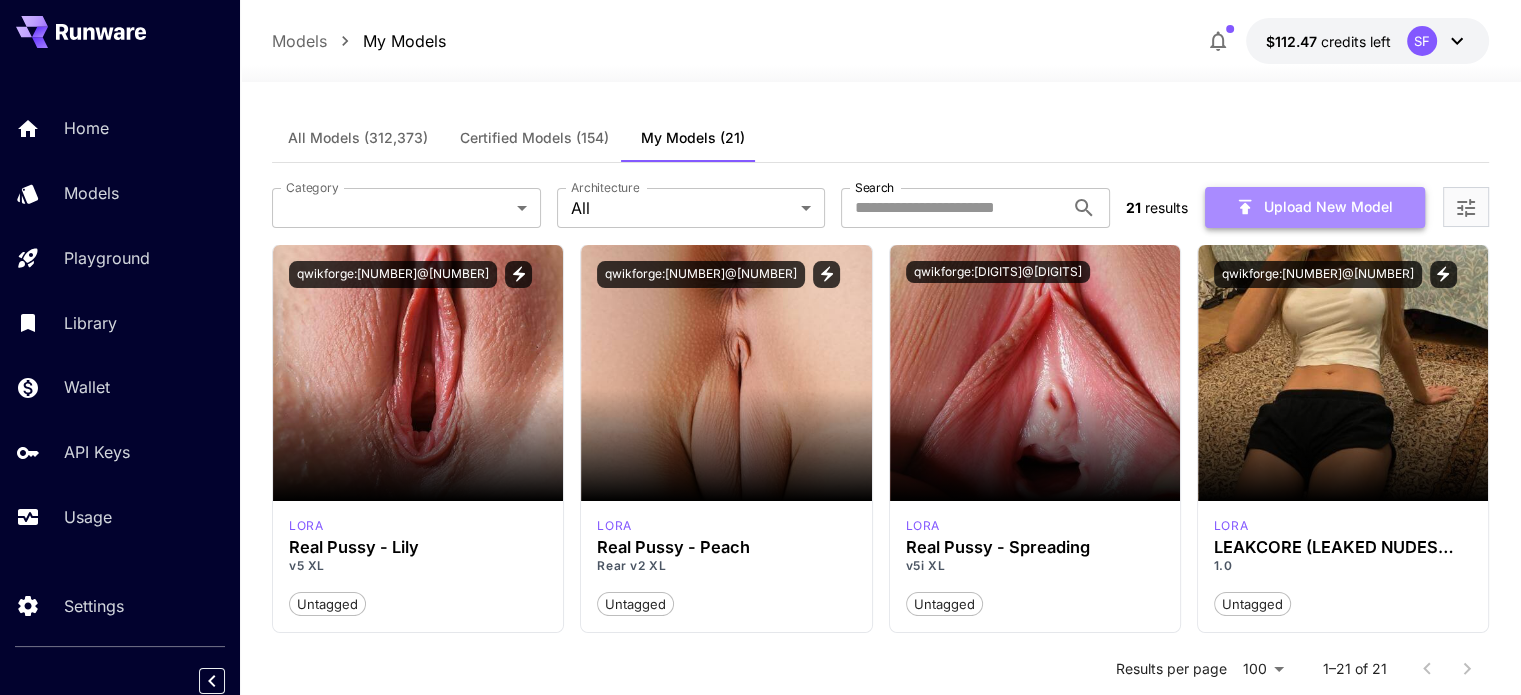 click on "Upload New Model" at bounding box center [1315, 207] 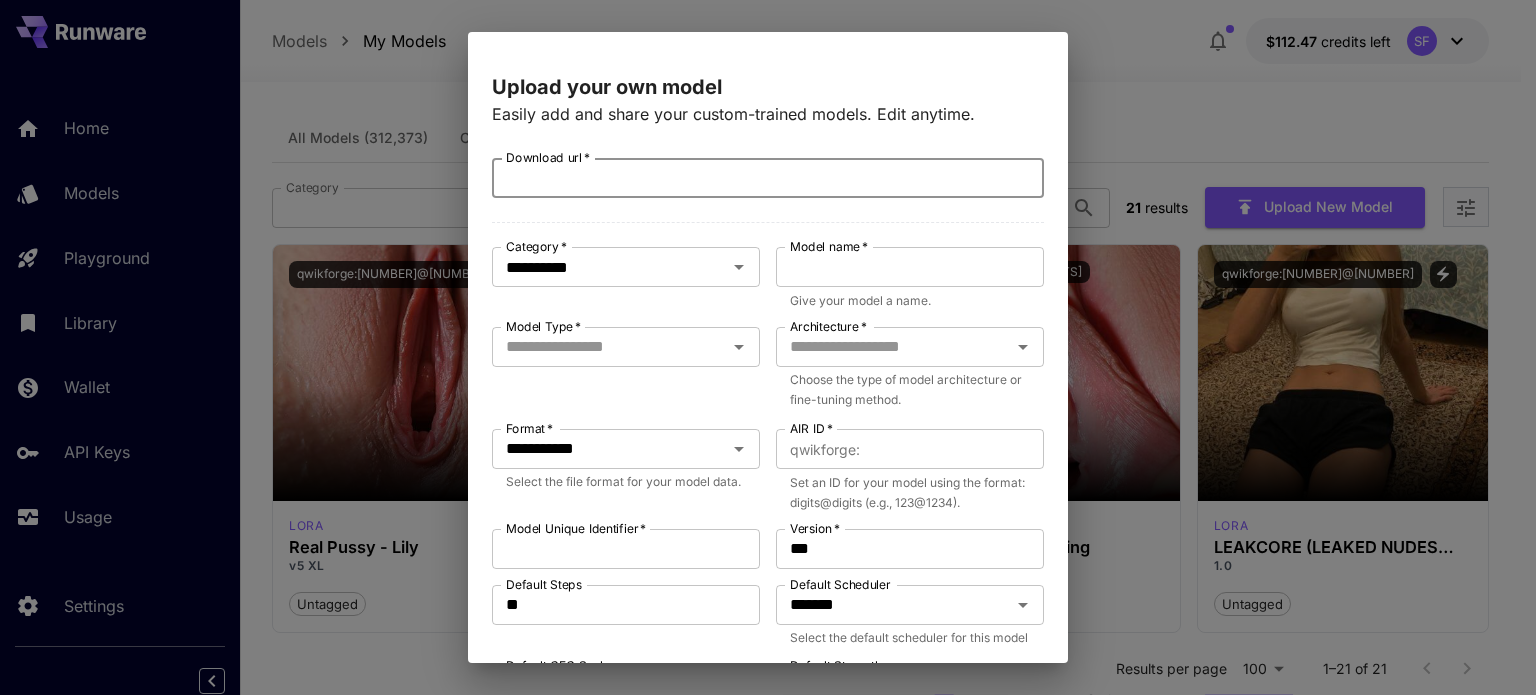 click on "Download url   *" at bounding box center (768, 178) 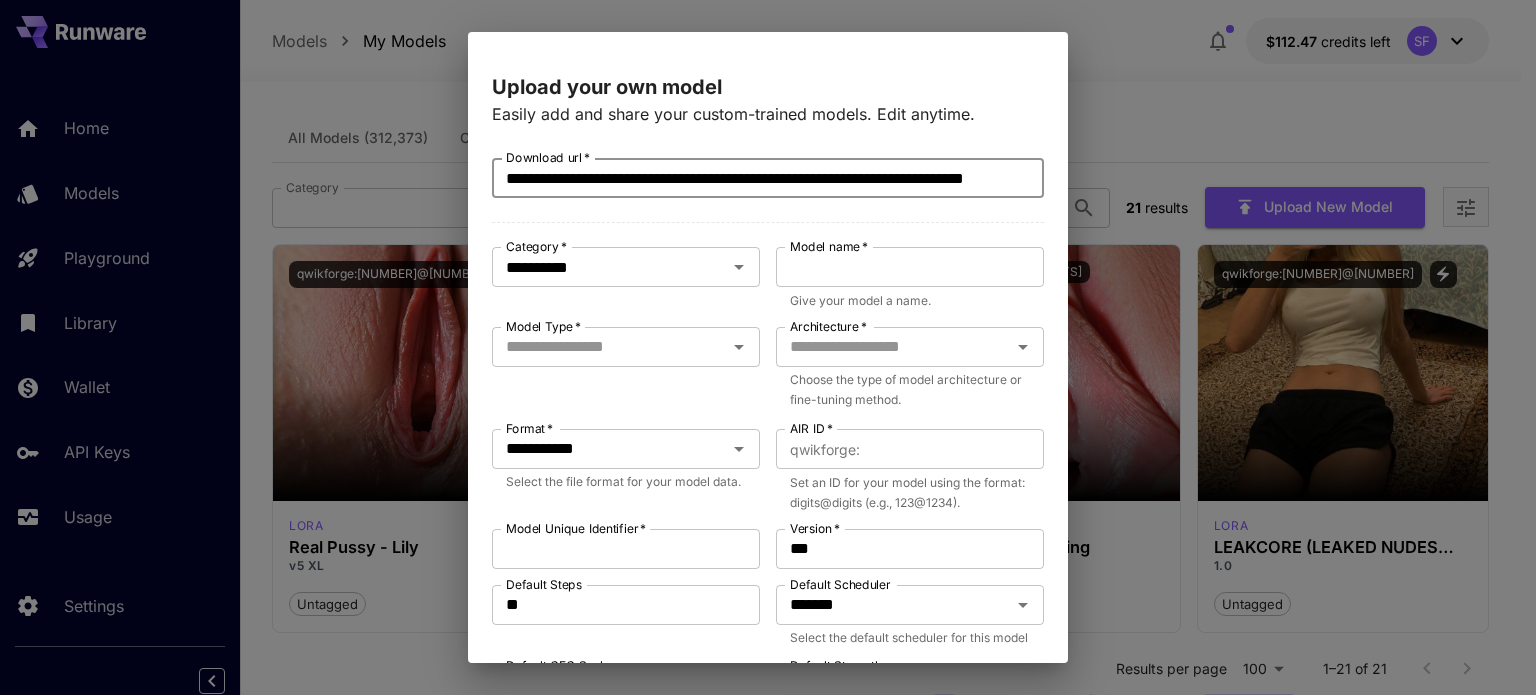 scroll, scrollTop: 0, scrollLeft: 120, axis: horizontal 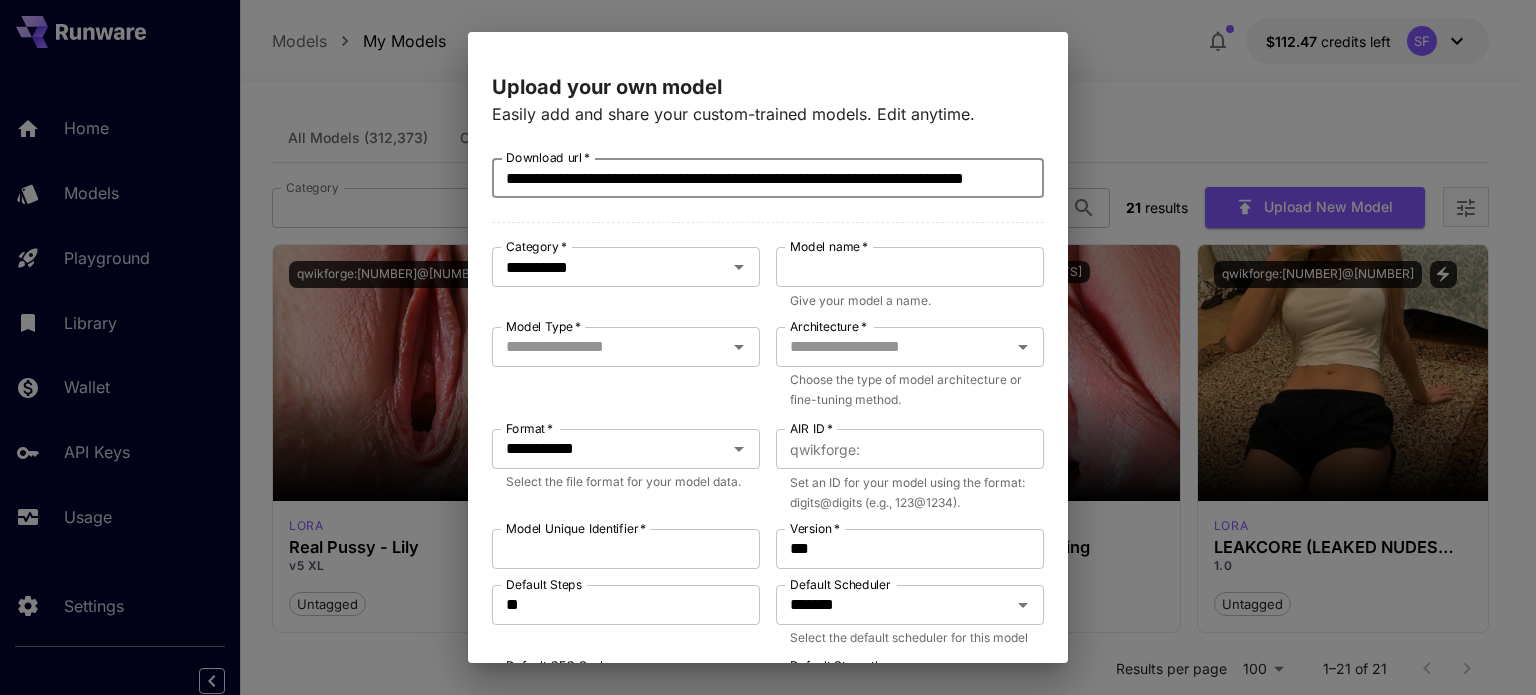 type on "**********" 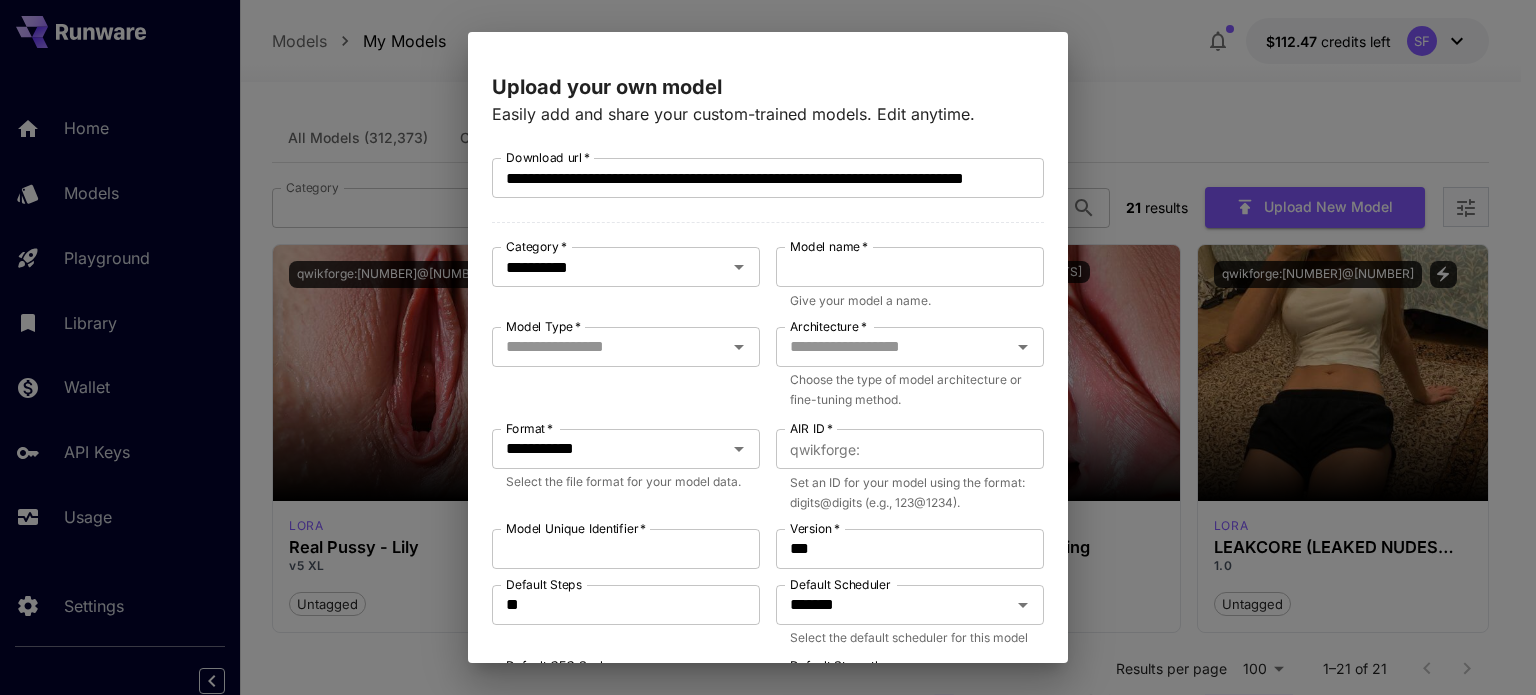 scroll, scrollTop: 0, scrollLeft: 0, axis: both 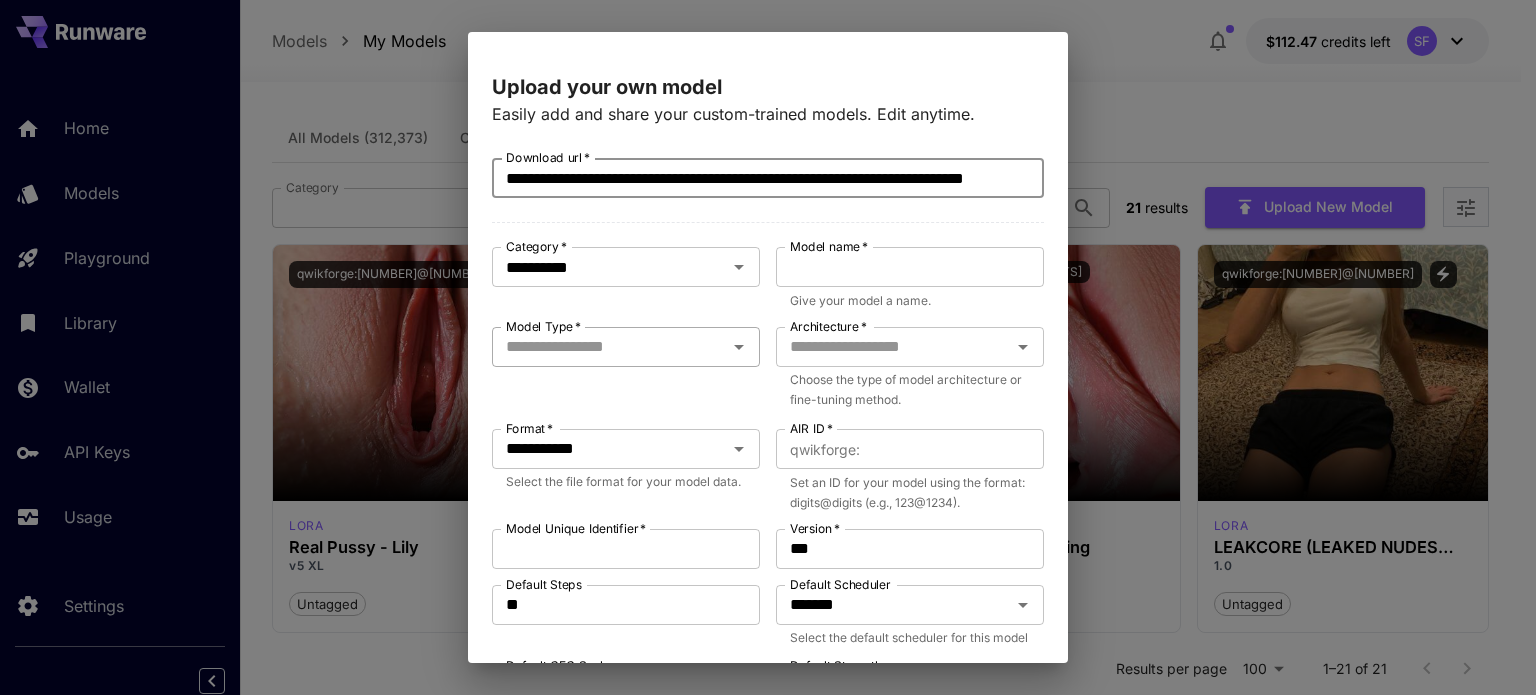 click 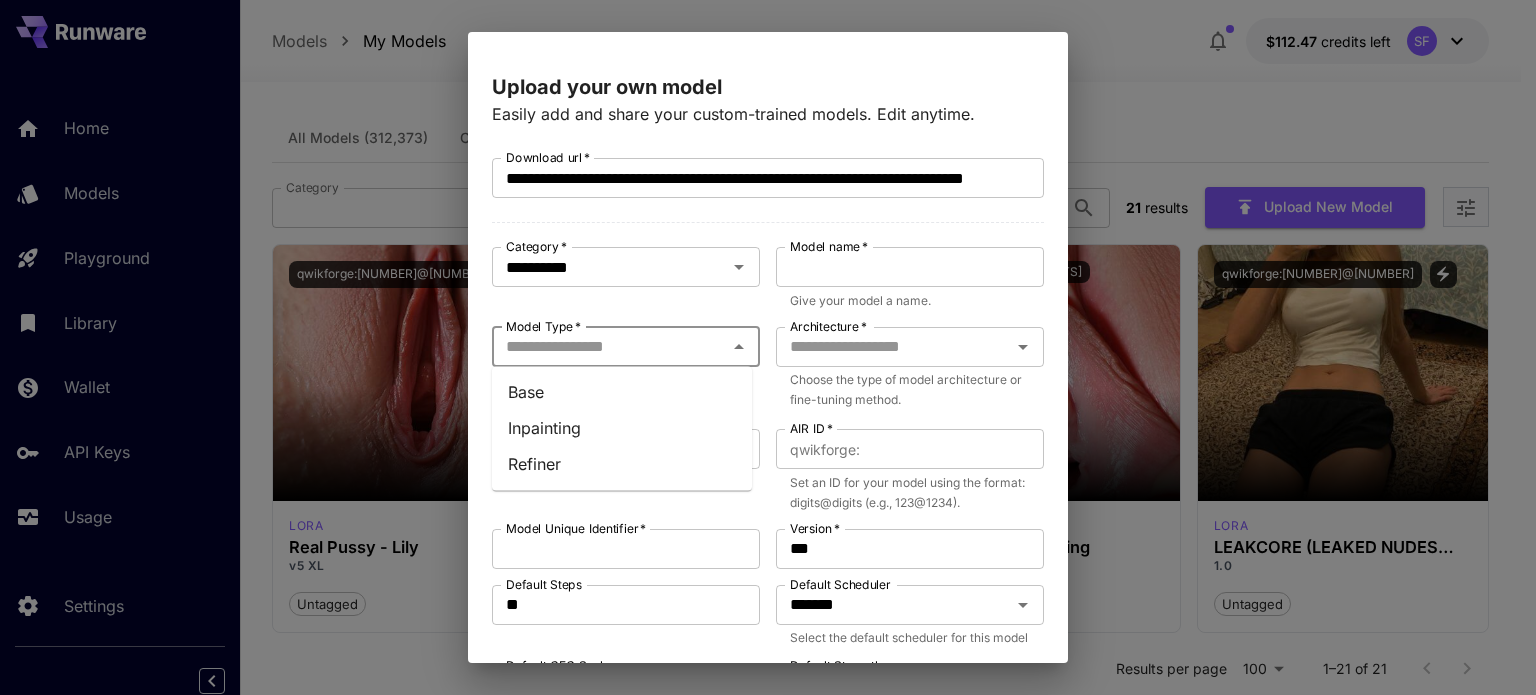 click on "Base" at bounding box center (622, 392) 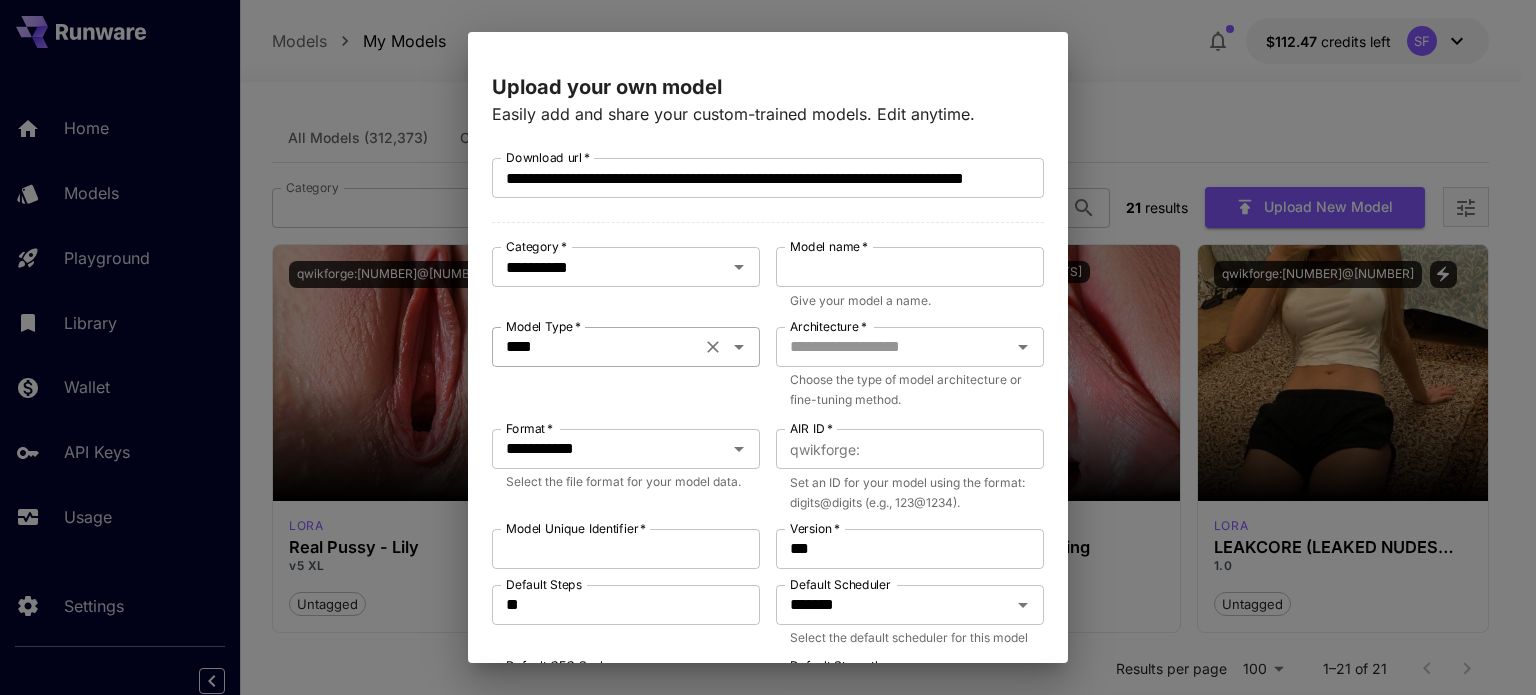 click on "****" at bounding box center (596, 347) 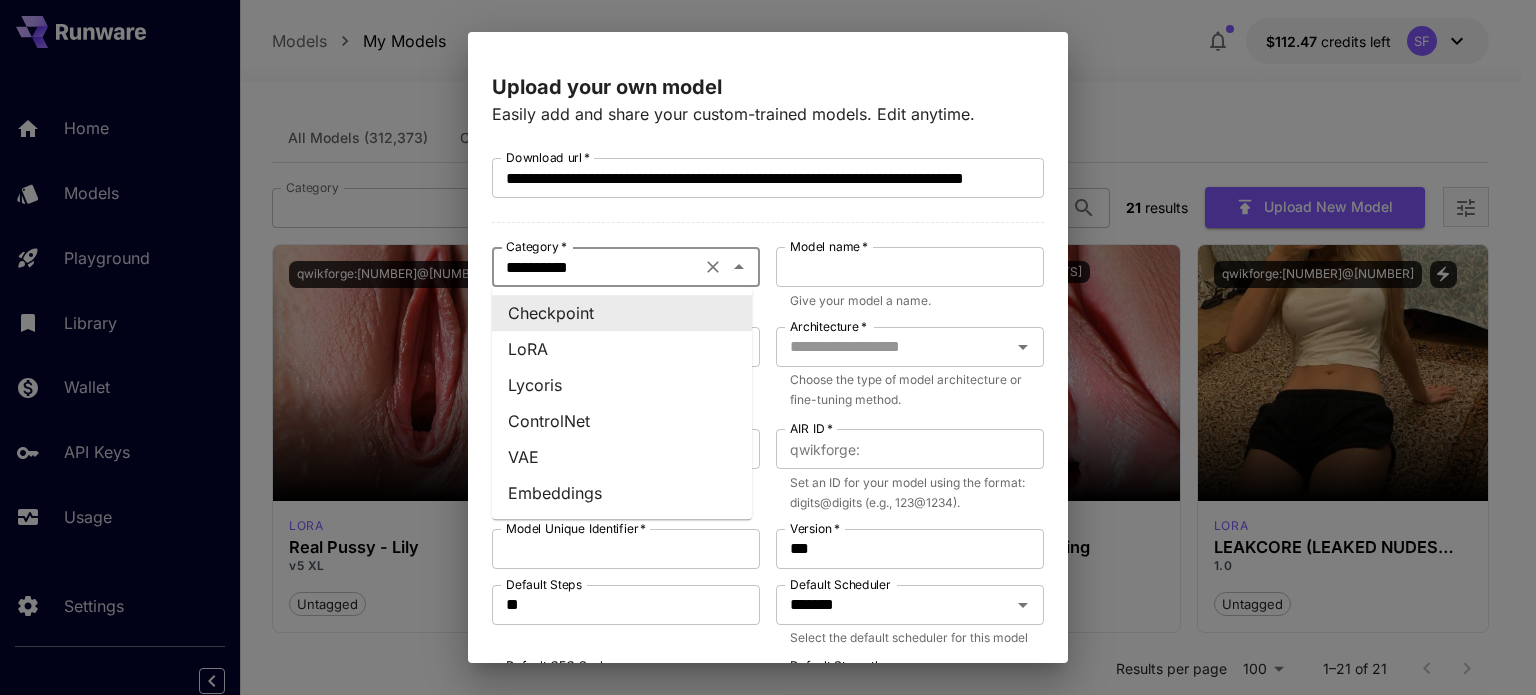 click on "**********" at bounding box center (596, 267) 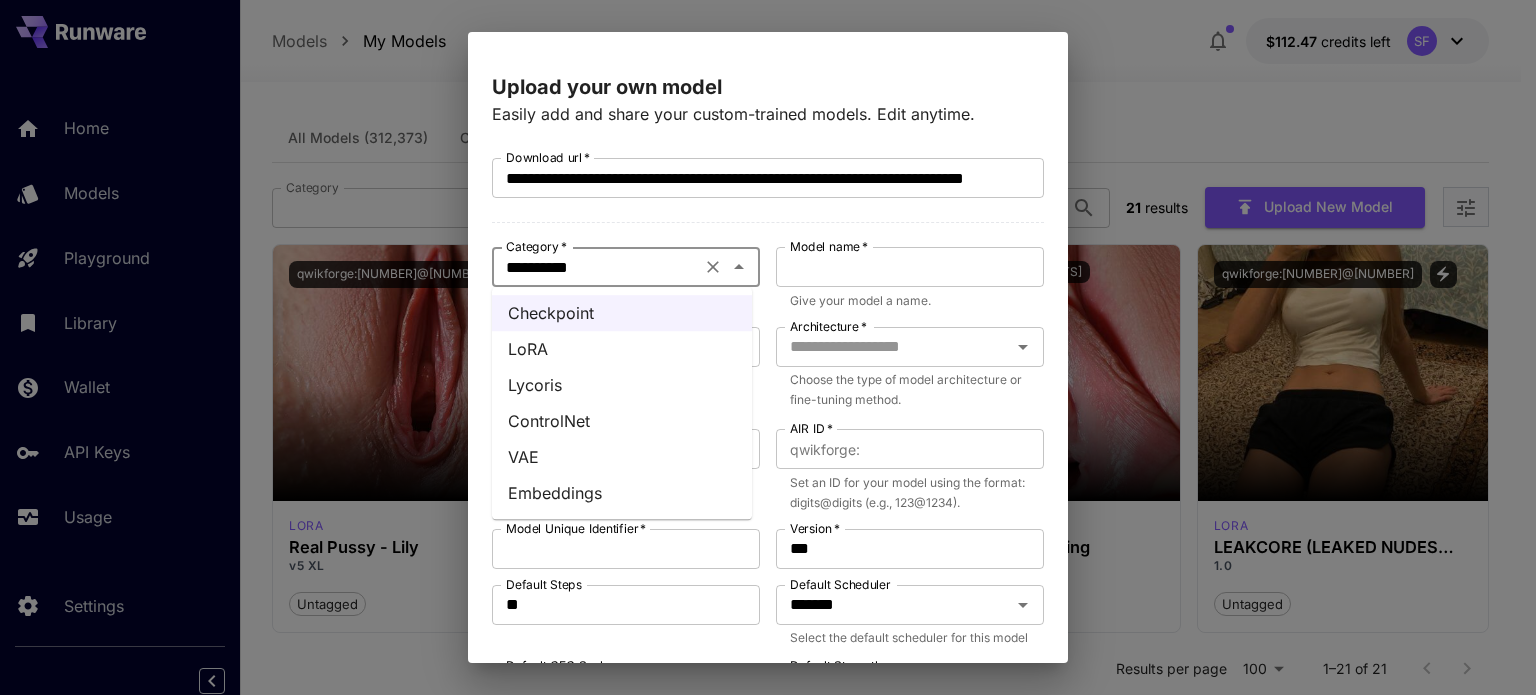 click on "LoRA" at bounding box center [622, 349] 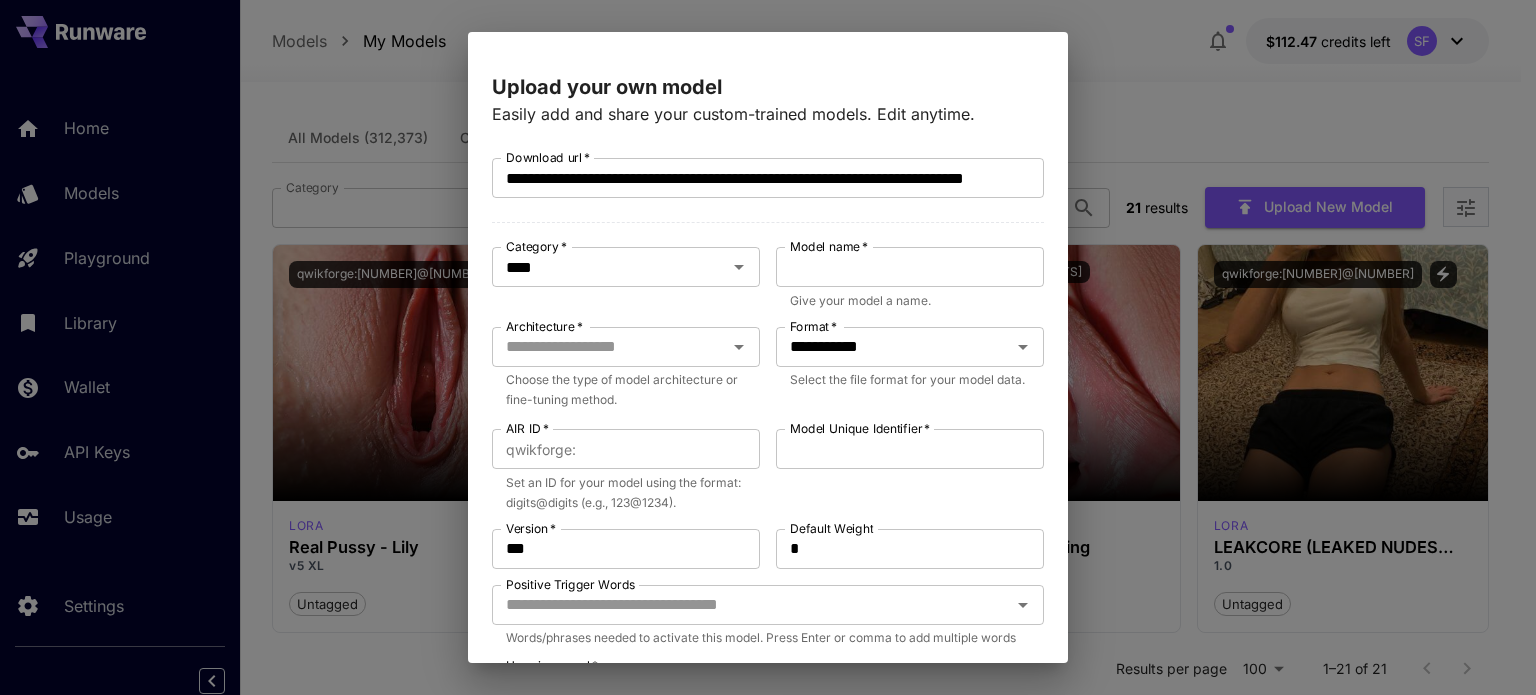 click on "Model name   *" at bounding box center (829, 246) 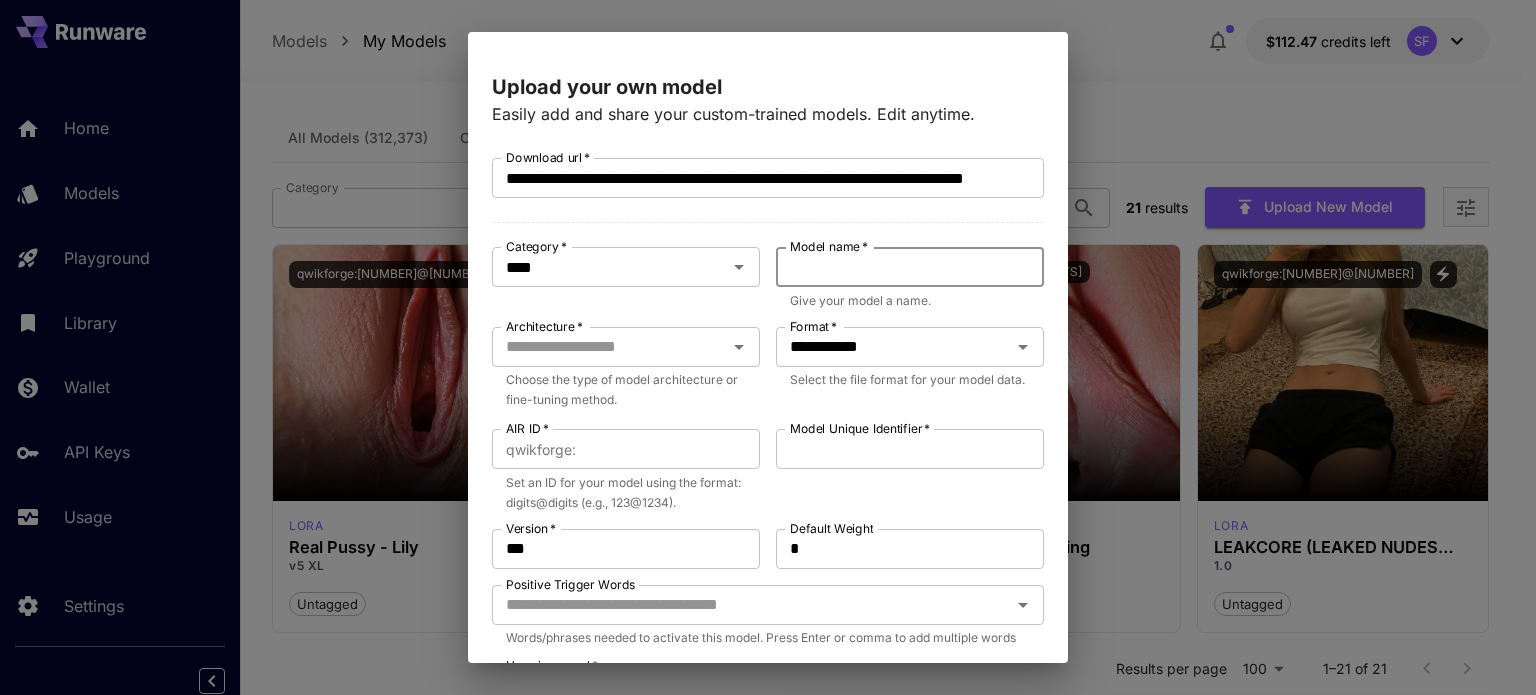 paste on "**********" 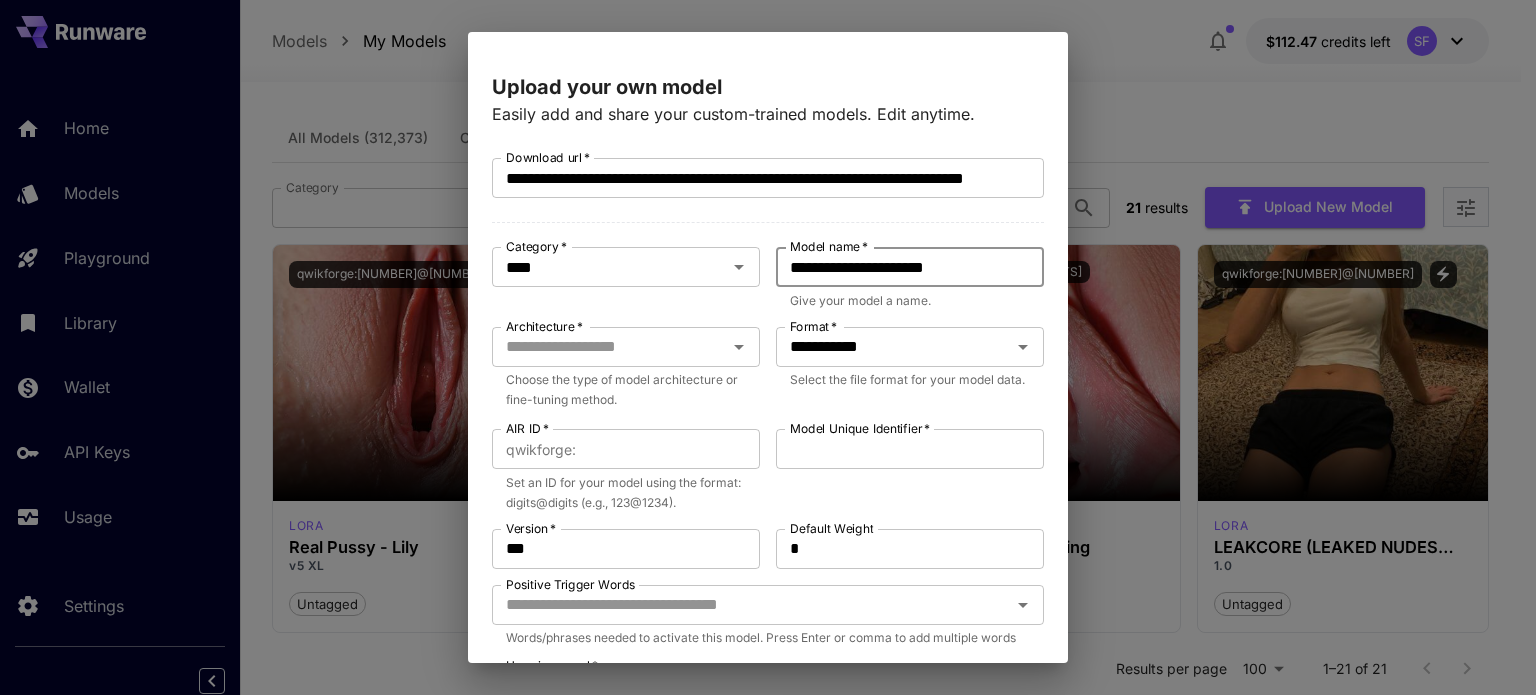 type on "**********" 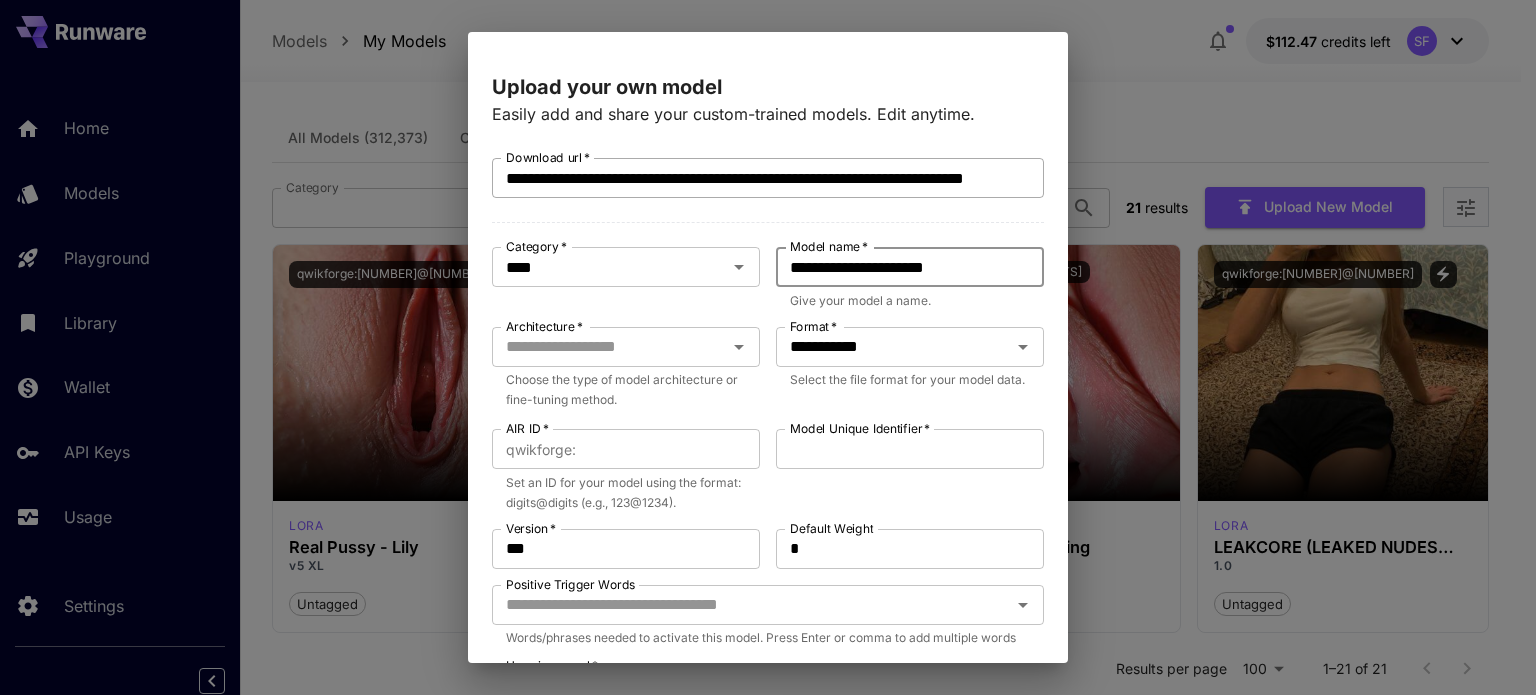 click on "**********" at bounding box center (760, 178) 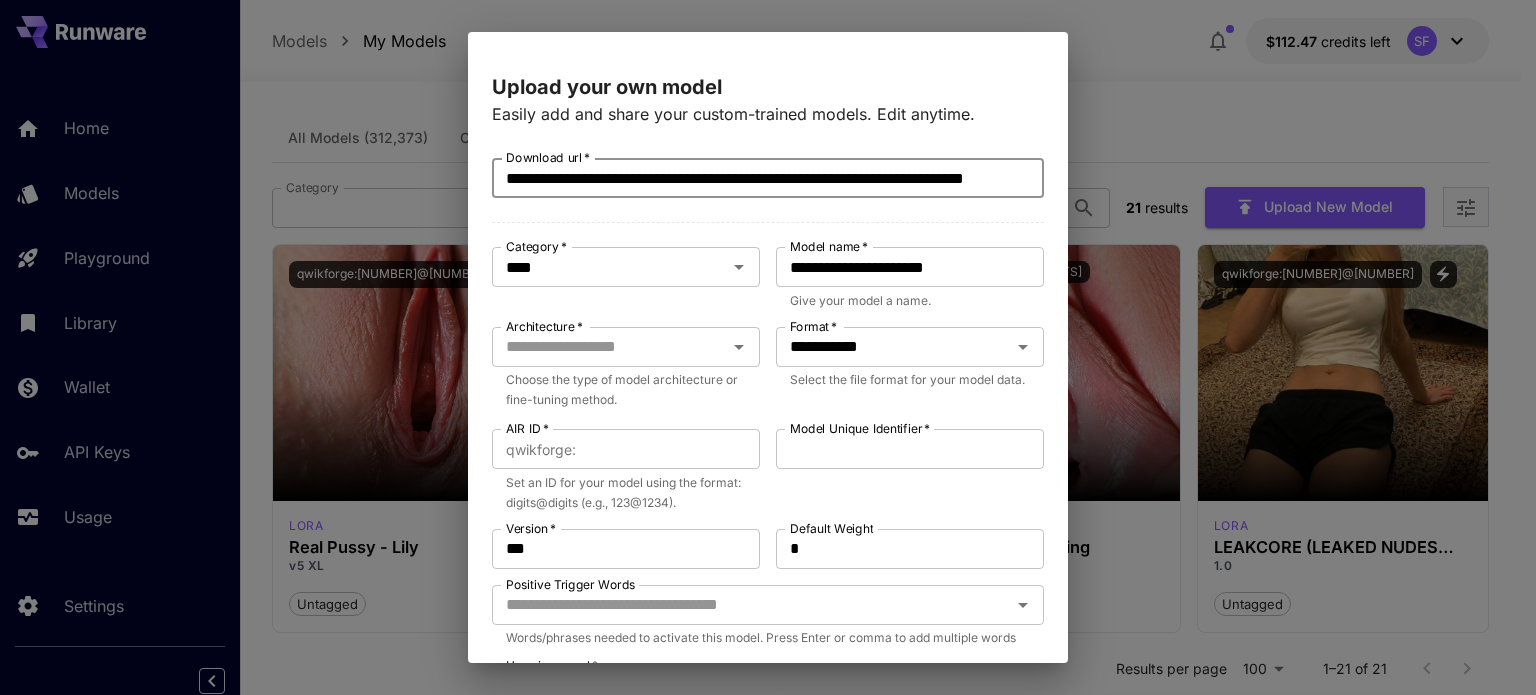 paste 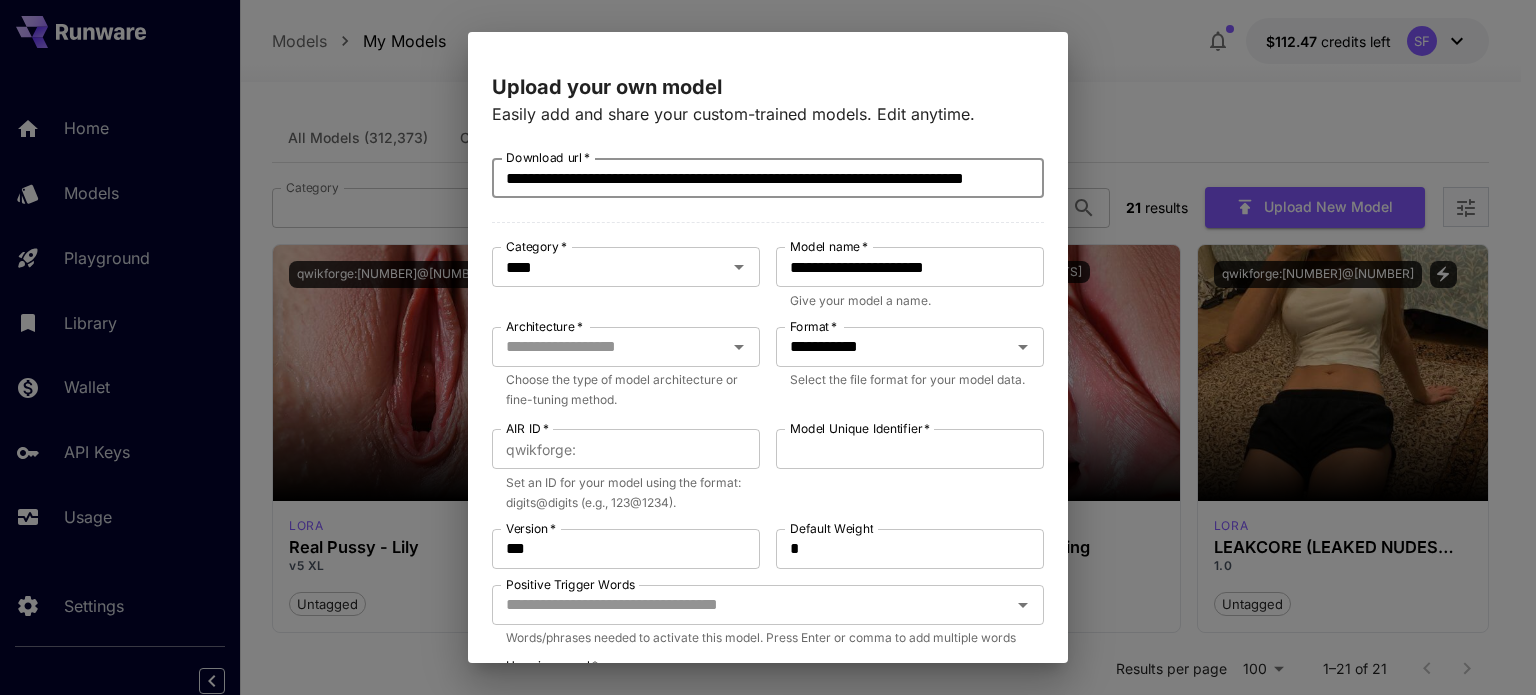 type on "**********" 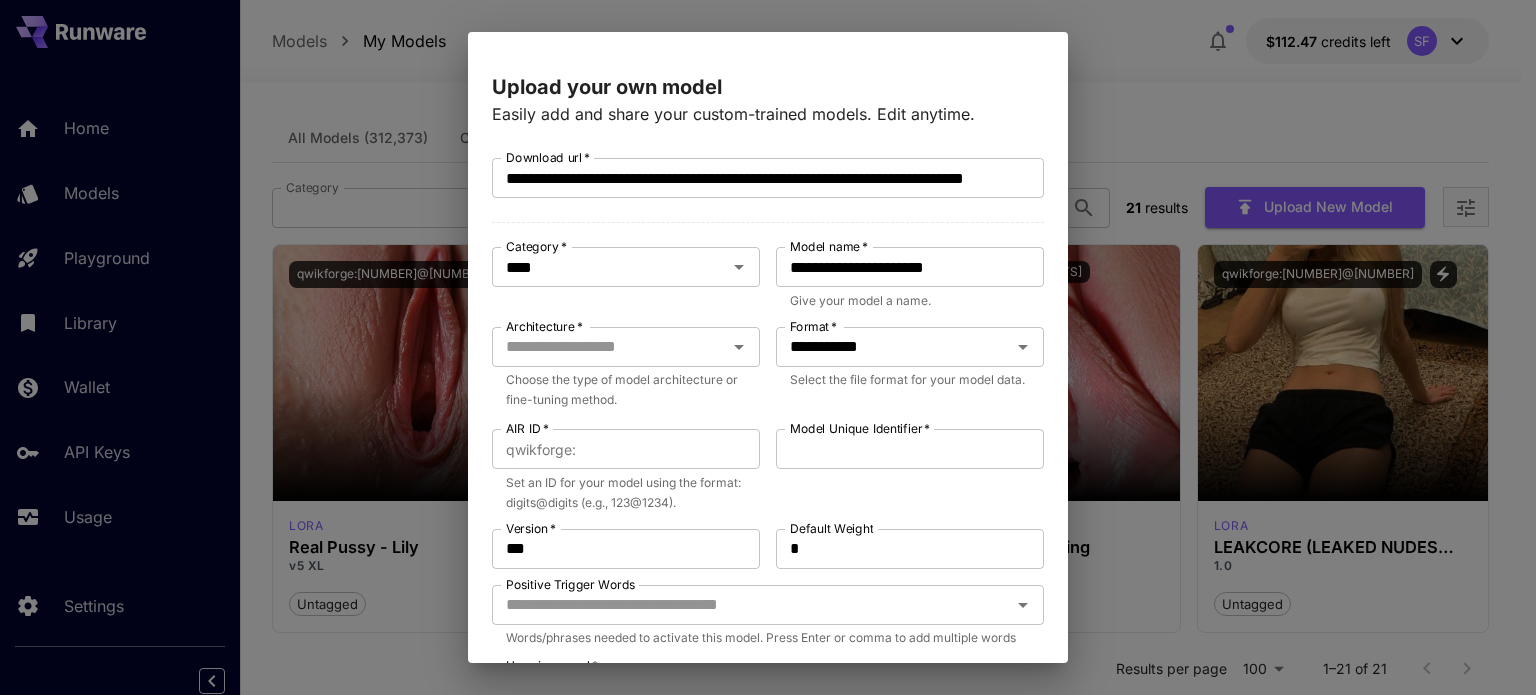 scroll, scrollTop: 0, scrollLeft: 0, axis: both 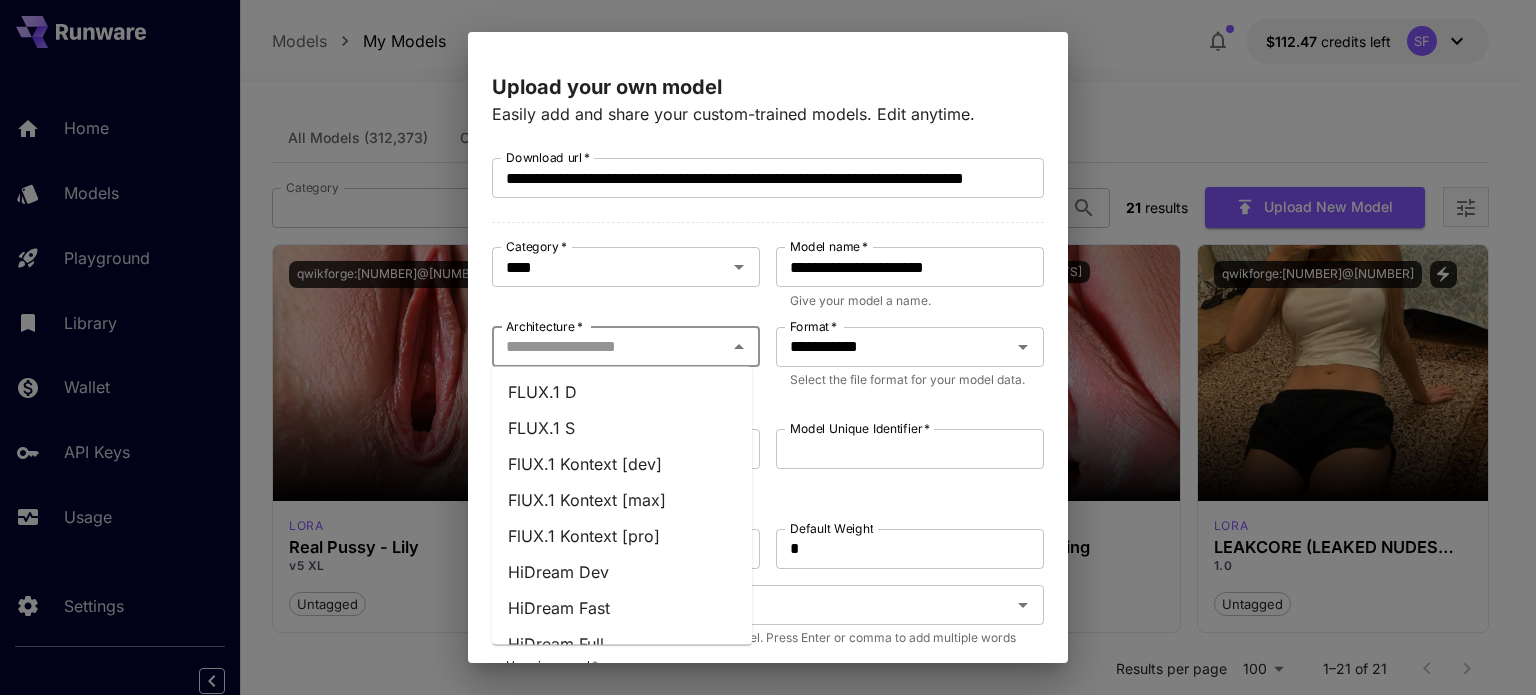 click on "Architecture   *" at bounding box center (609, 347) 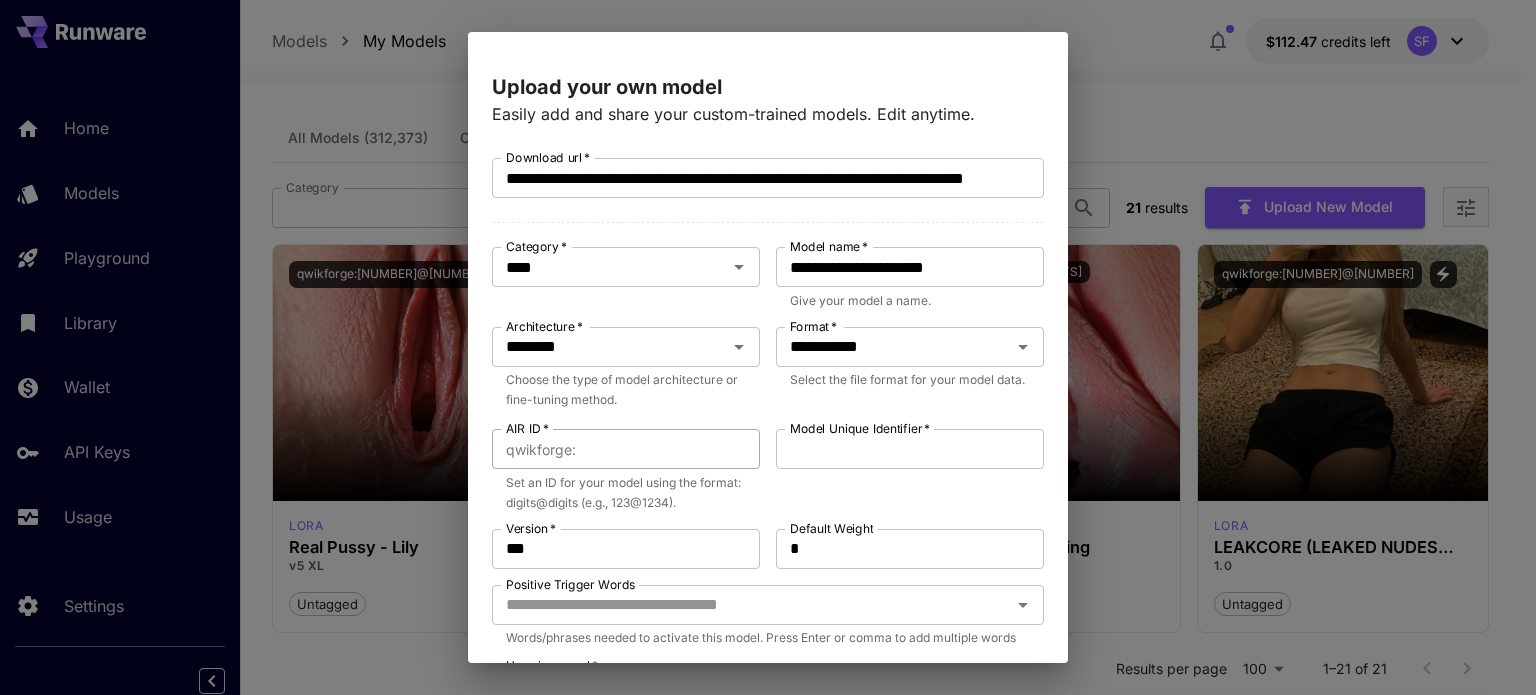 click on "AIR ID   *" at bounding box center [672, 449] 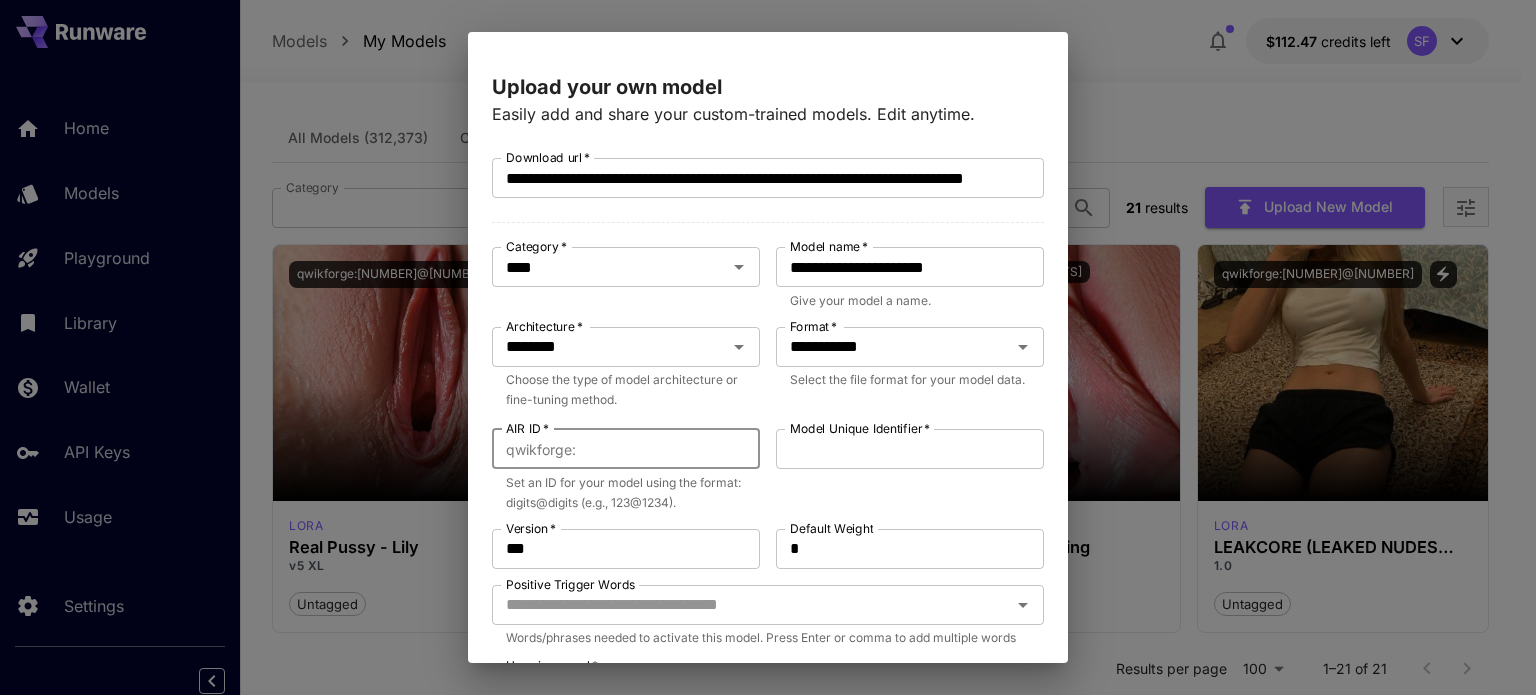 paste on "**********" 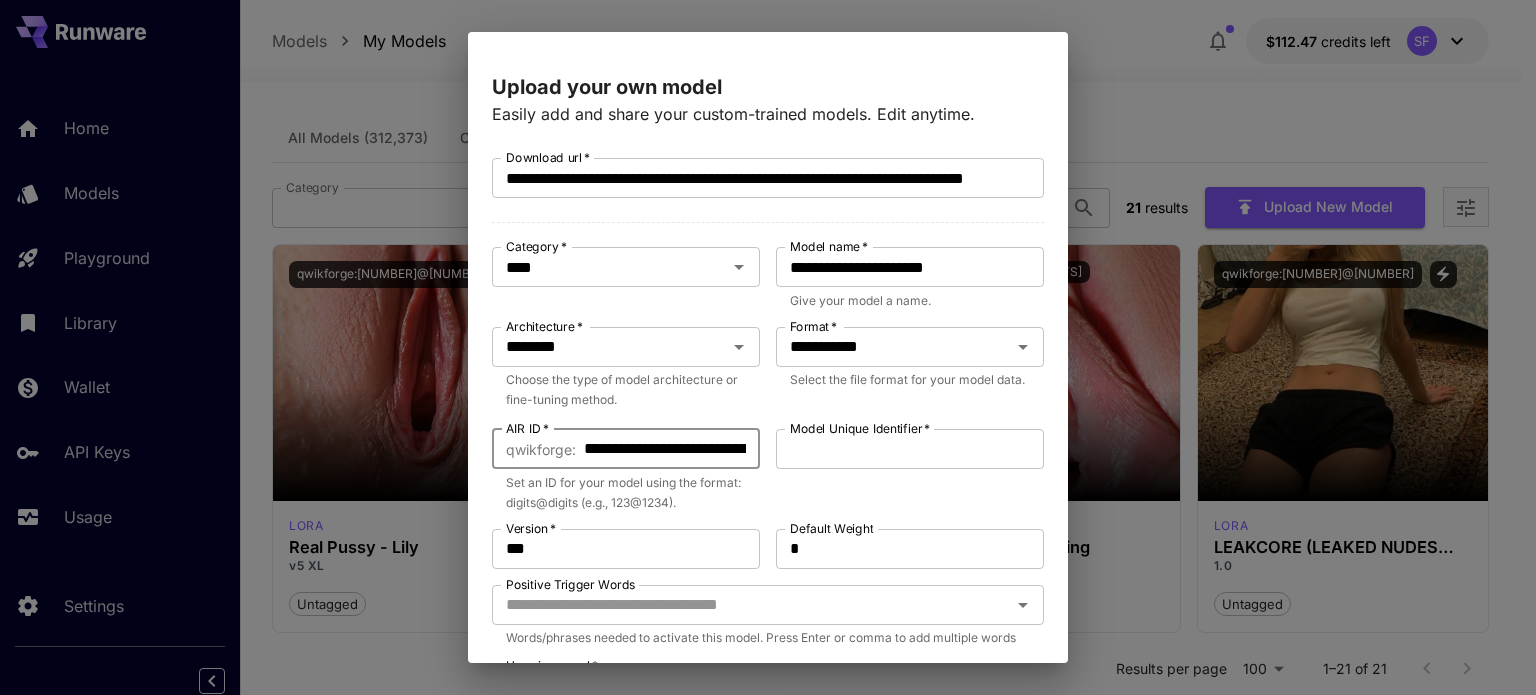 scroll, scrollTop: 0, scrollLeft: 164, axis: horizontal 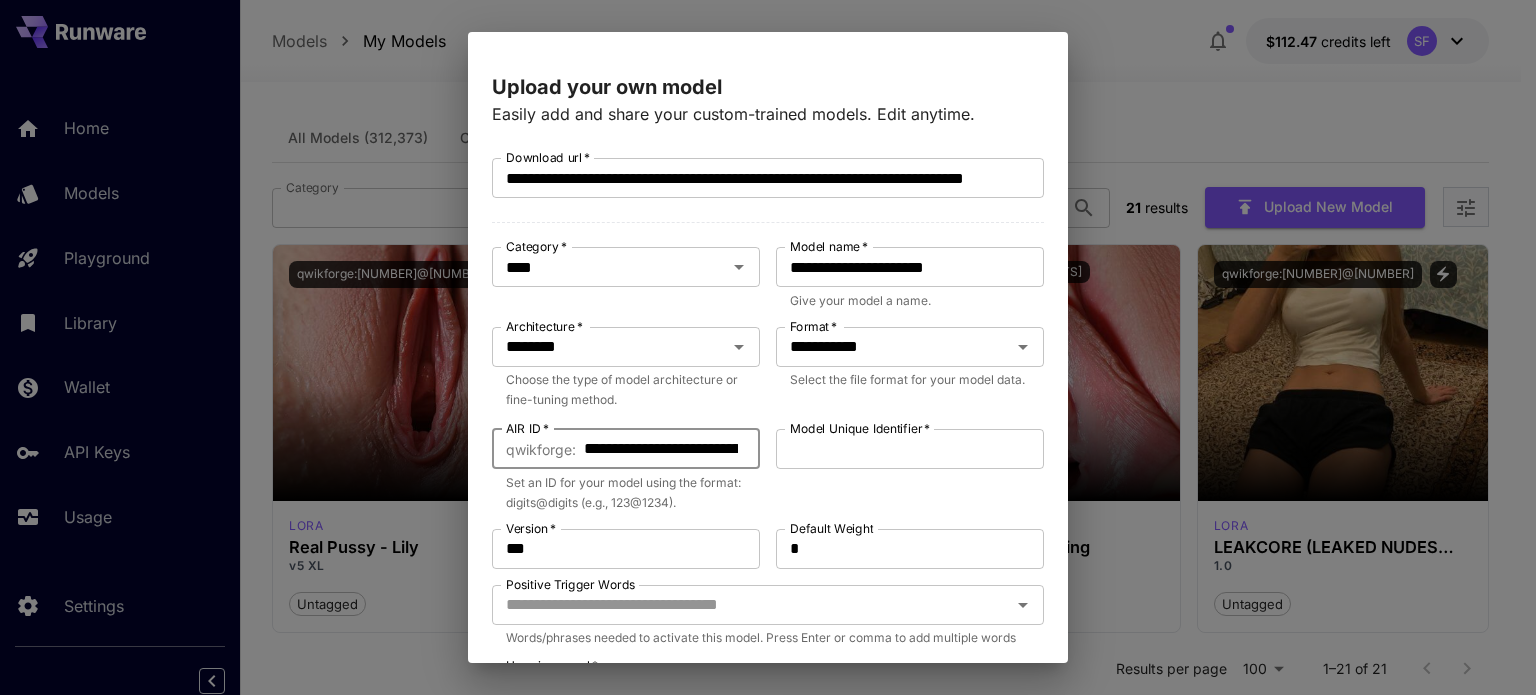 drag, startPoint x: 596, startPoint y: 446, endPoint x: 525, endPoint y: 440, distance: 71.25307 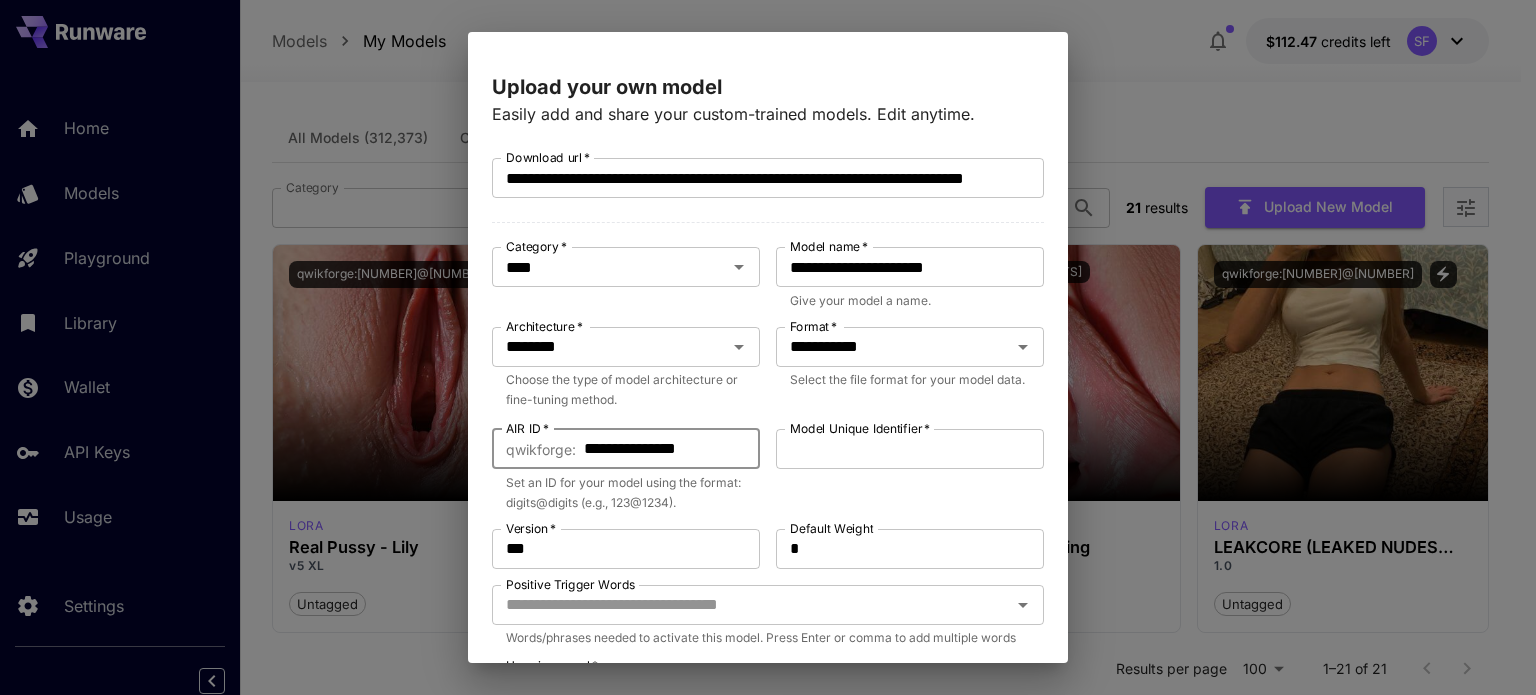 type on "**********" 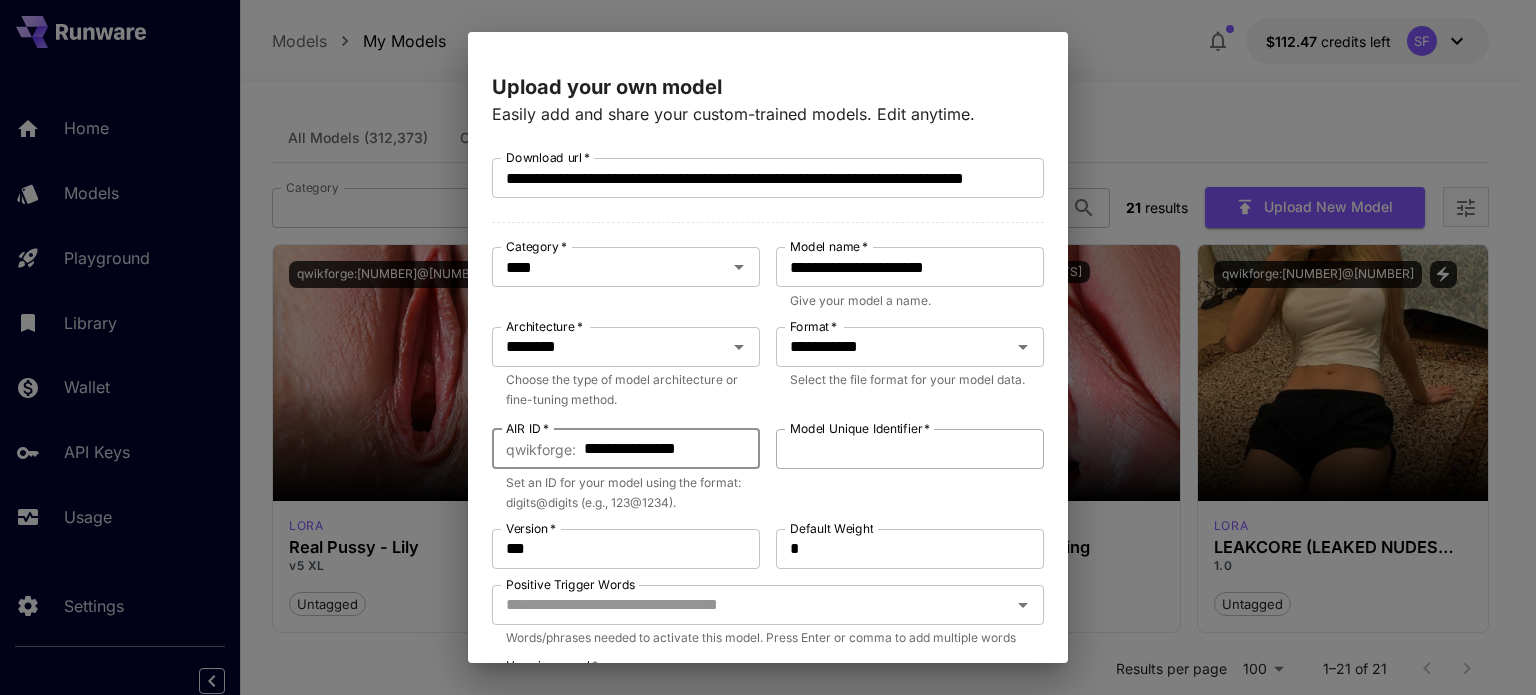 click on "Model Unique Identifier   *" at bounding box center (910, 449) 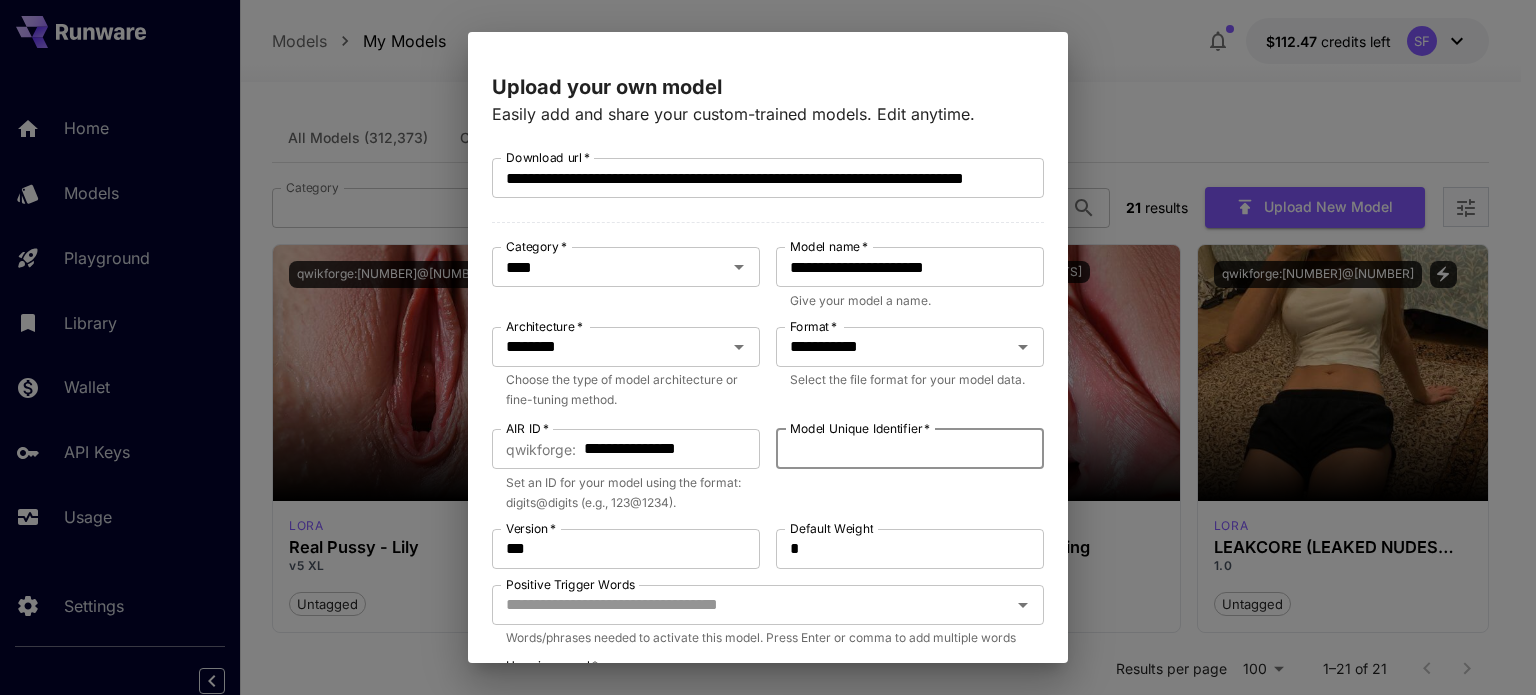 paste on "**********" 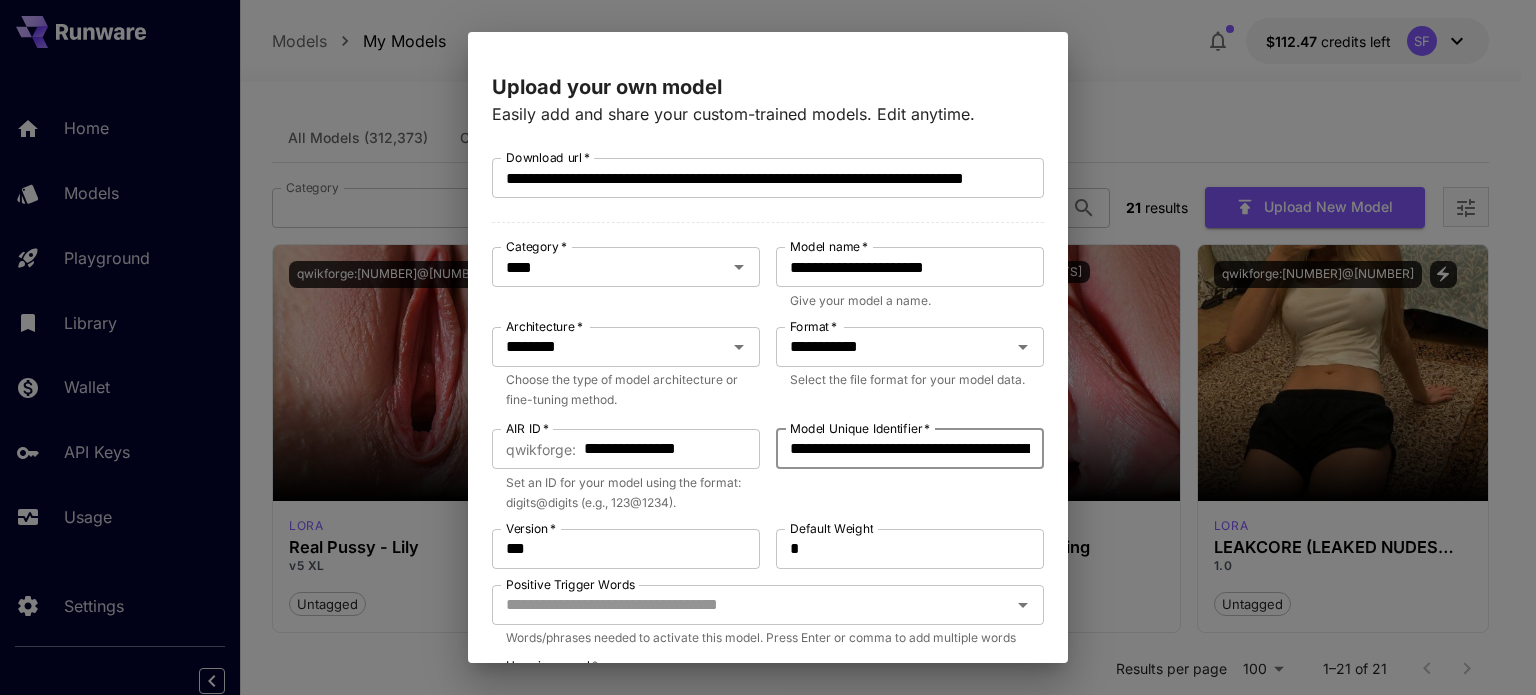 scroll, scrollTop: 0, scrollLeft: 416, axis: horizontal 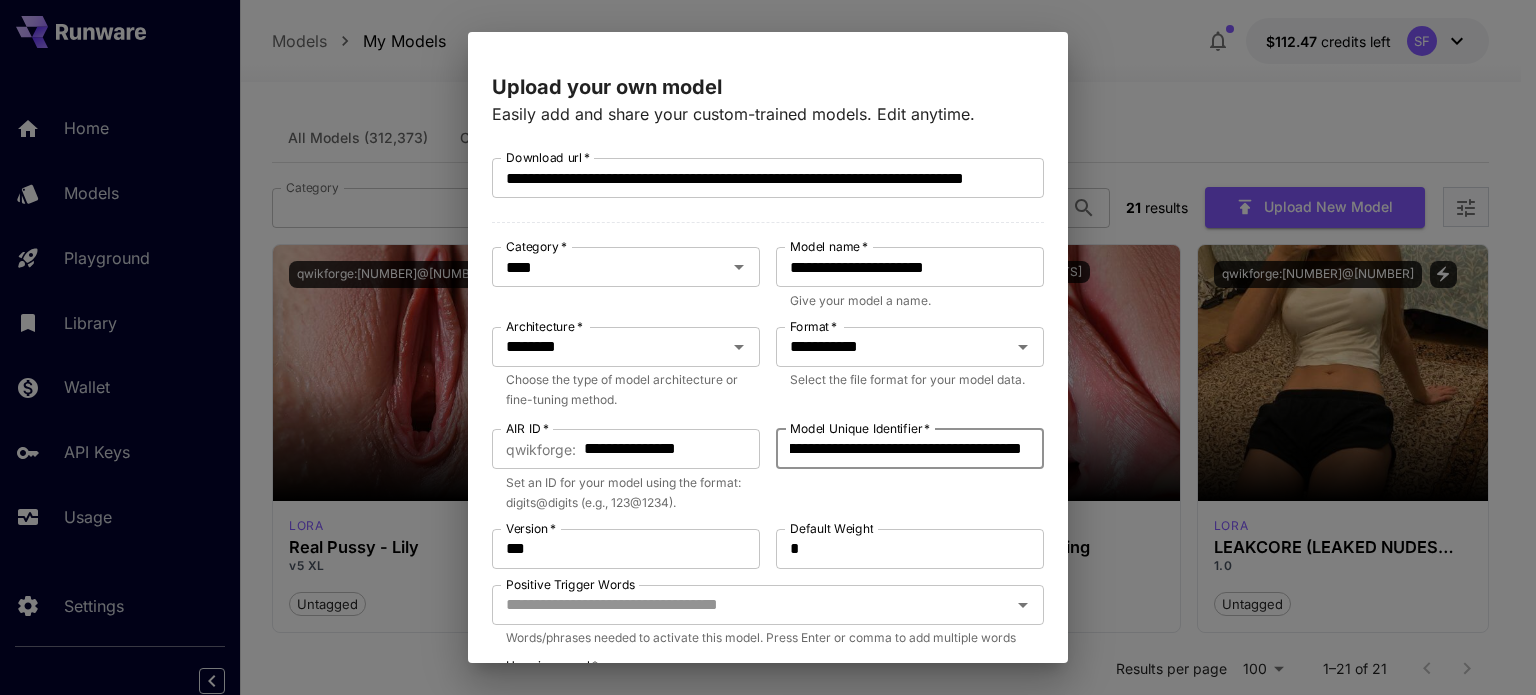 type on "**********" 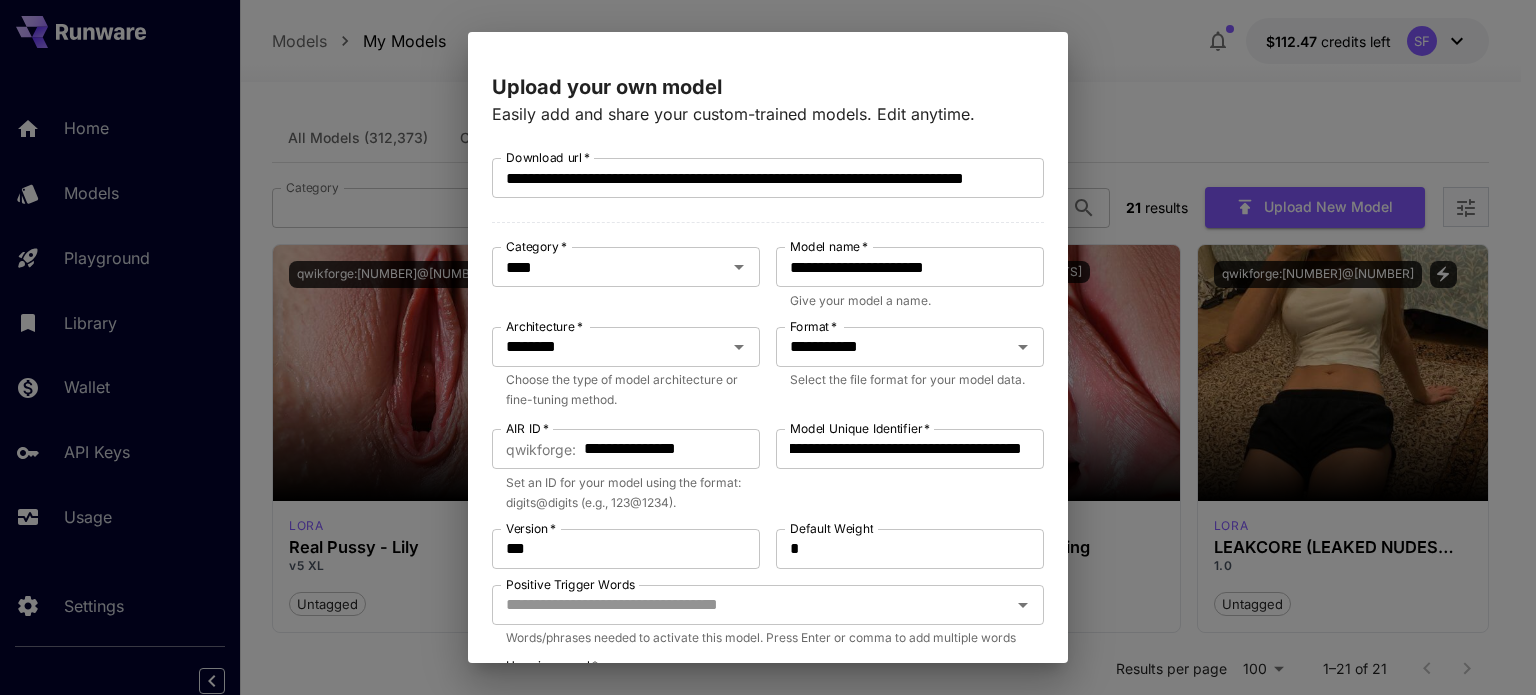scroll, scrollTop: 0, scrollLeft: 0, axis: both 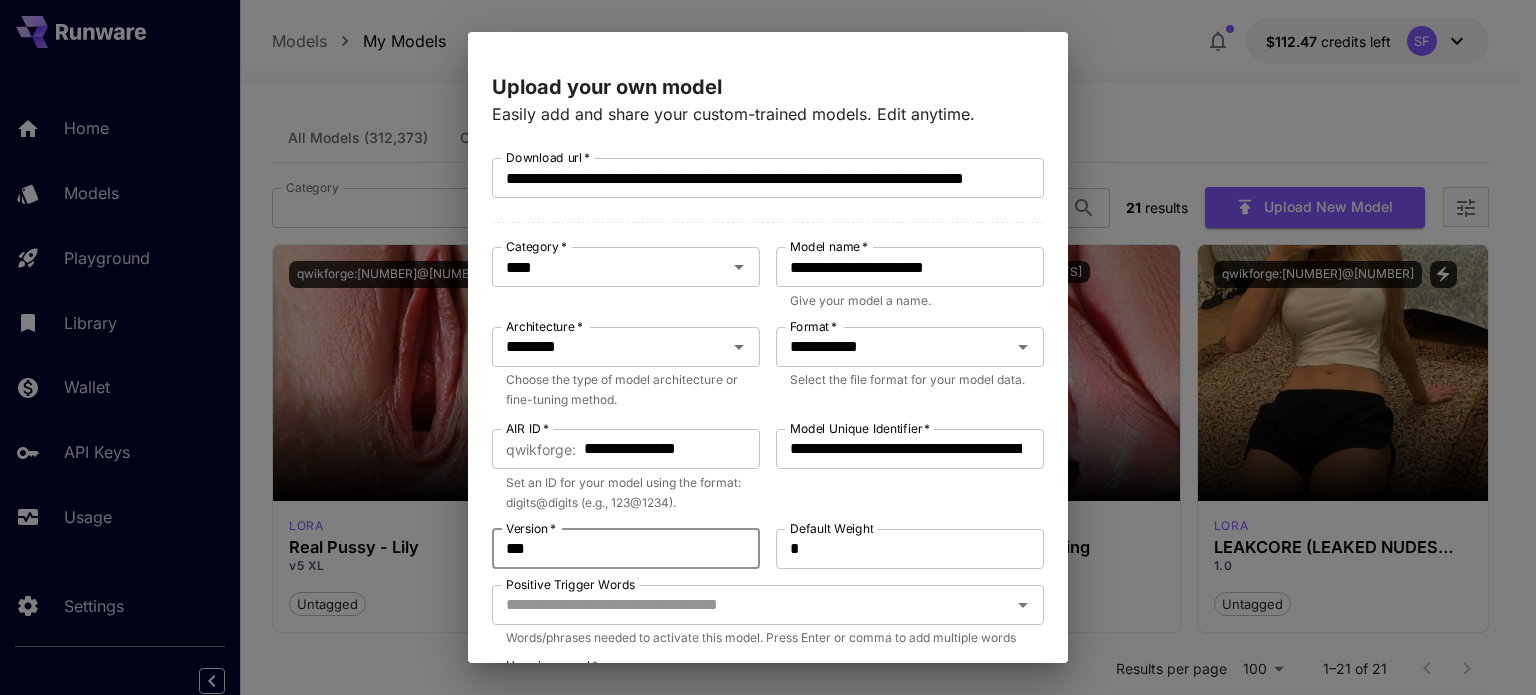 drag, startPoint x: 555, startPoint y: 546, endPoint x: 484, endPoint y: 544, distance: 71.02816 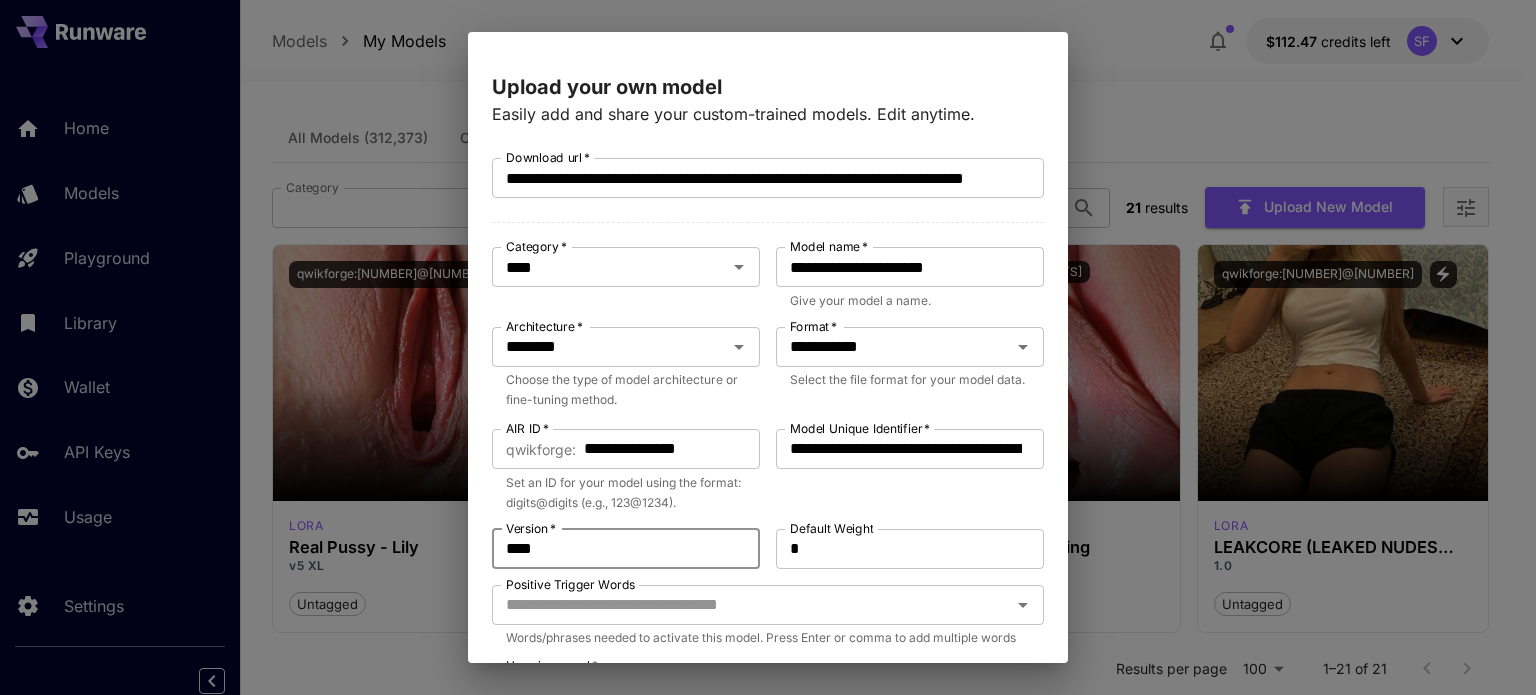 type on "****" 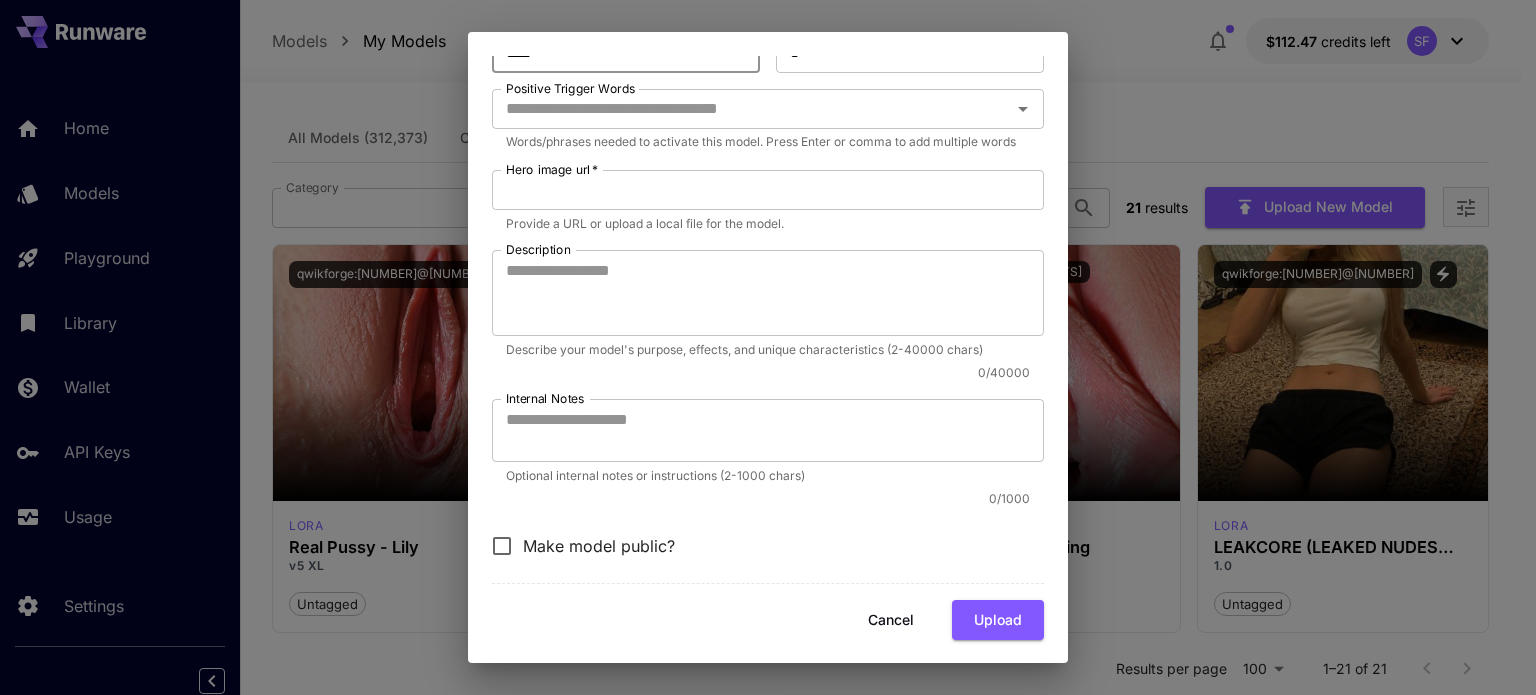 scroll, scrollTop: 500, scrollLeft: 0, axis: vertical 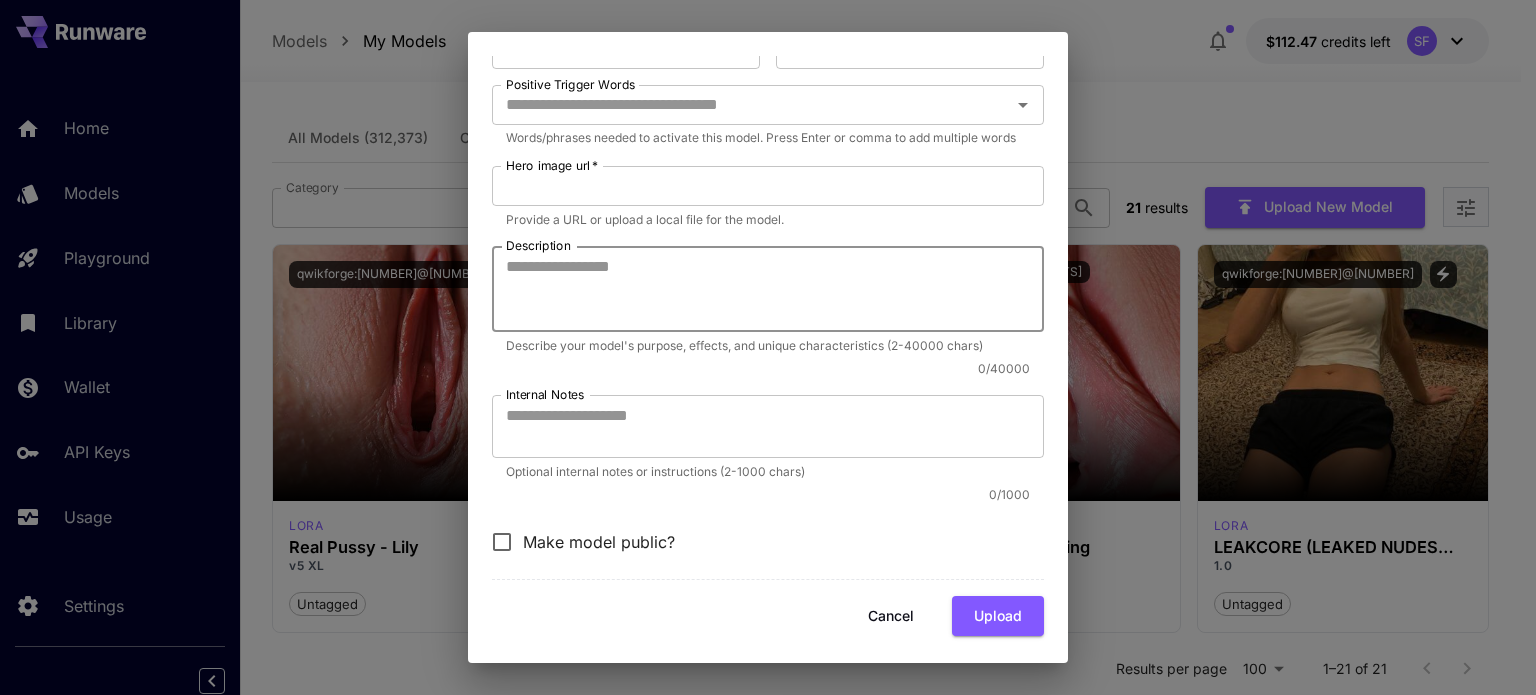 click on "Description" at bounding box center [768, 289] 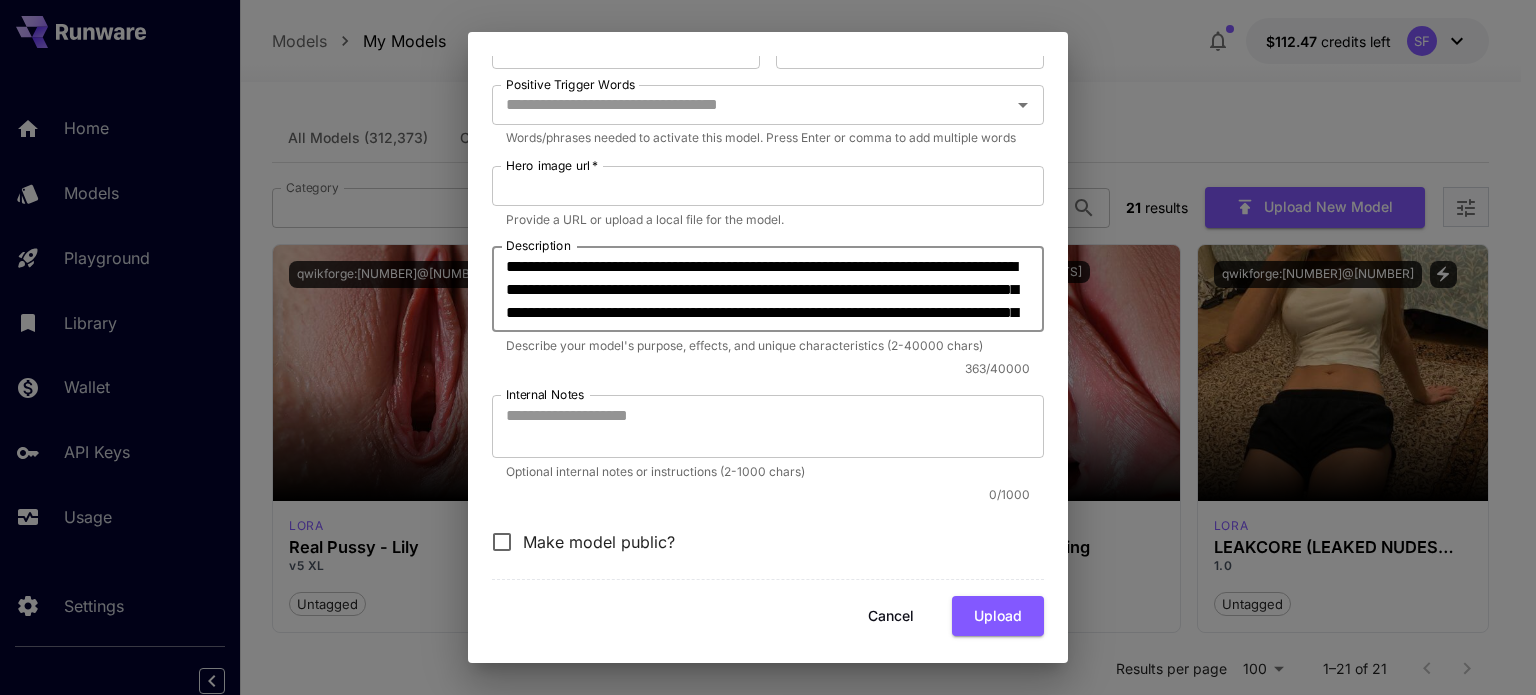 scroll, scrollTop: 67, scrollLeft: 0, axis: vertical 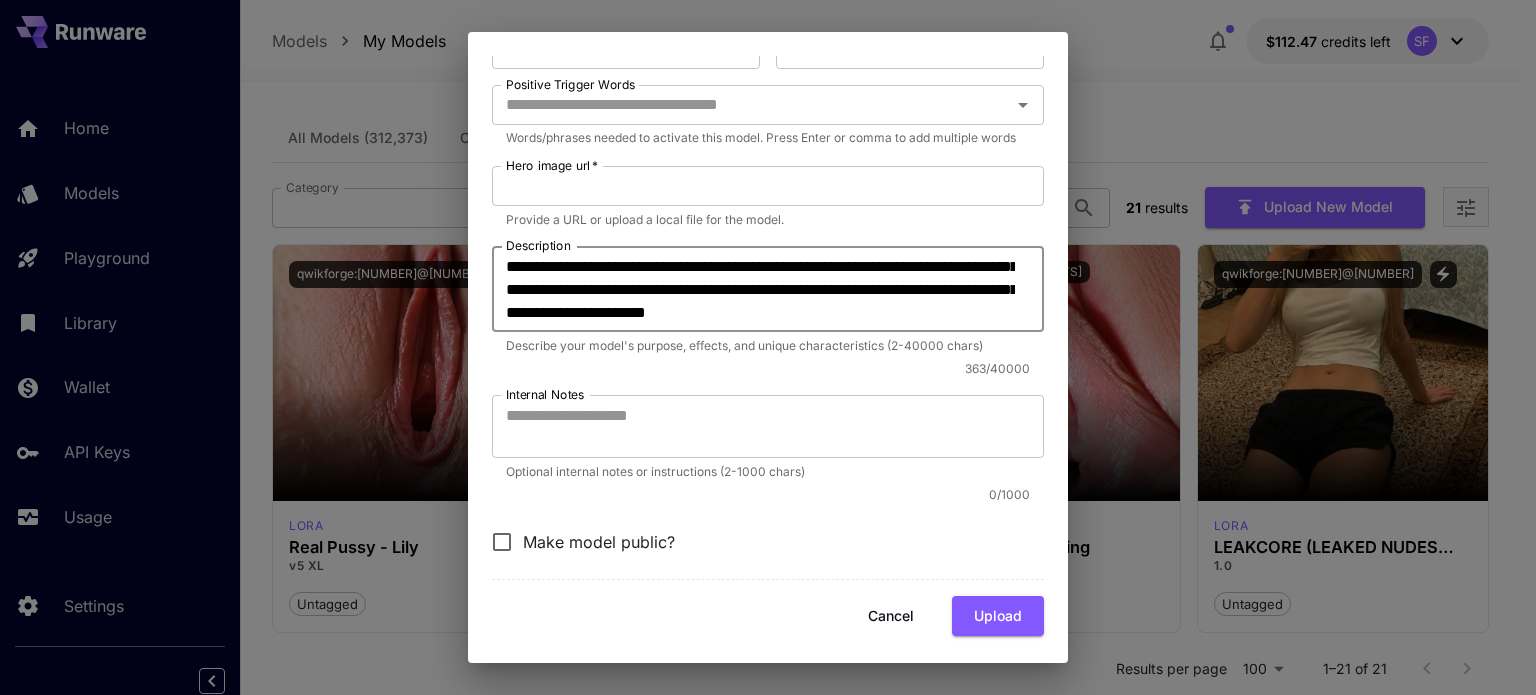 type on "**********" 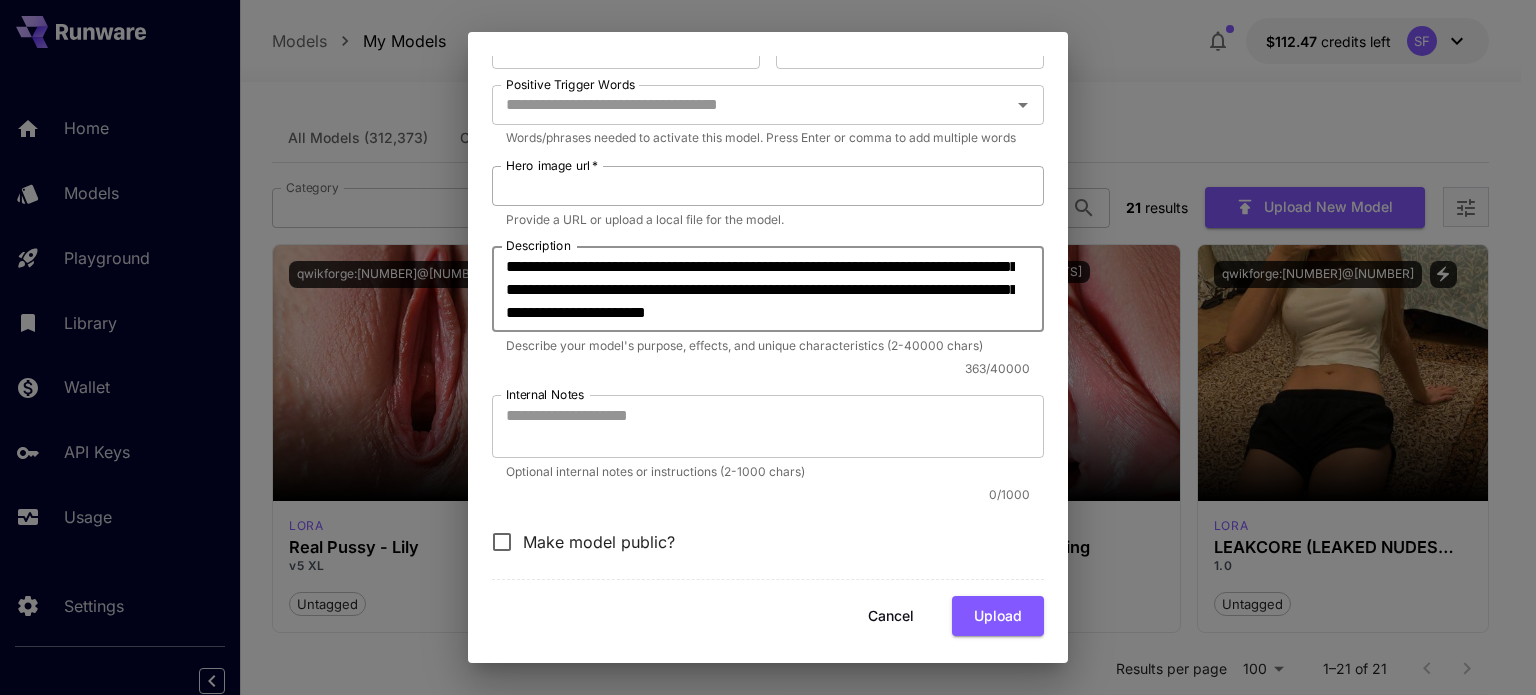 click on "Hero image url   *" at bounding box center [768, 186] 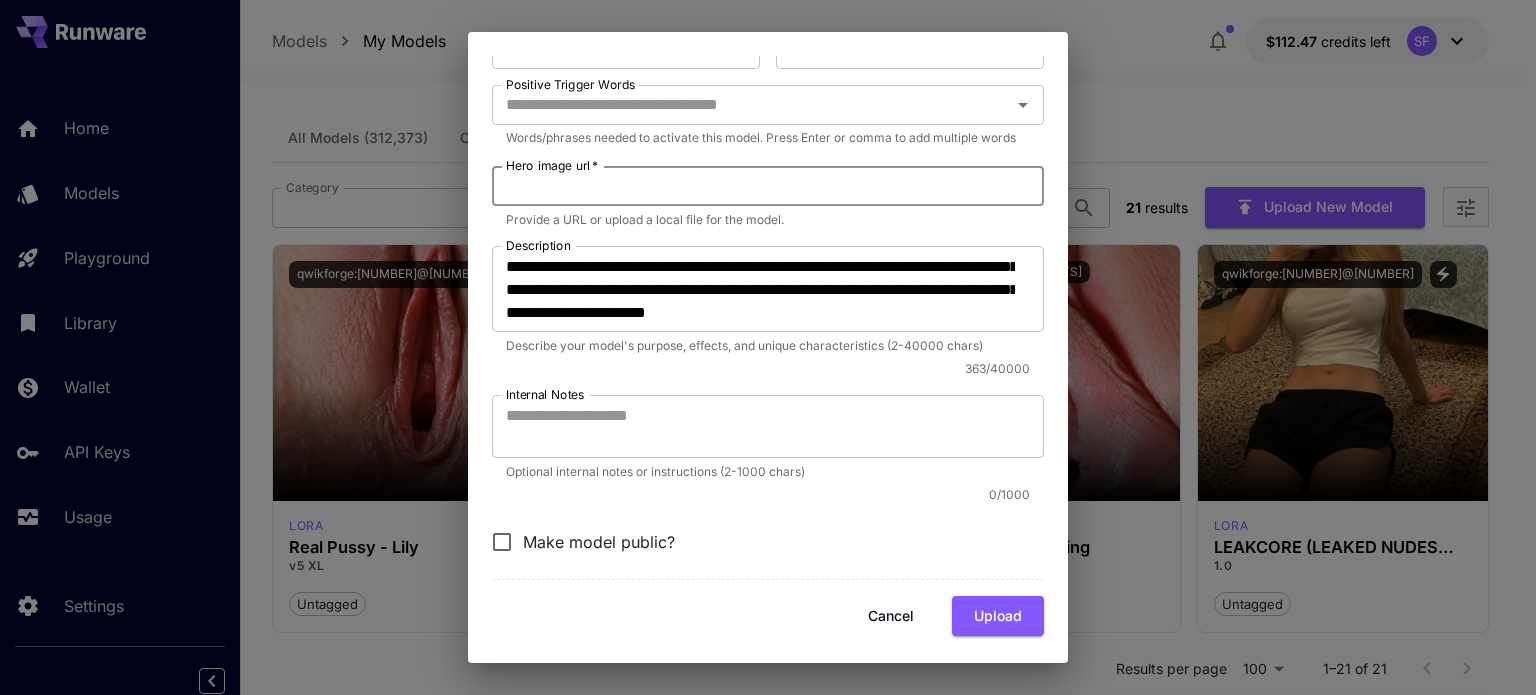 paste on "**********" 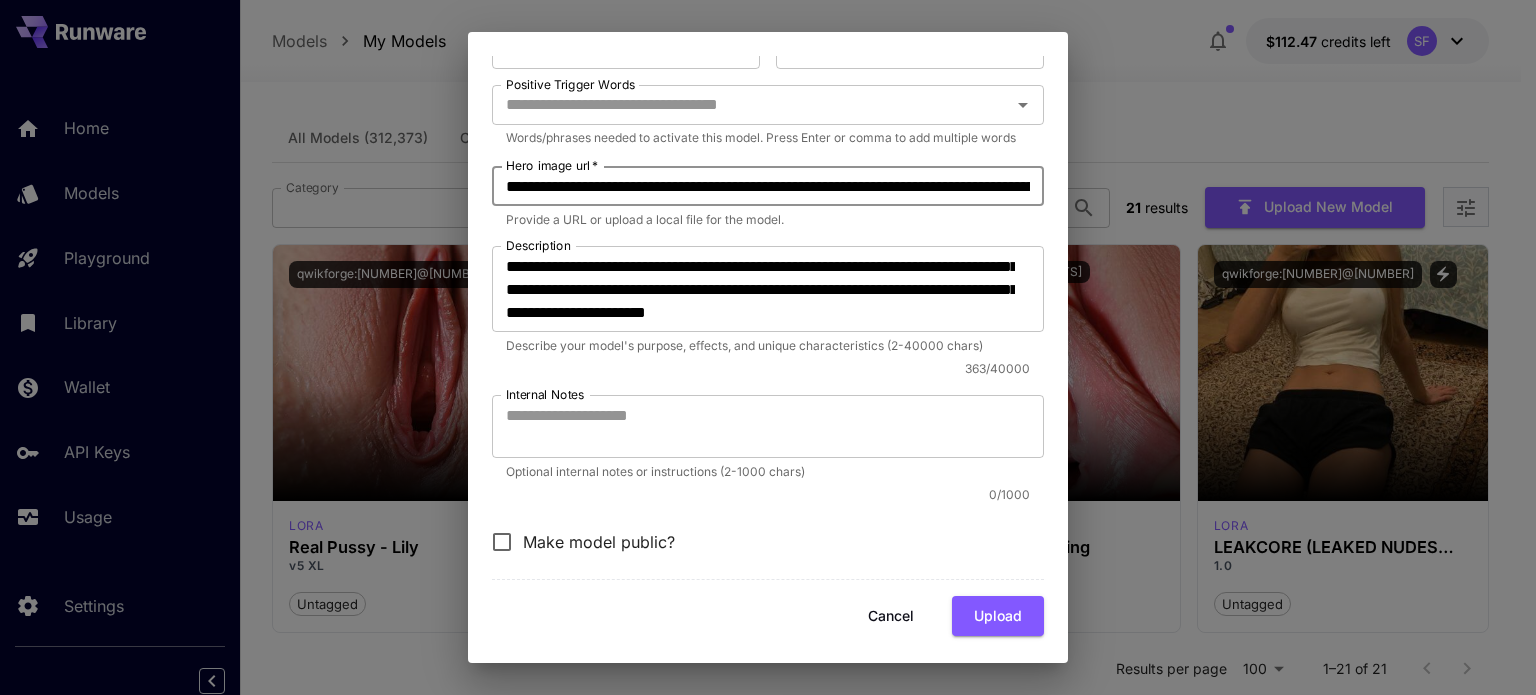 scroll, scrollTop: 0, scrollLeft: 631, axis: horizontal 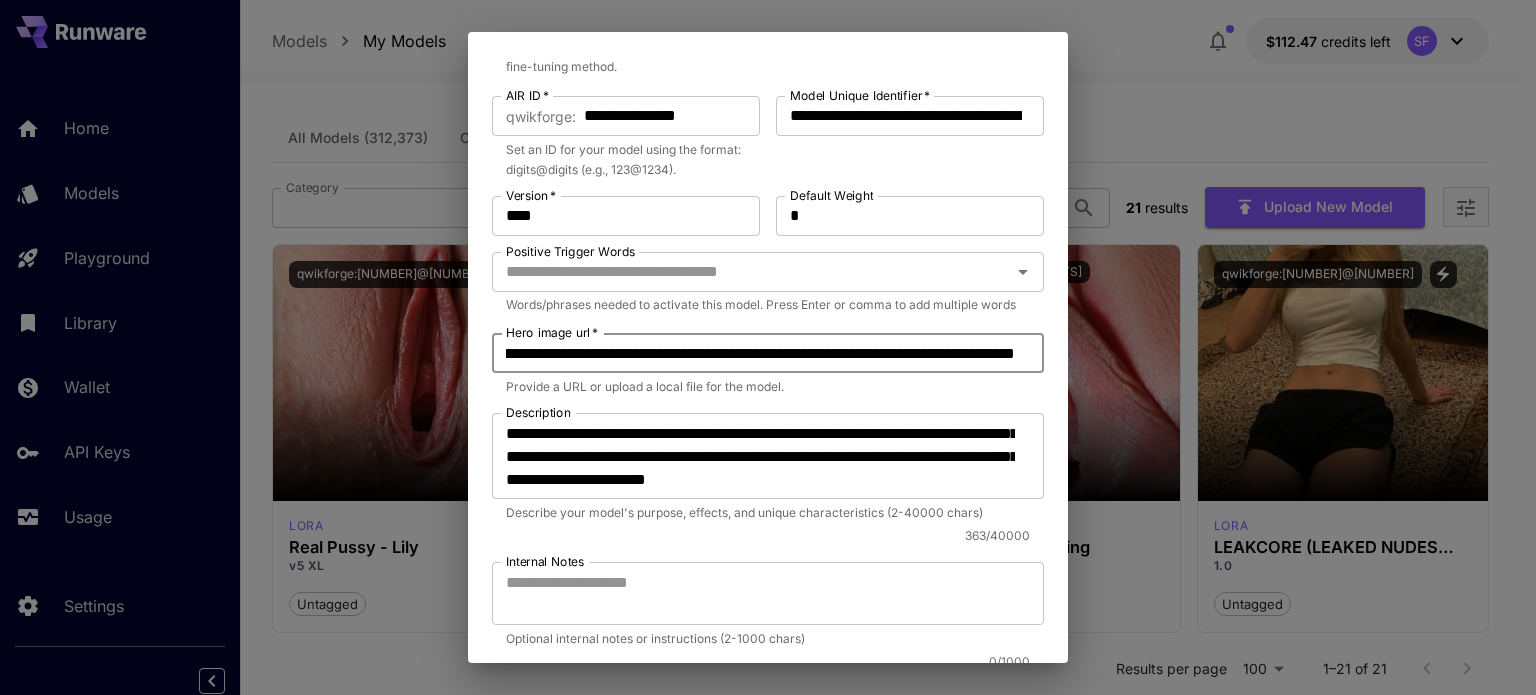 type on "**********" 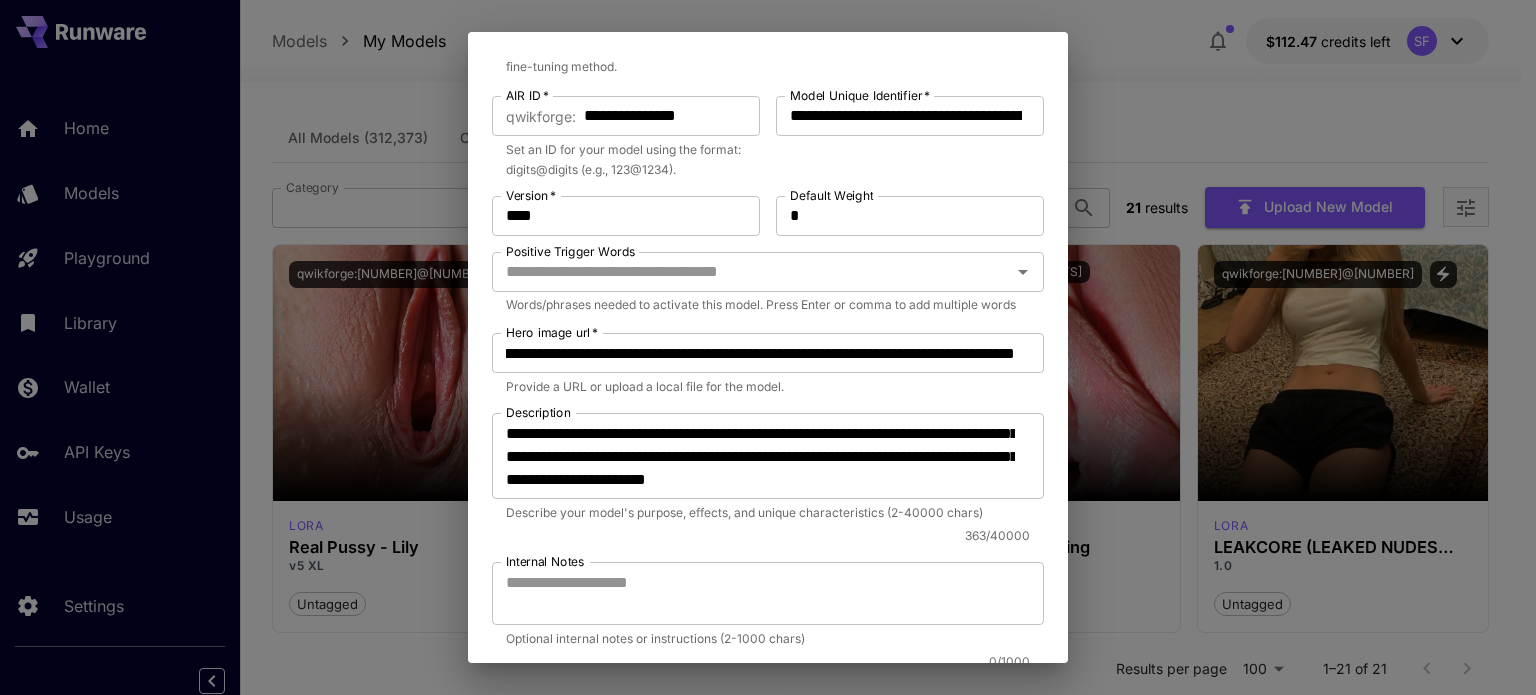 scroll, scrollTop: 0, scrollLeft: 0, axis: both 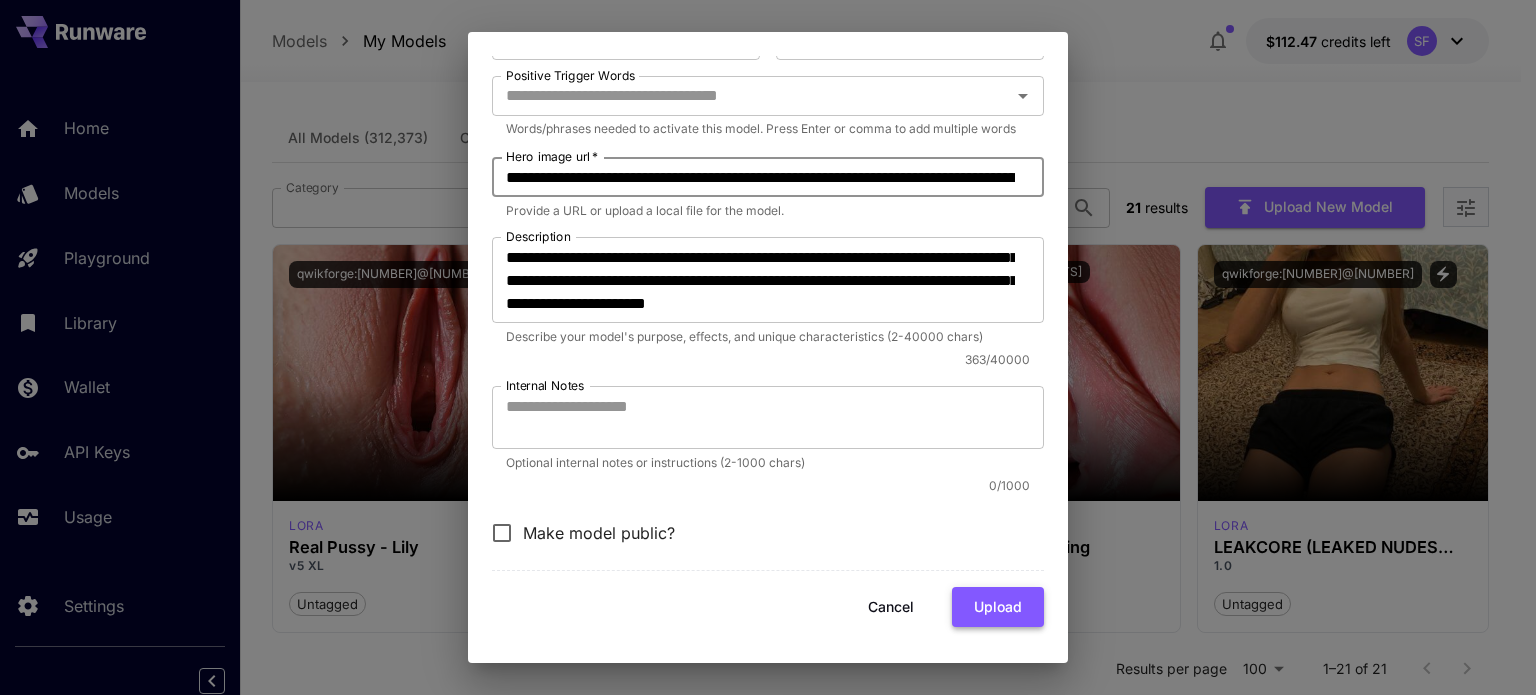 click on "Upload" at bounding box center [998, 607] 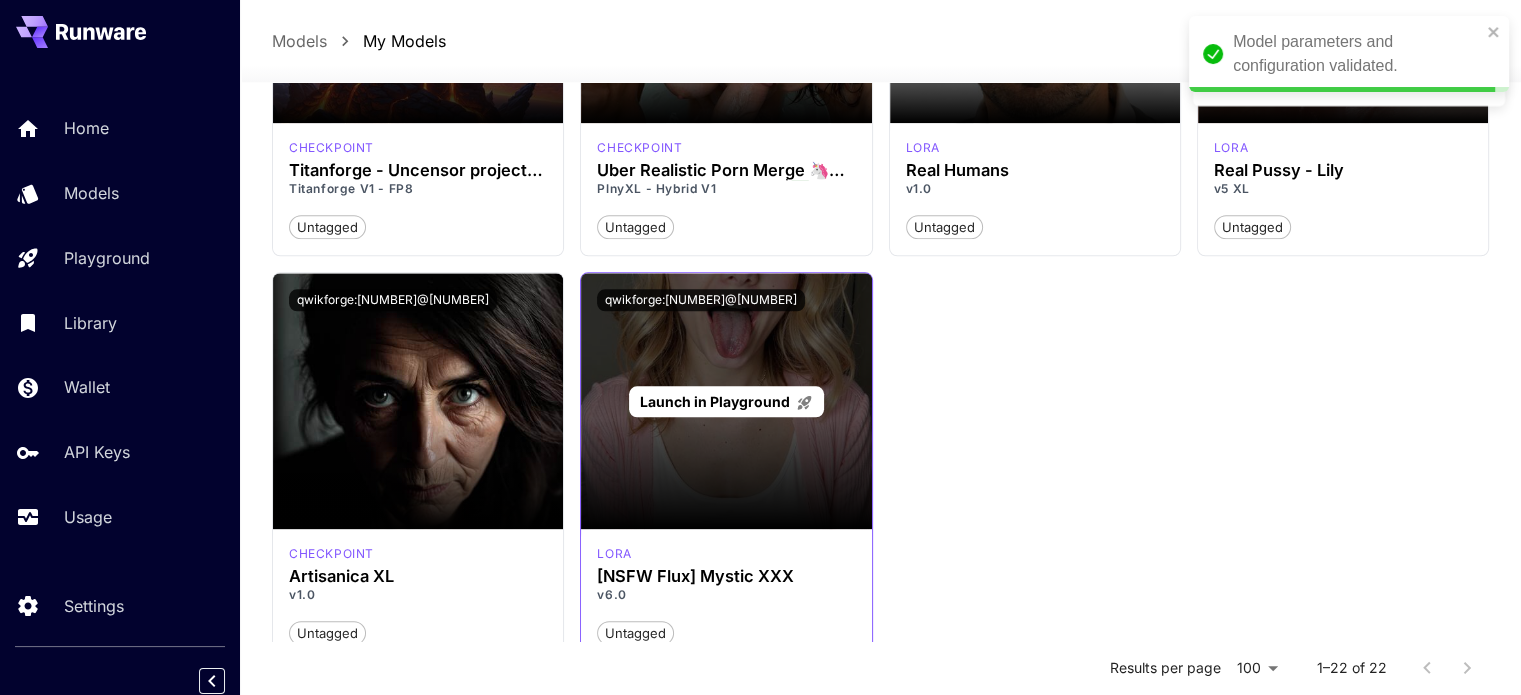 scroll, scrollTop: 2075, scrollLeft: 0, axis: vertical 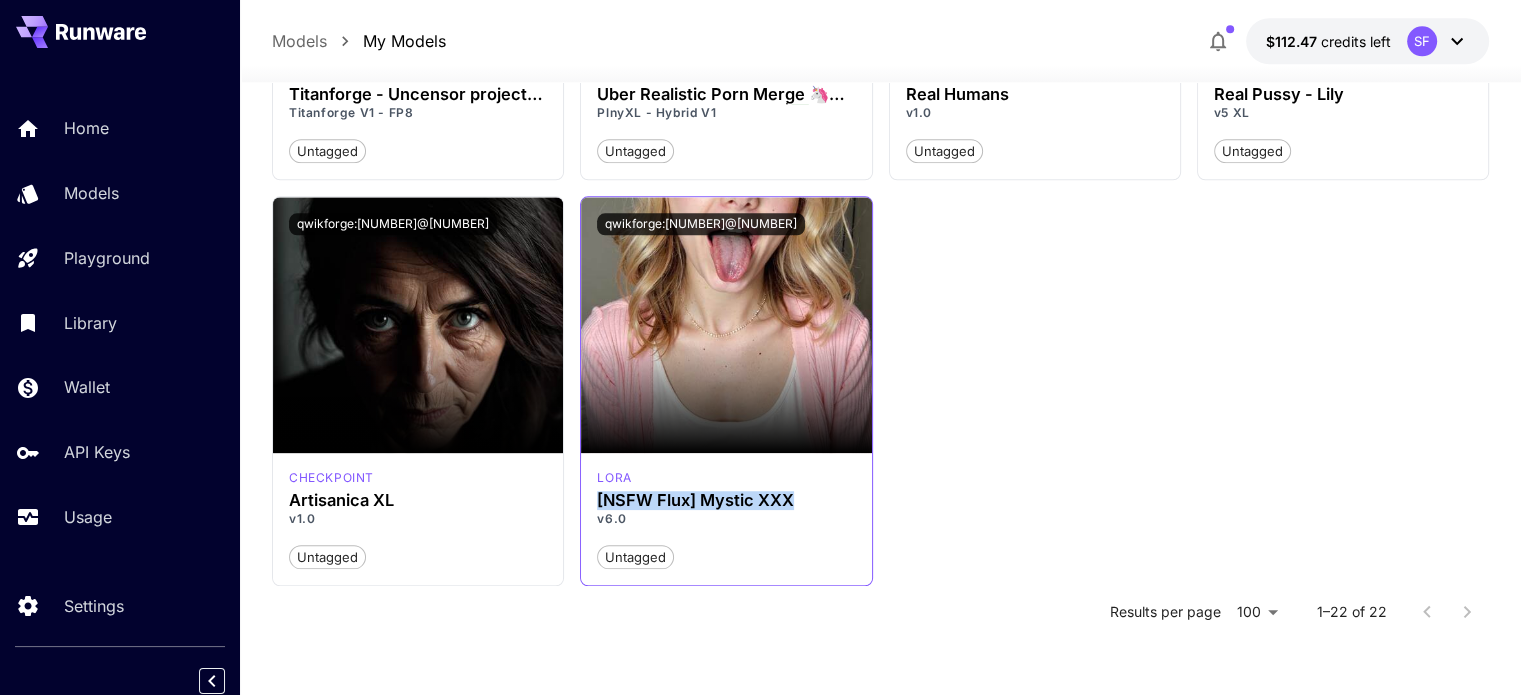 drag, startPoint x: 807, startPoint y: 495, endPoint x: 596, endPoint y: 495, distance: 211 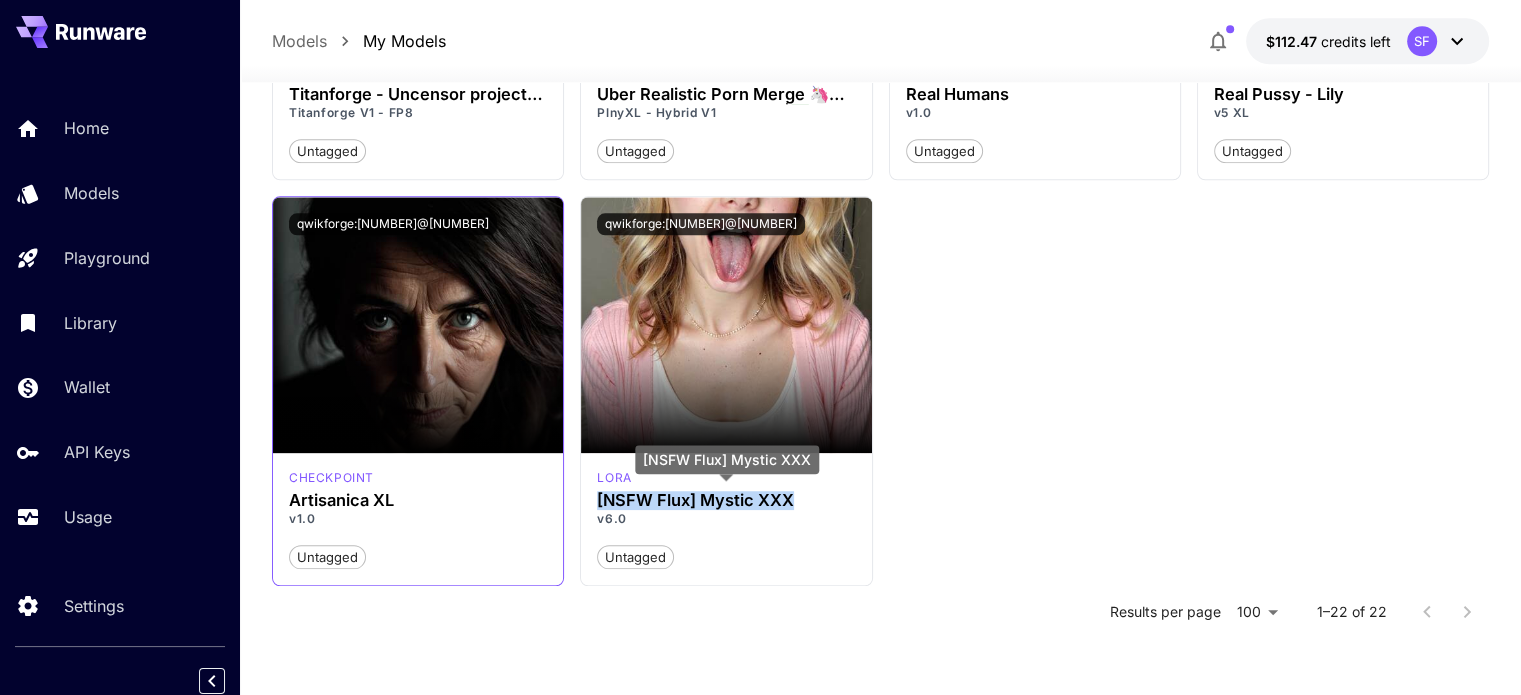 copy on "[NSFW Flux] Mystic XXX" 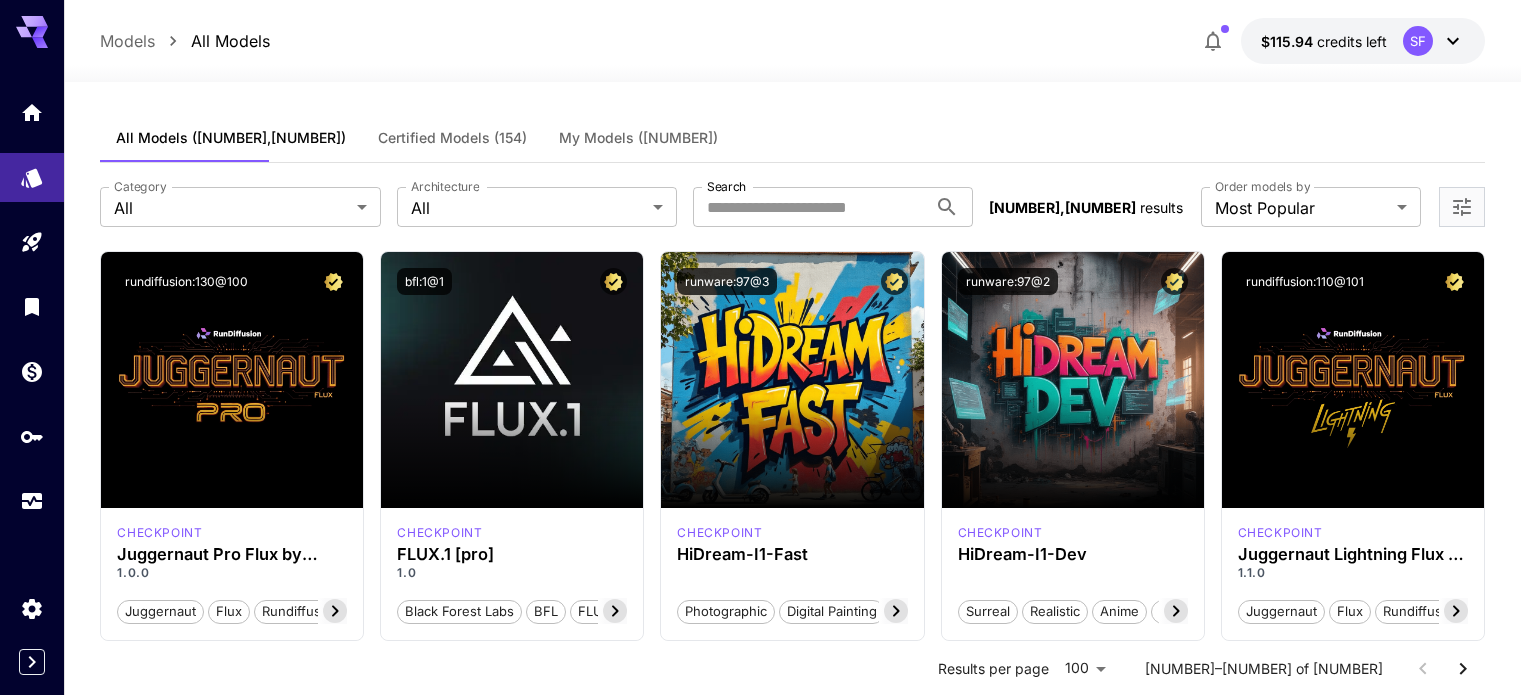 scroll, scrollTop: 0, scrollLeft: 0, axis: both 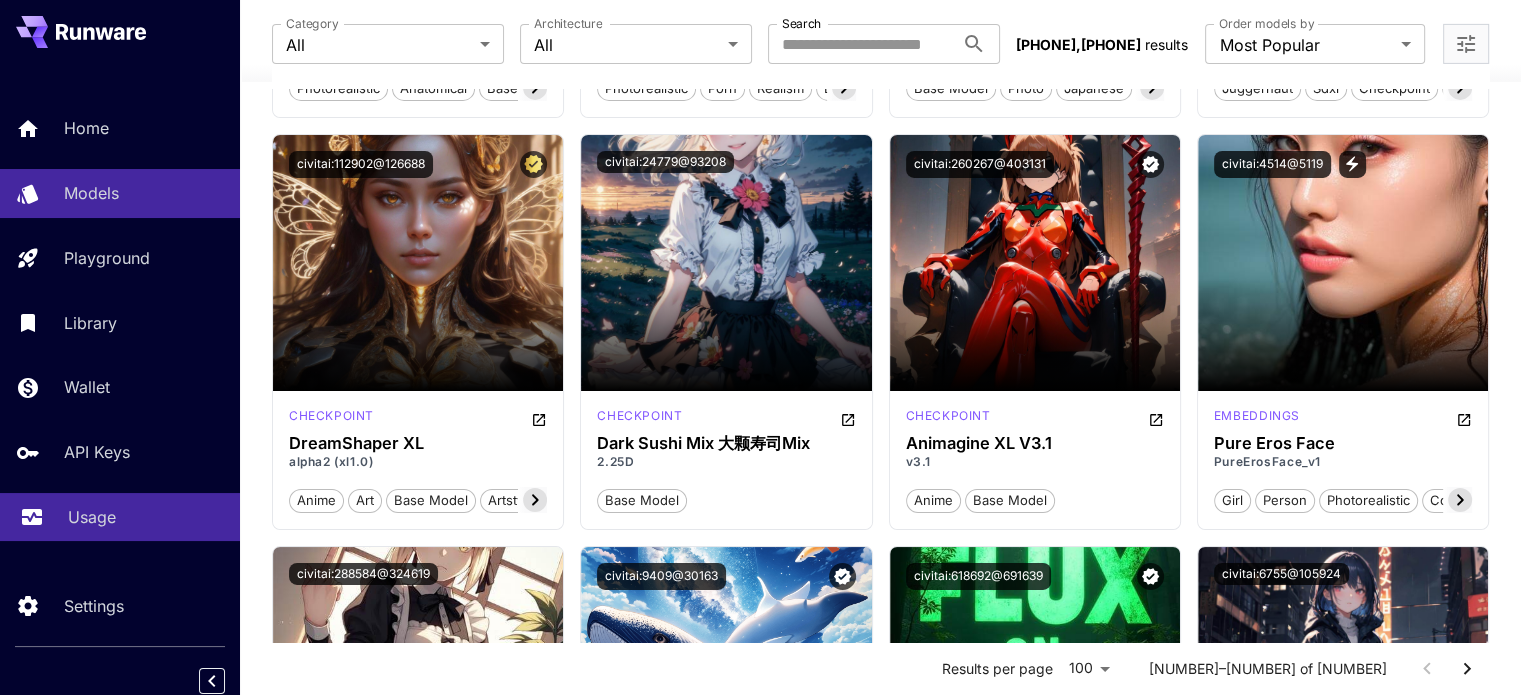 click on "Usage" at bounding box center [92, 517] 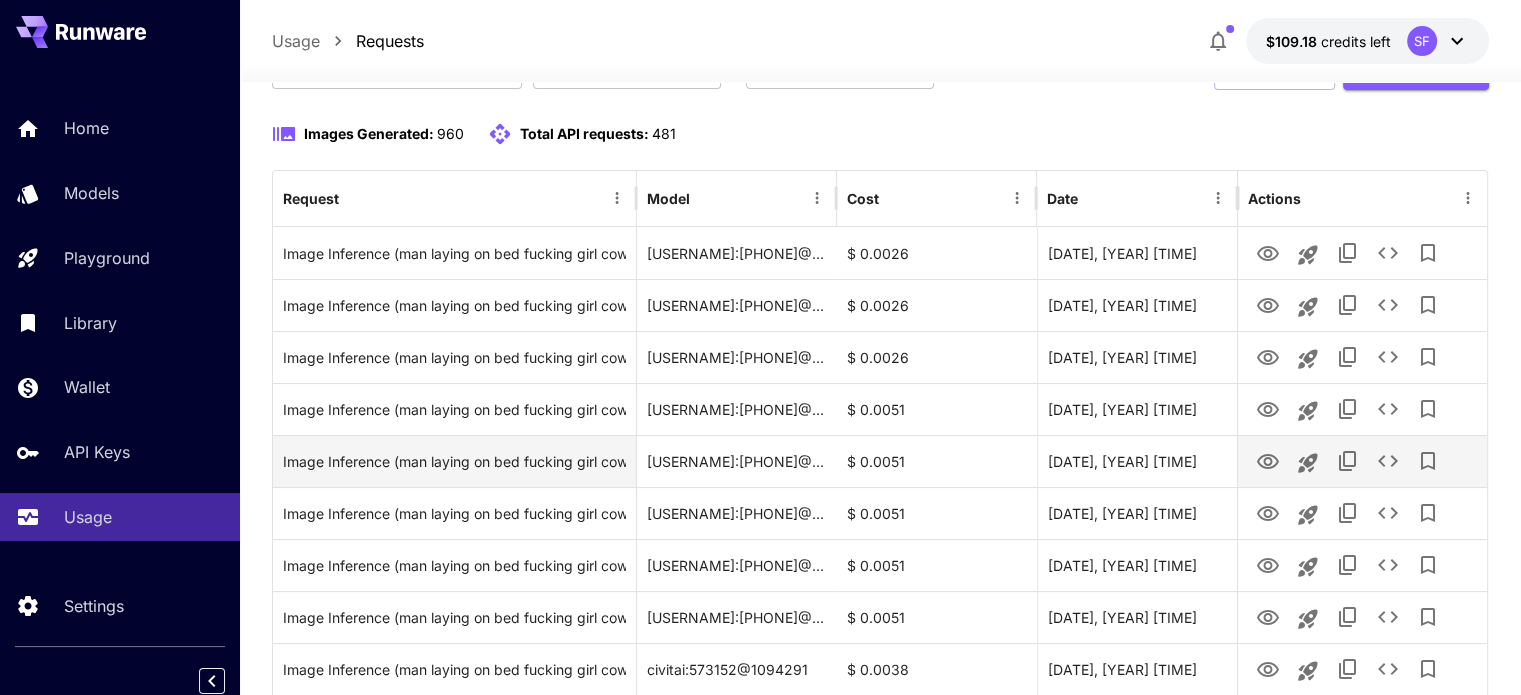 scroll, scrollTop: 0, scrollLeft: 0, axis: both 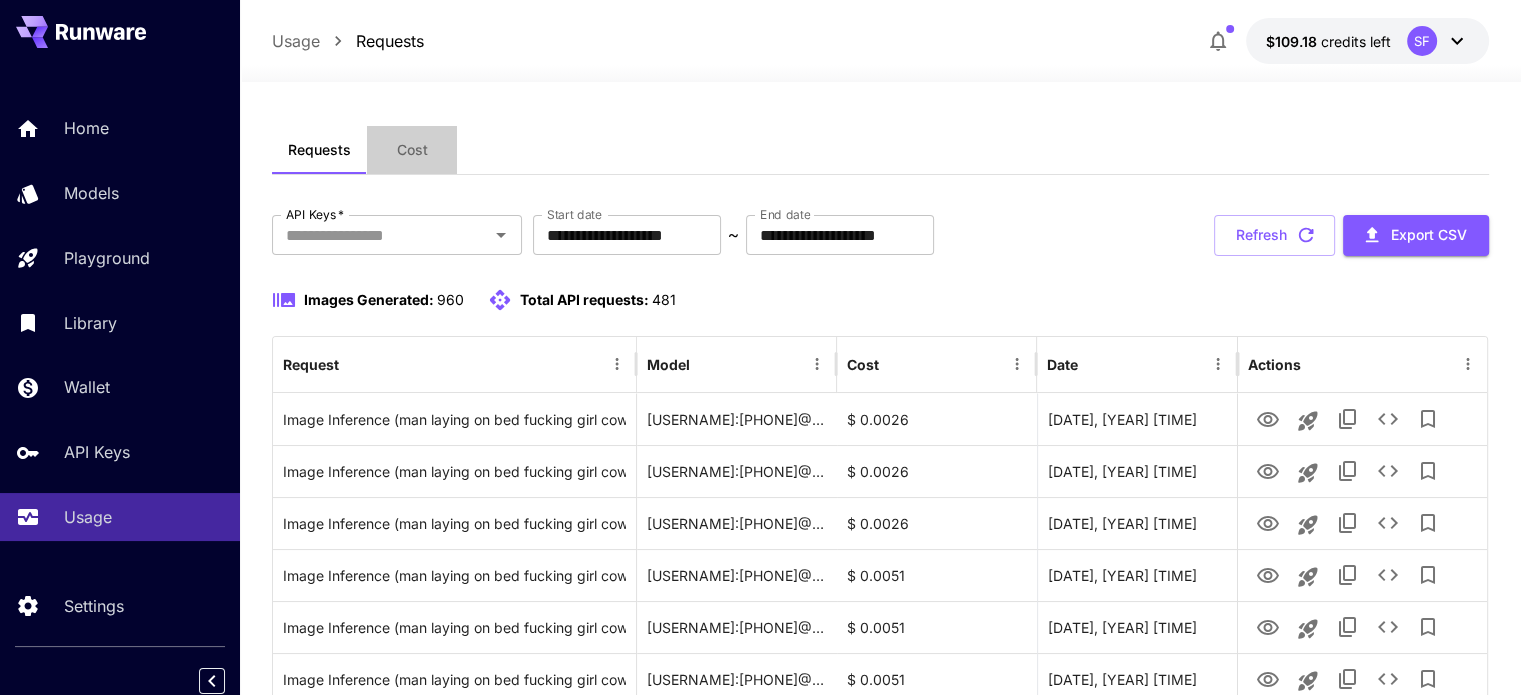 click on "Cost" at bounding box center [412, 150] 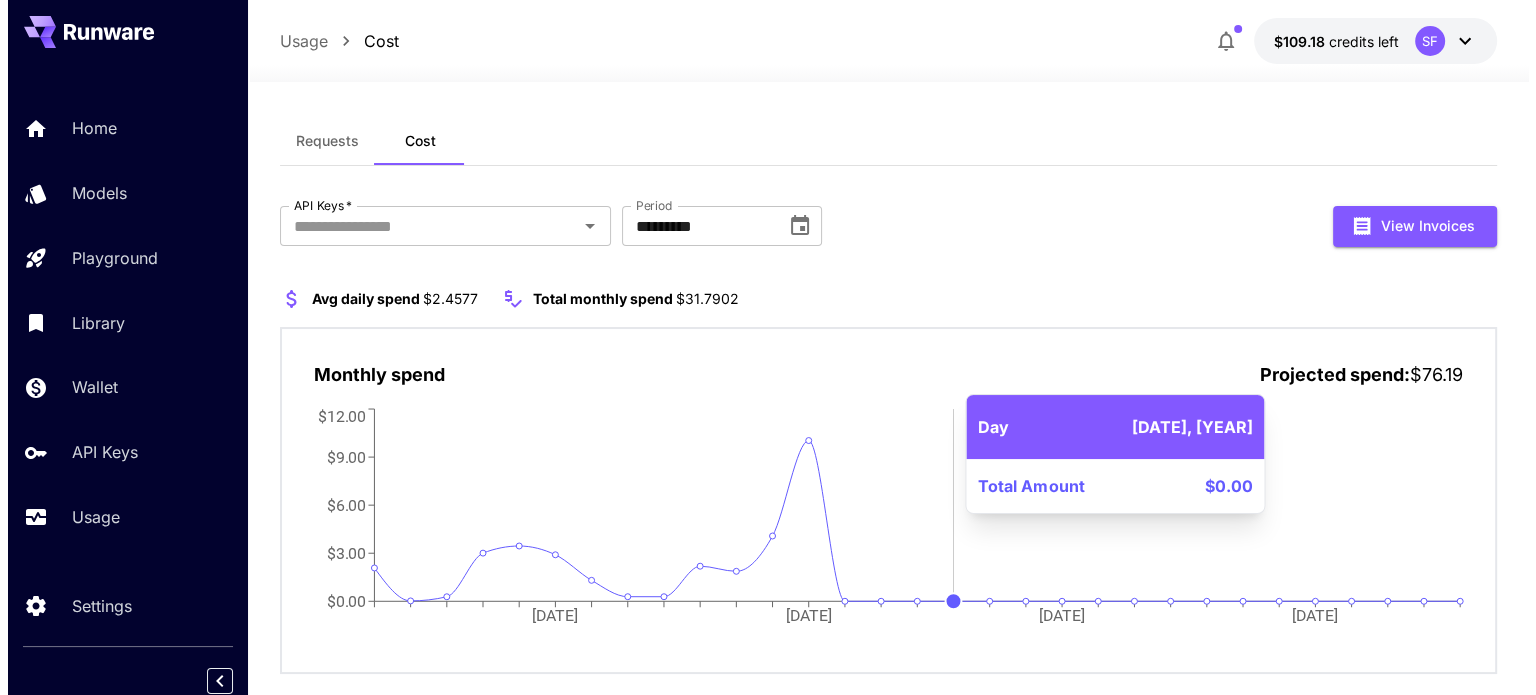 scroll, scrollTop: 0, scrollLeft: 0, axis: both 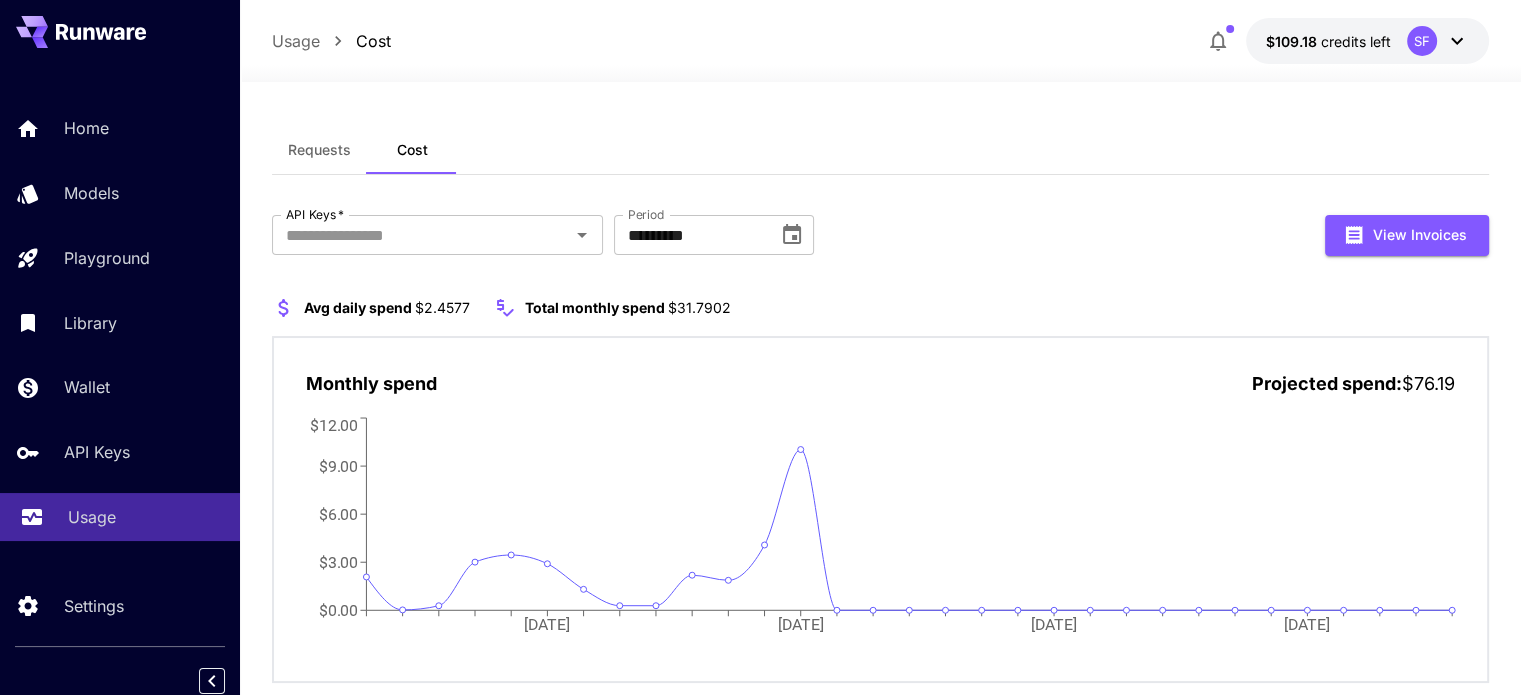click on "Usage" at bounding box center (92, 517) 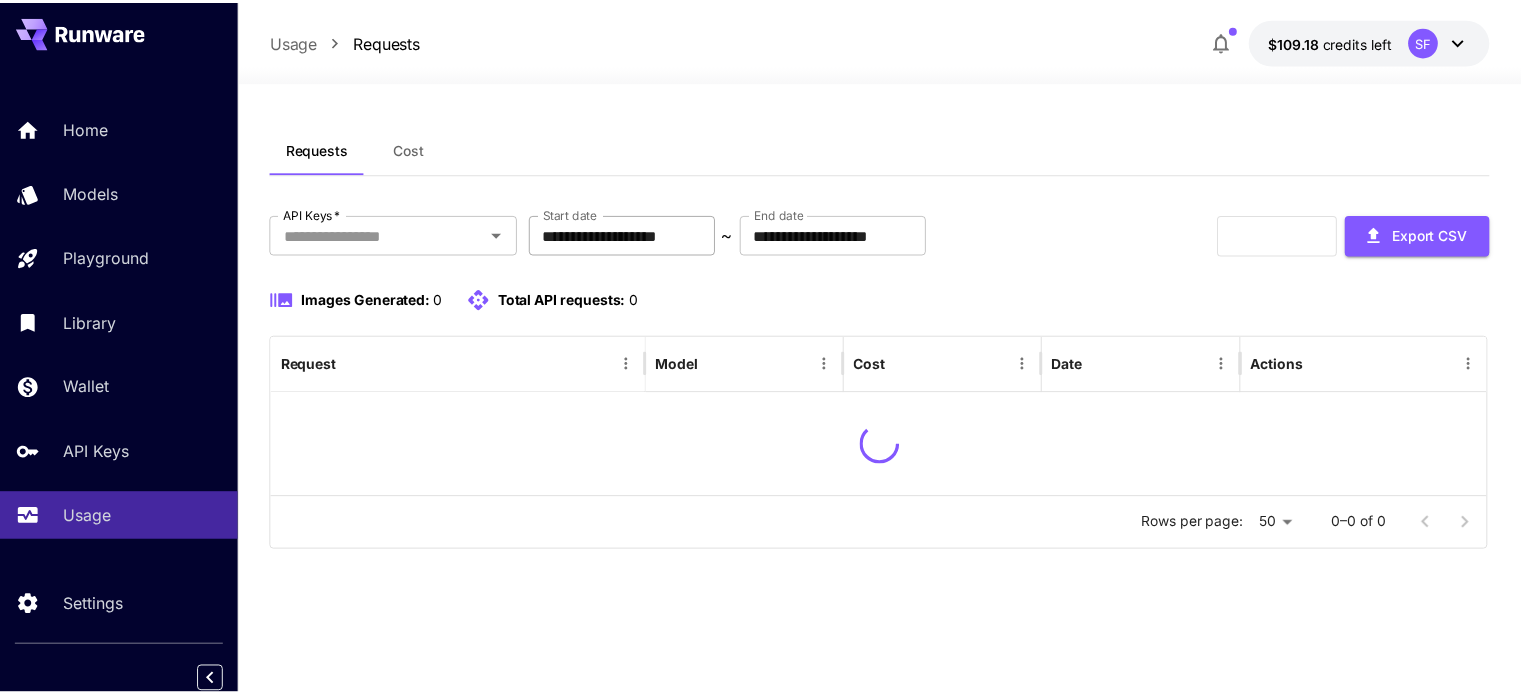 scroll, scrollTop: 0, scrollLeft: 0, axis: both 